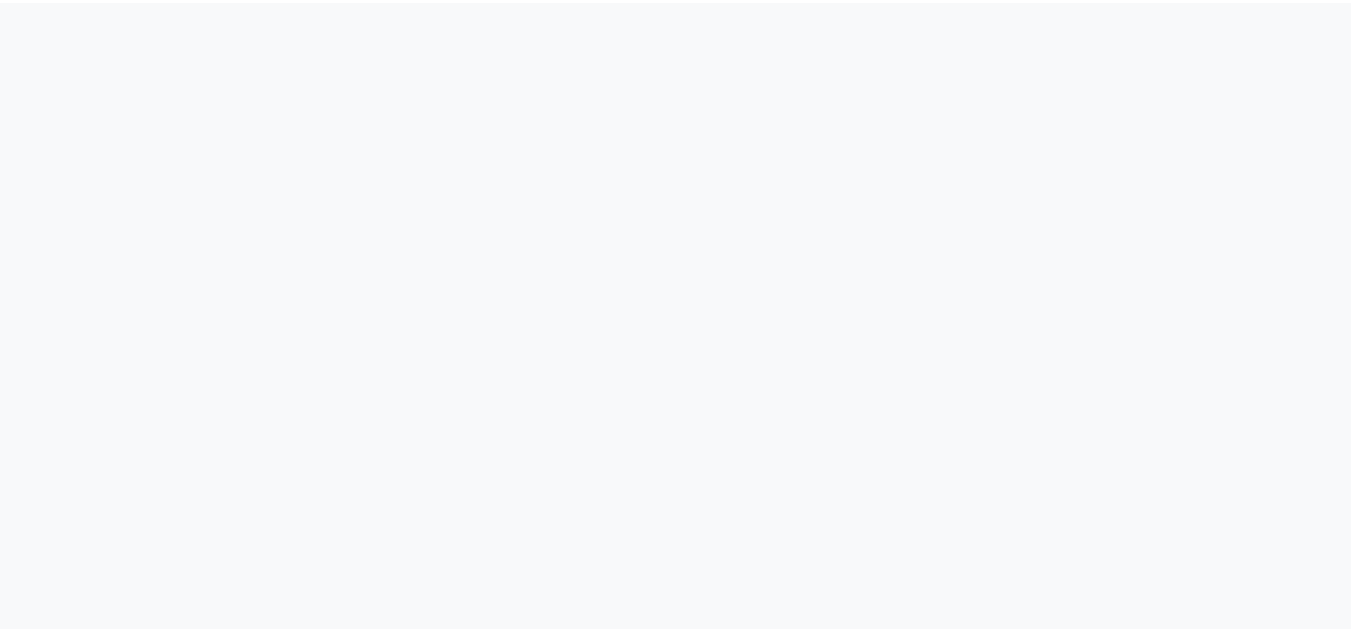scroll, scrollTop: 0, scrollLeft: 0, axis: both 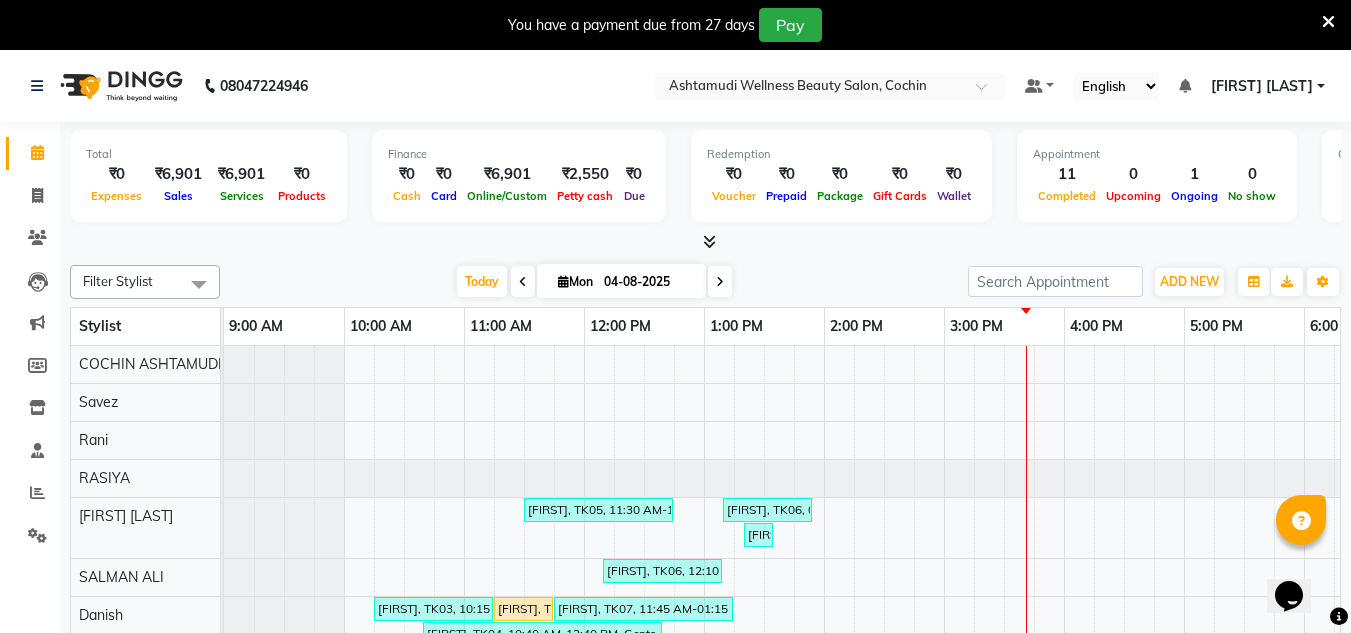 click at bounding box center (1328, 22) 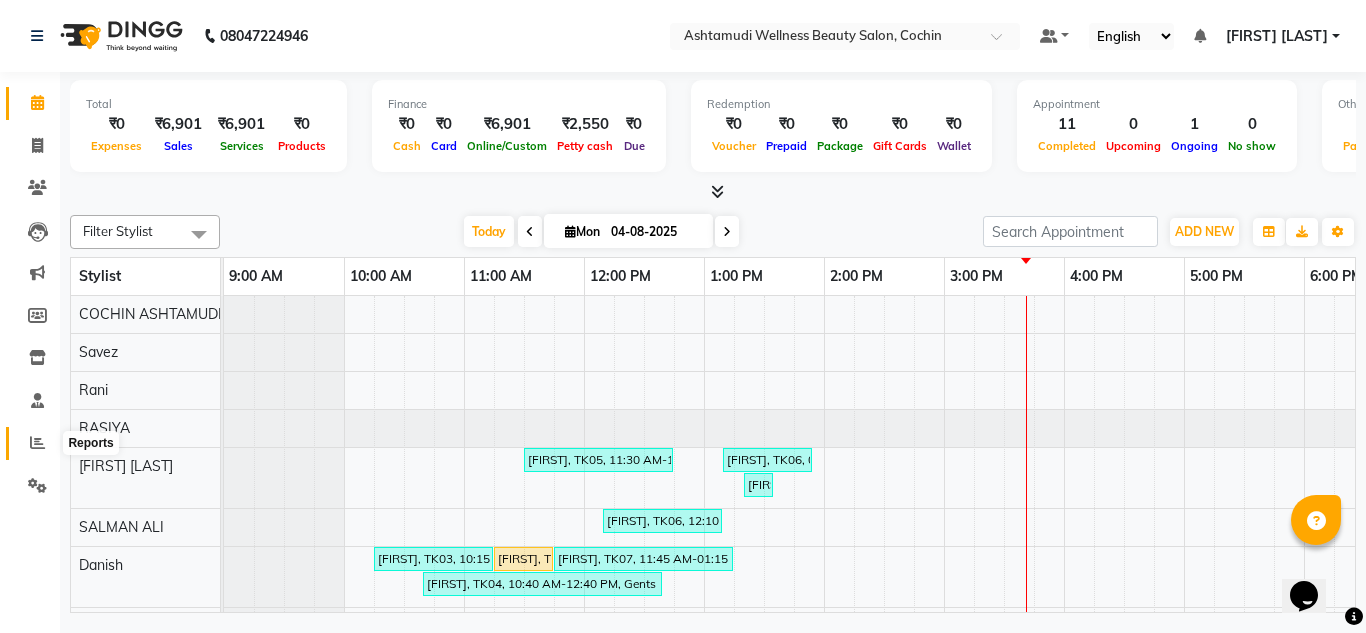 click 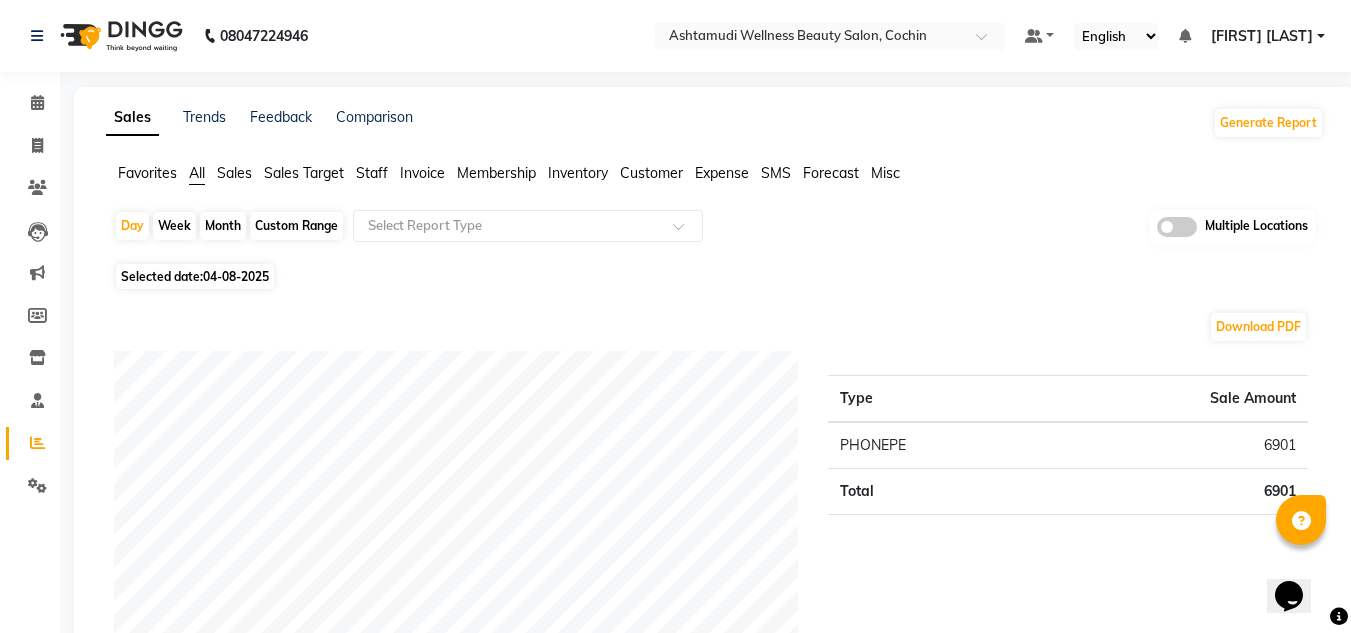 click 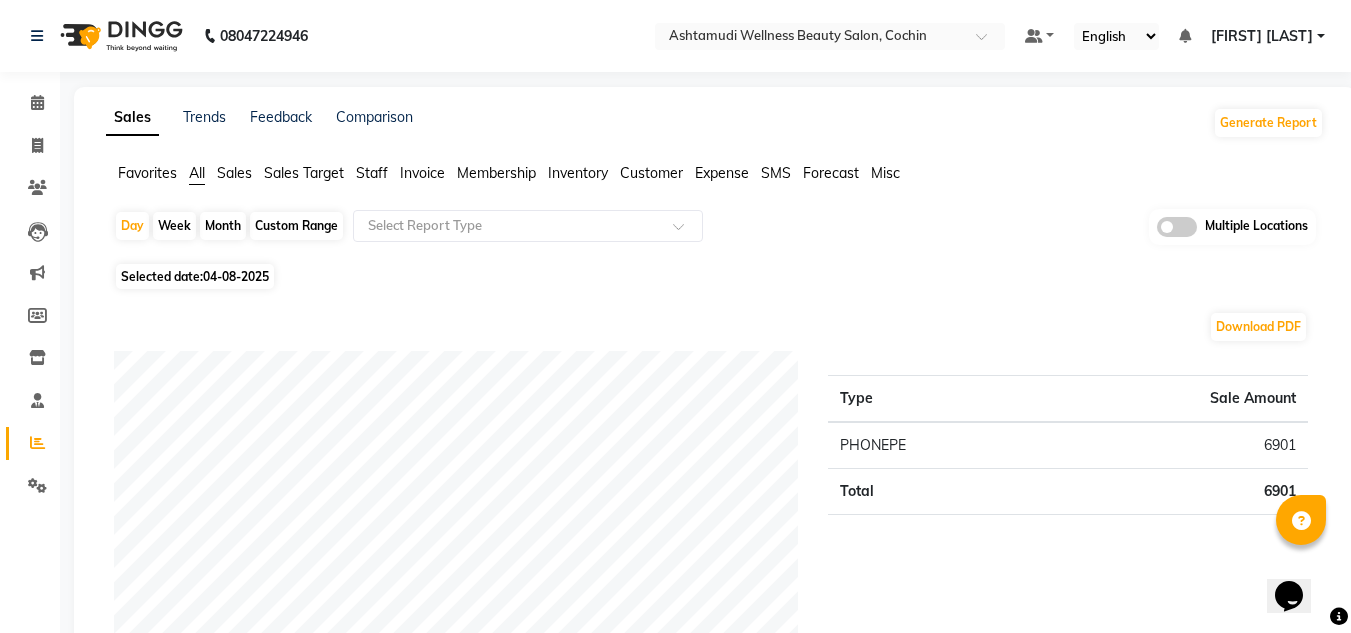 click 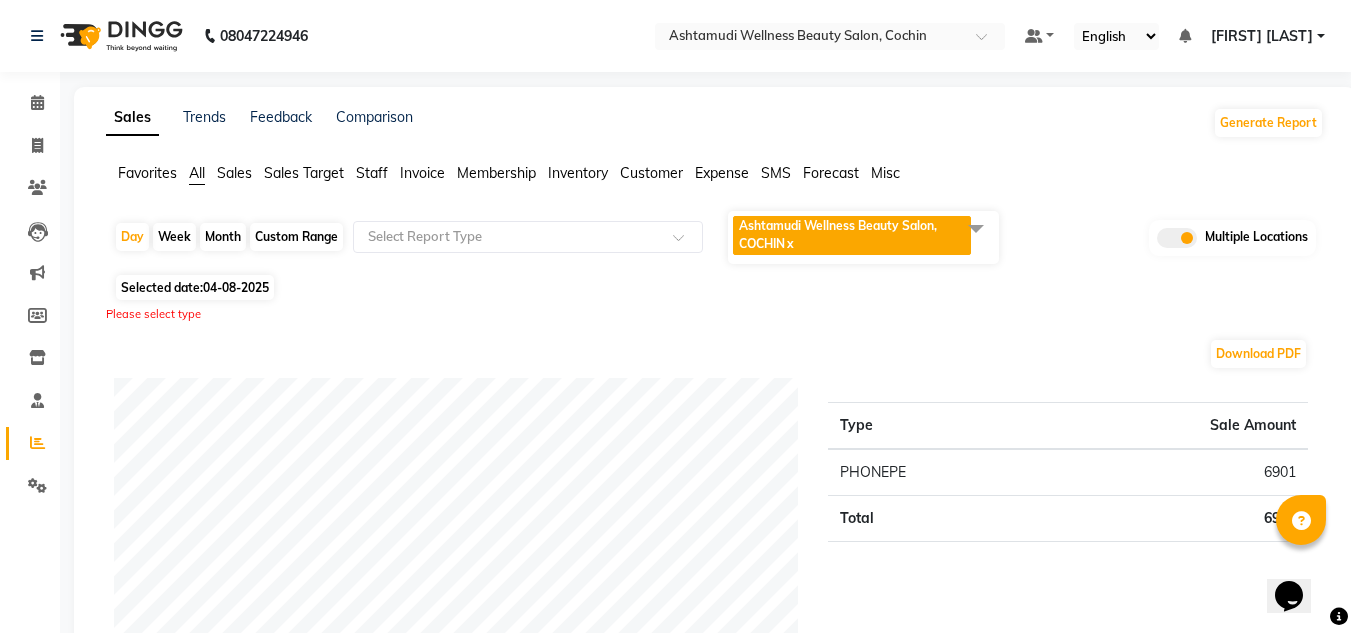 click on "Ashtamudi Wellness Beauty Salon, COCHIN" 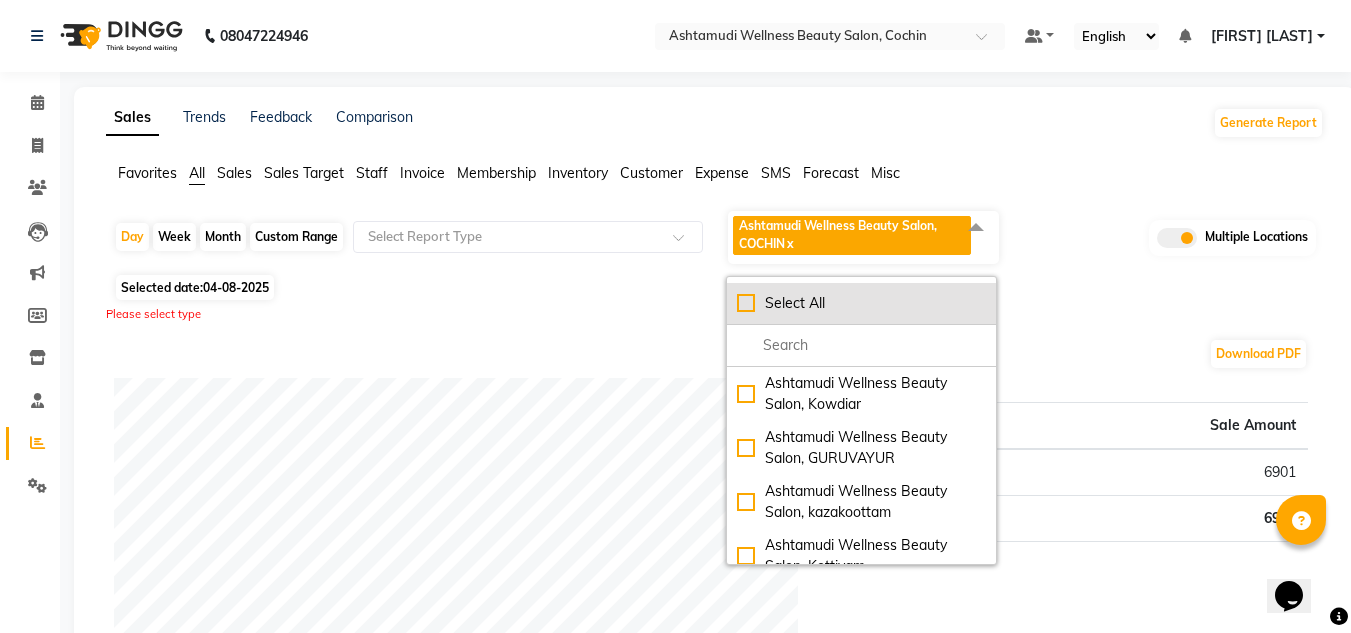 click on "Select All" 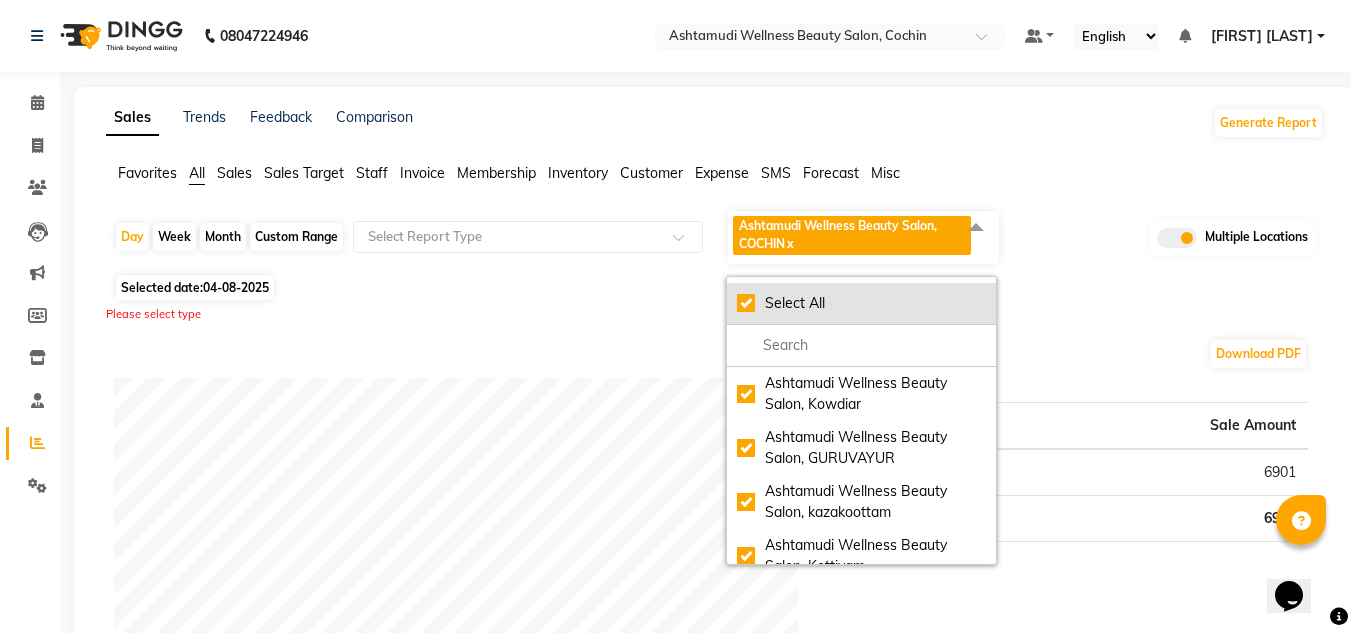 checkbox on "true" 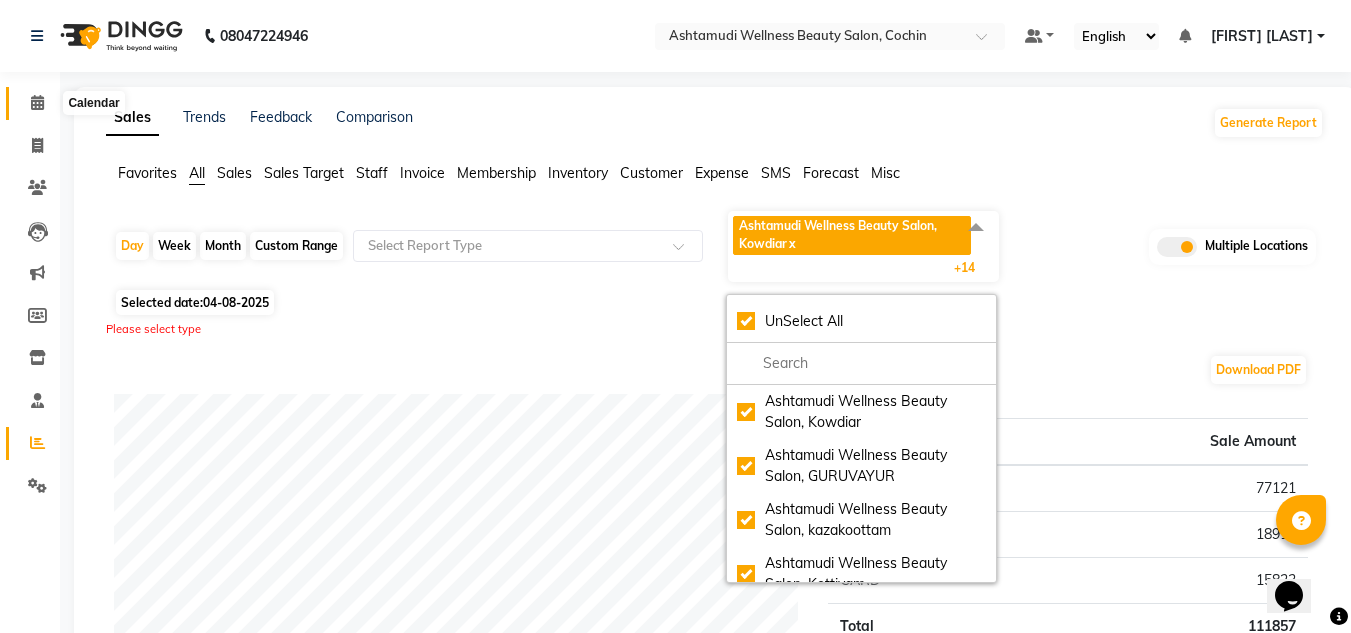 click 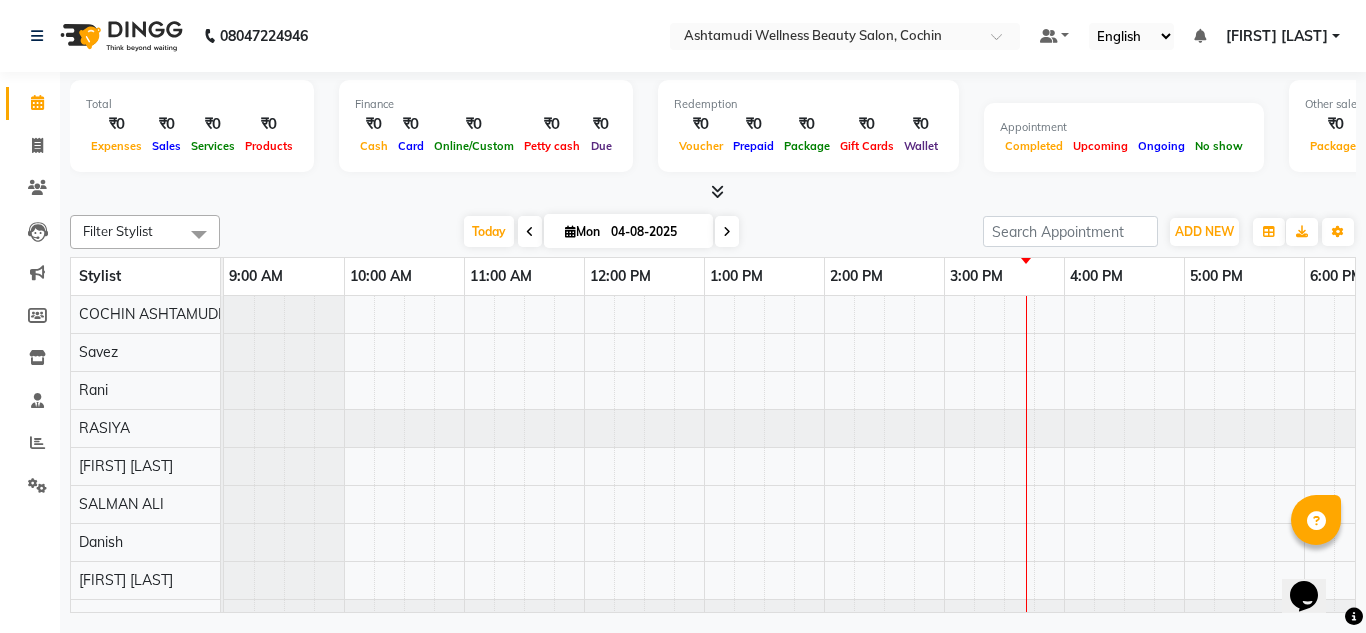 scroll, scrollTop: 0, scrollLeft: 0, axis: both 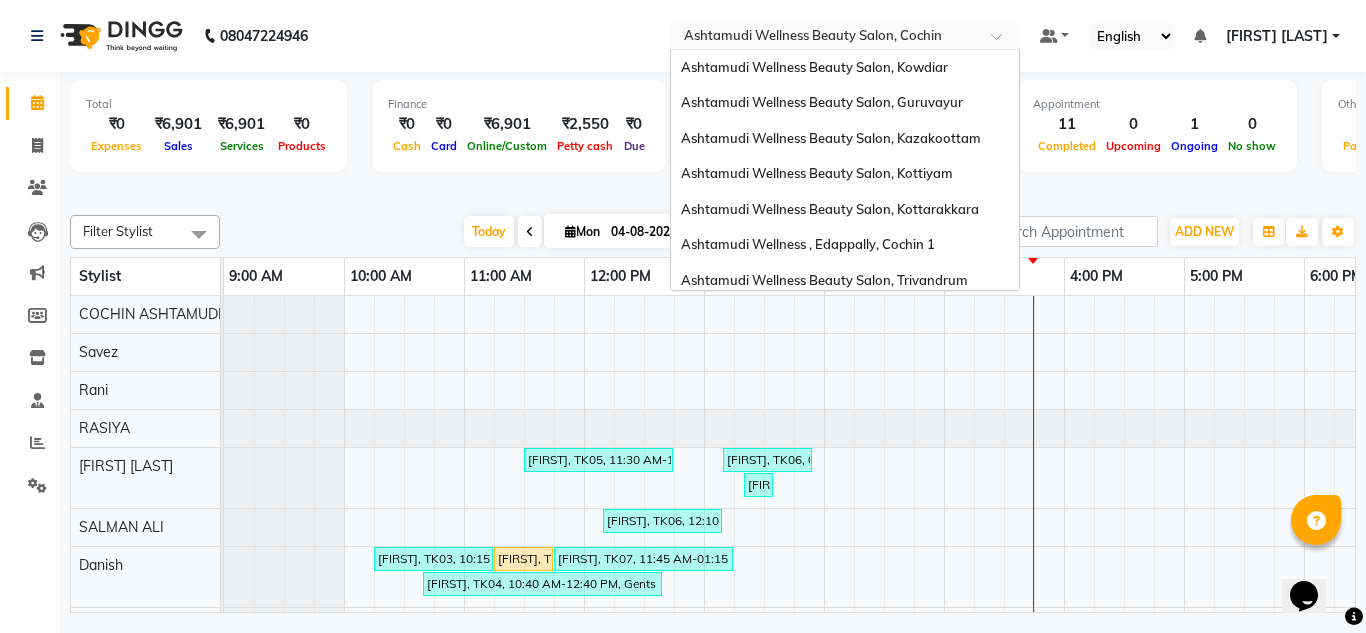 click at bounding box center [825, 38] 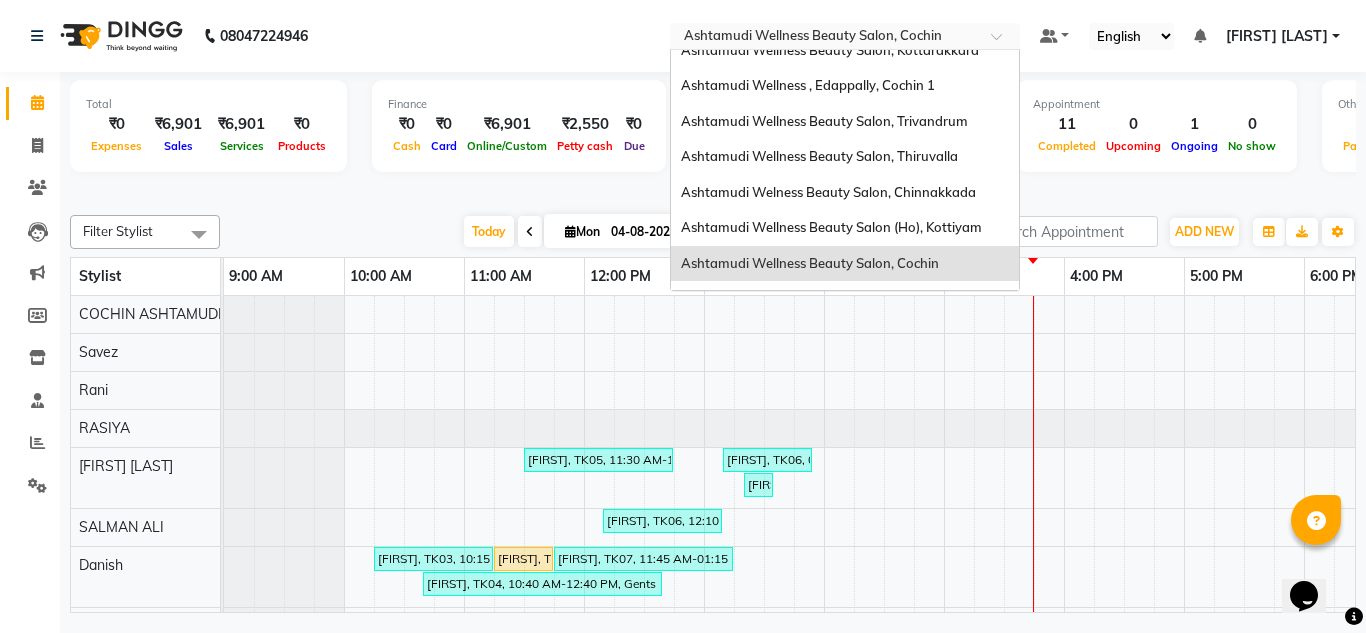 scroll, scrollTop: 0, scrollLeft: 0, axis: both 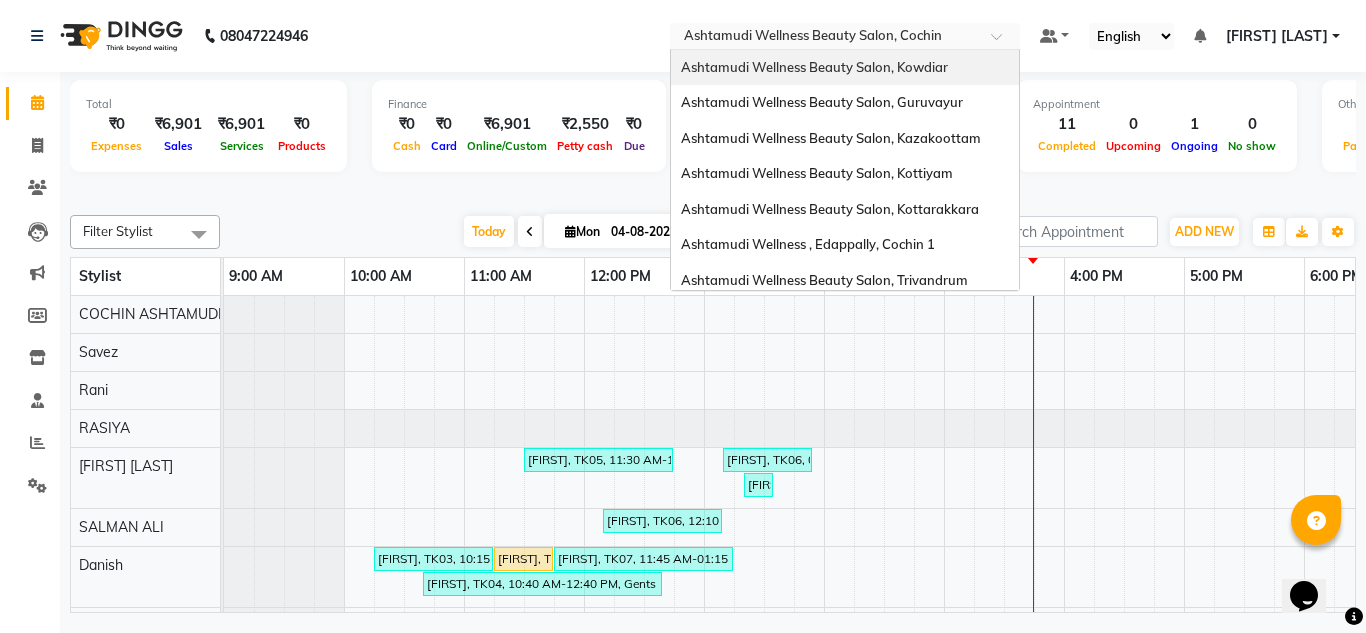 click on "Ashtamudi Wellness Beauty Salon, Kowdiar" at bounding box center [814, 67] 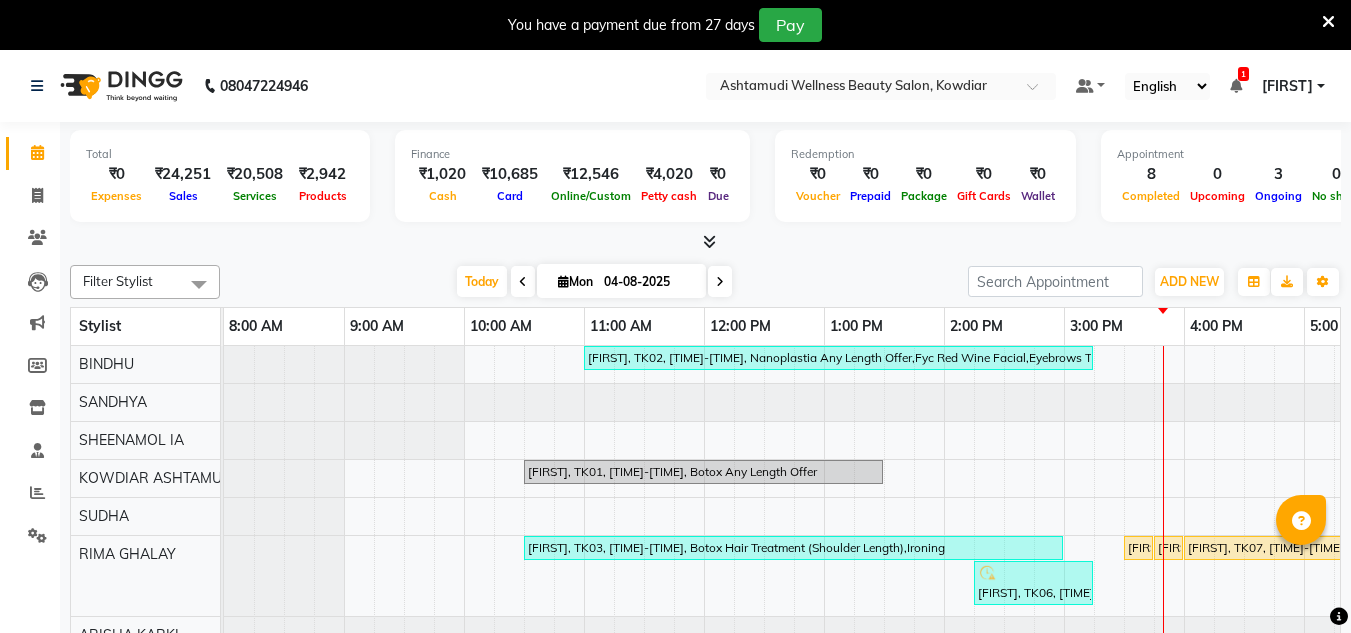 scroll, scrollTop: 0, scrollLeft: 0, axis: both 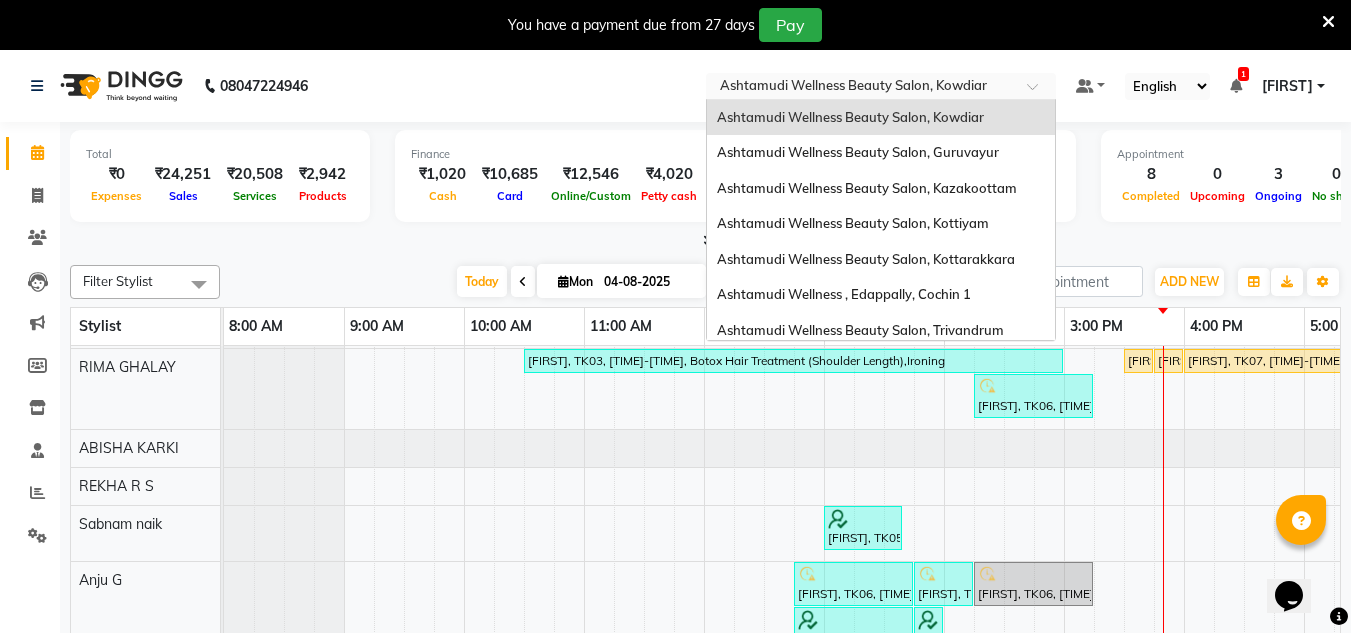 click on "Select Location × Ashtamudi Wellness Beauty Salon, Kowdiar" at bounding box center [881, 86] 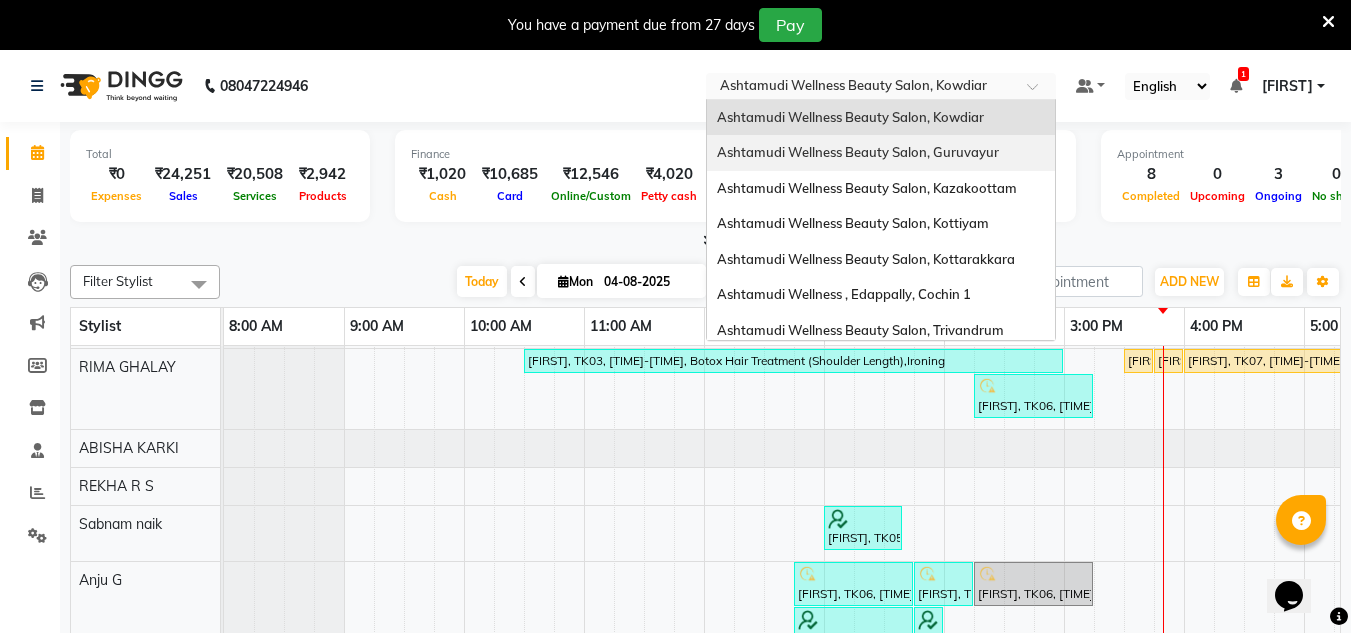 click on "Ashtamudi Wellness Beauty Salon, Guruvayur" at bounding box center (858, 152) 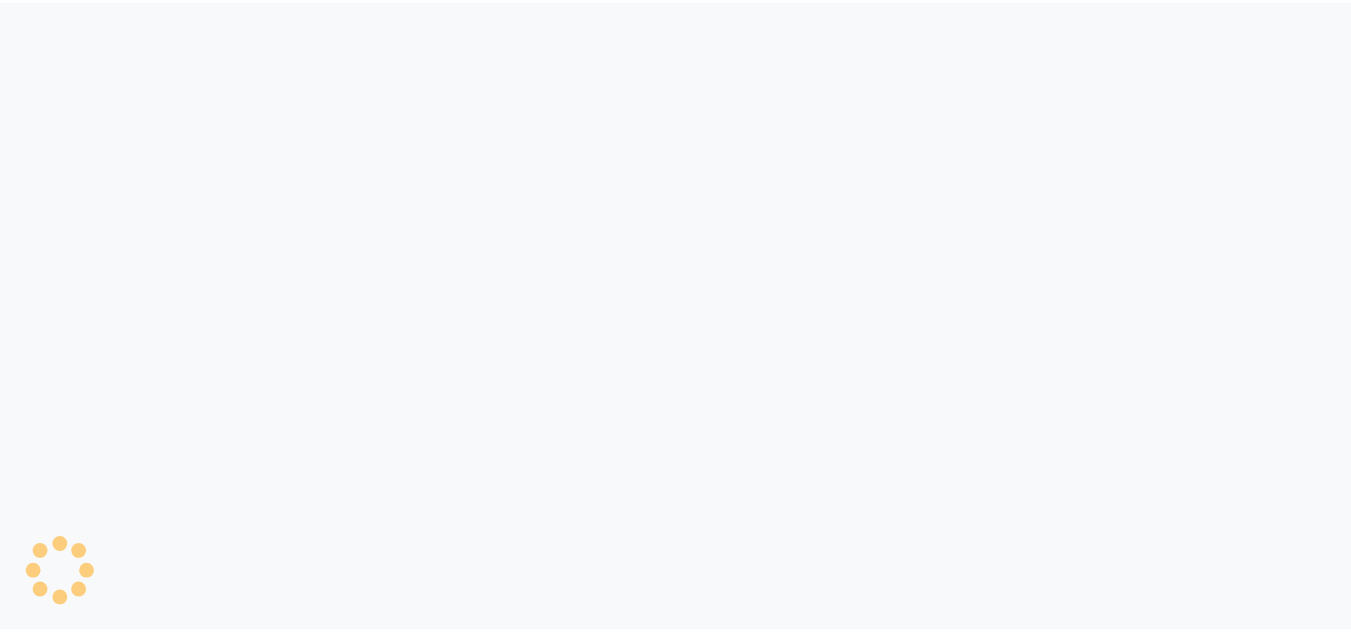 scroll, scrollTop: 0, scrollLeft: 0, axis: both 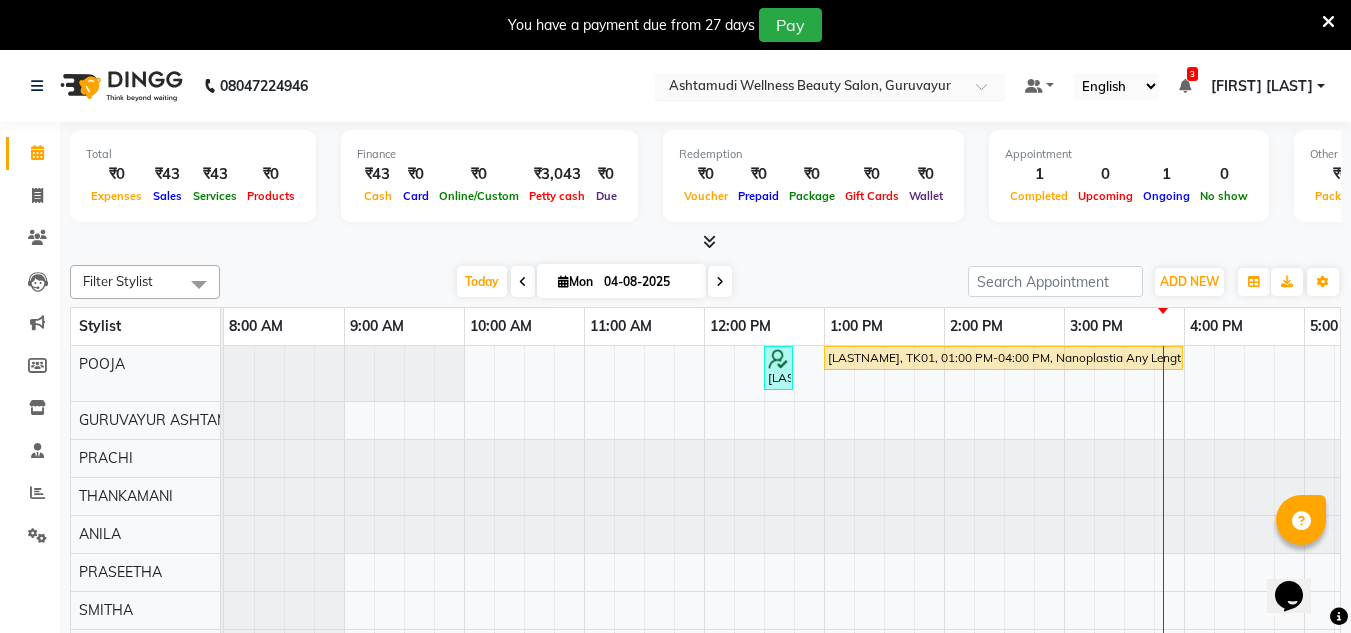 click at bounding box center [810, 88] 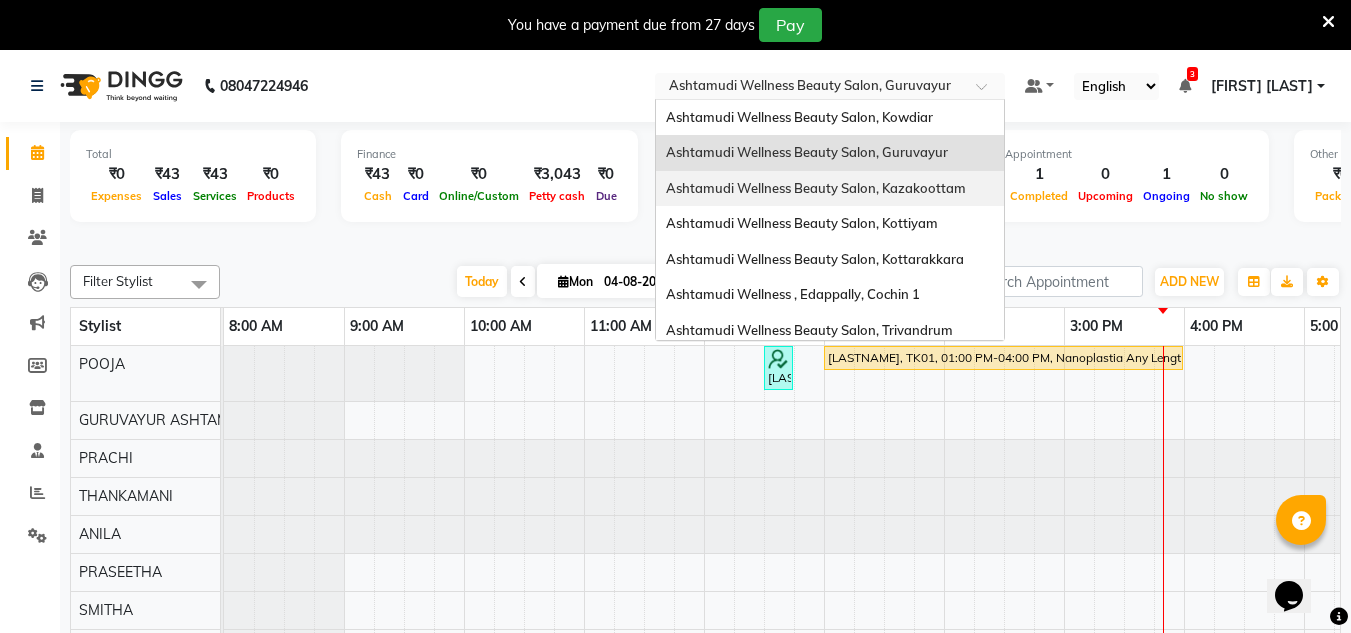 click on "Ashtamudi Wellness Beauty Salon, Kazakoottam" at bounding box center (816, 188) 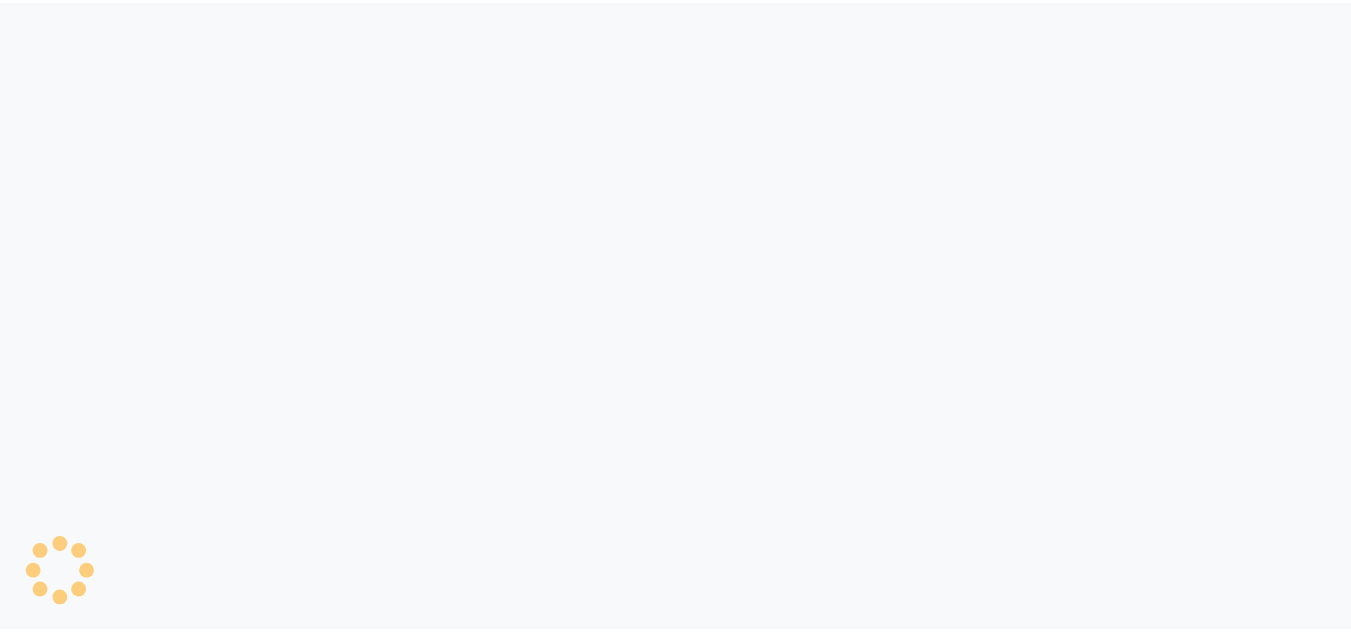 scroll, scrollTop: 0, scrollLeft: 0, axis: both 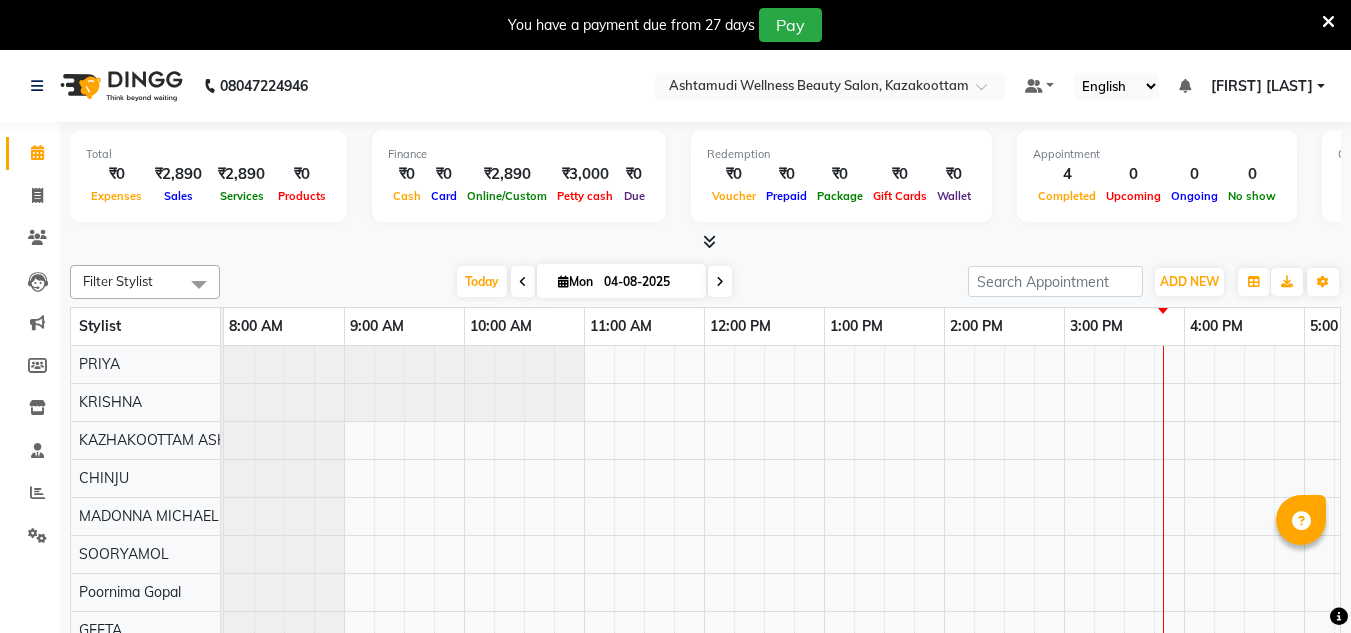 click at bounding box center [1328, 22] 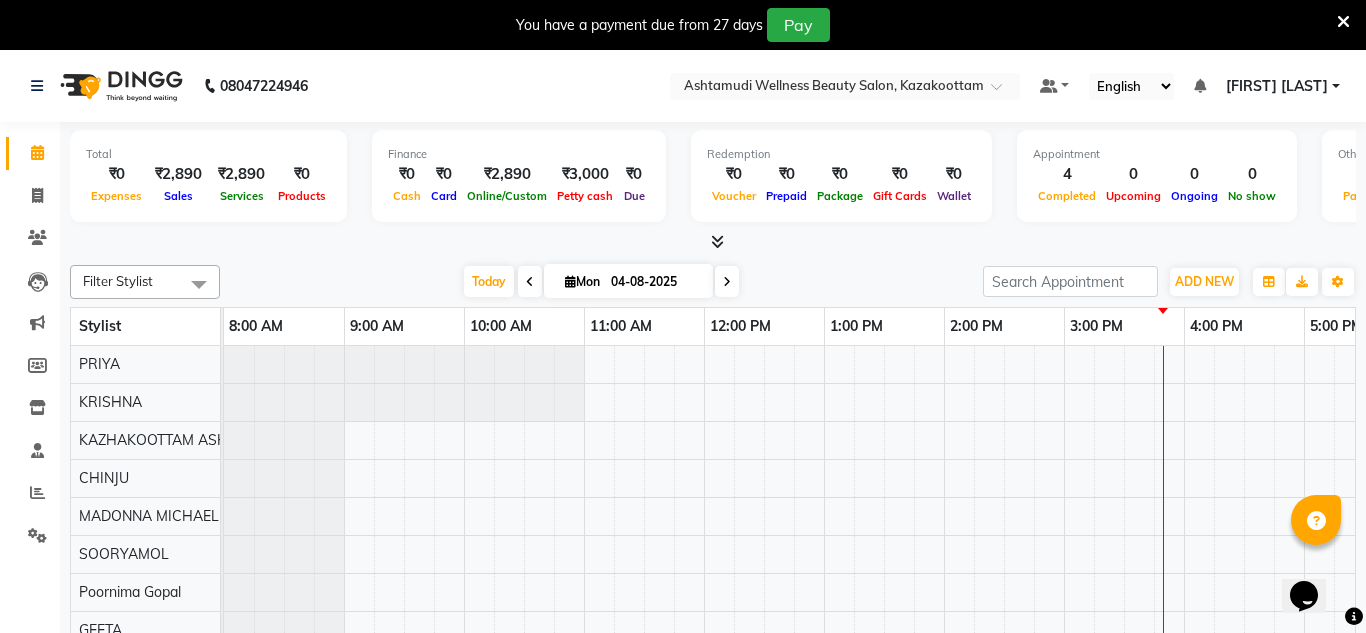 scroll, scrollTop: 0, scrollLeft: 0, axis: both 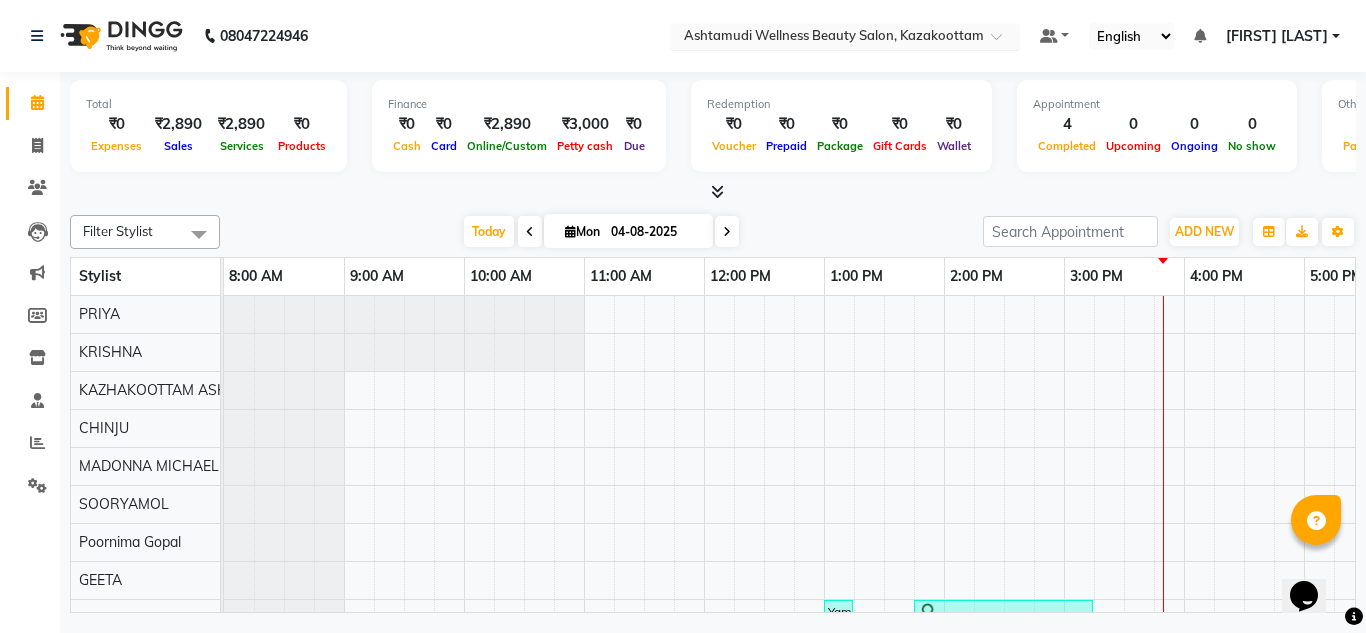 click on "Select Location × Ashtamudi Wellness Beauty Salon, Kazakoottam" at bounding box center (845, 36) 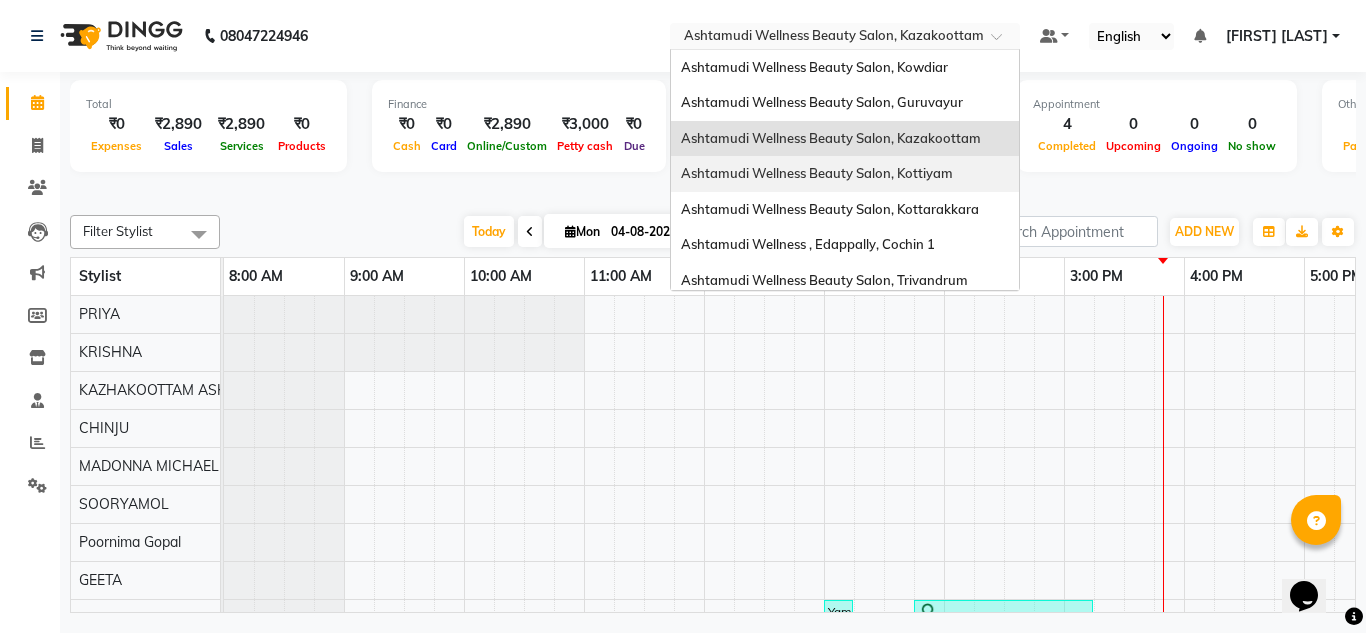 click on "Ashtamudi Wellness Beauty Salon, Kottiyam" at bounding box center [845, 174] 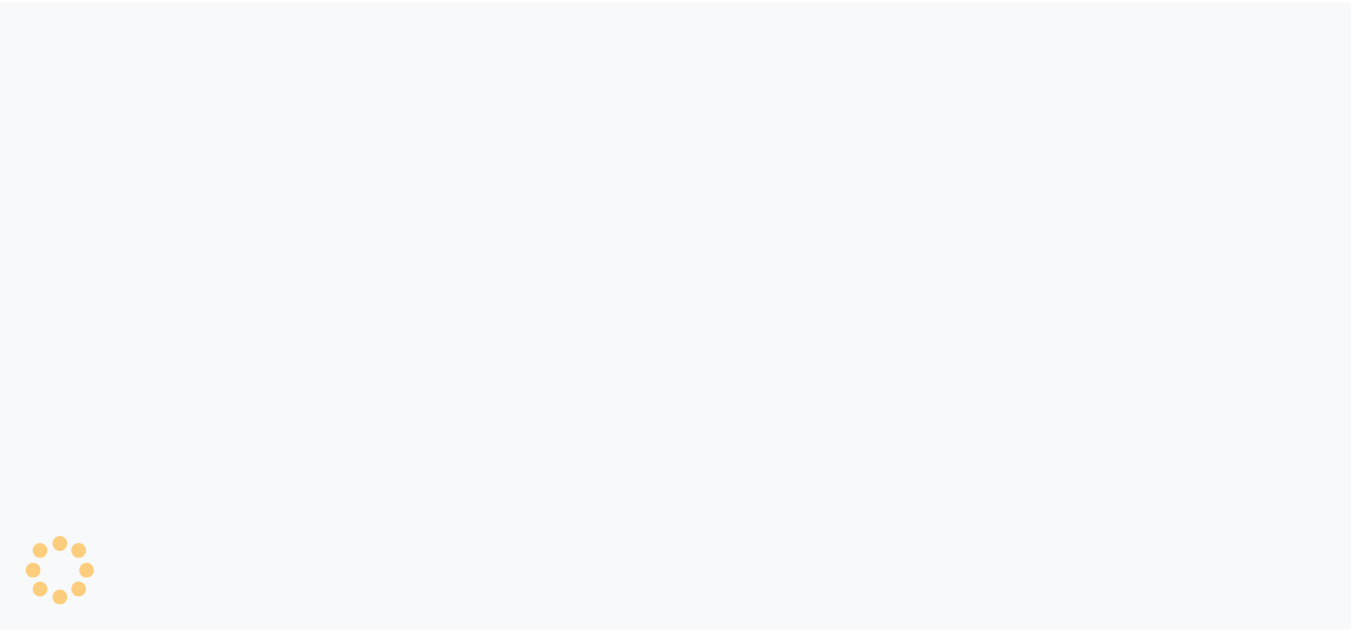 scroll, scrollTop: 0, scrollLeft: 0, axis: both 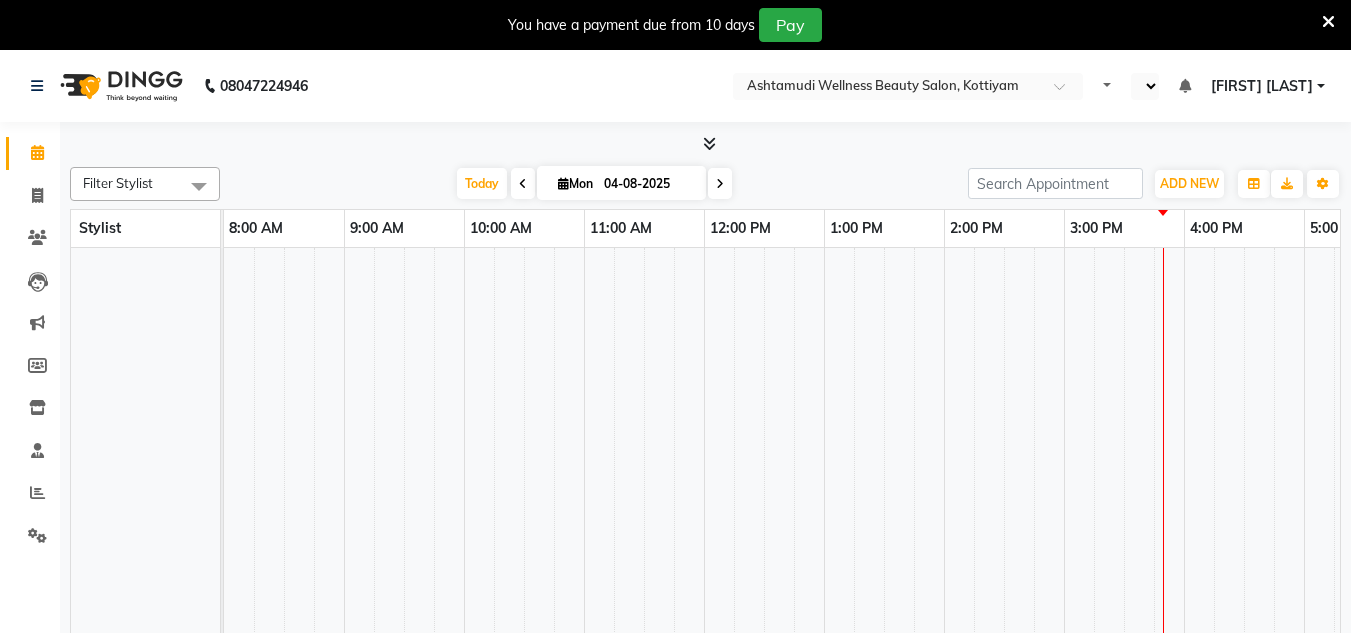 select on "en" 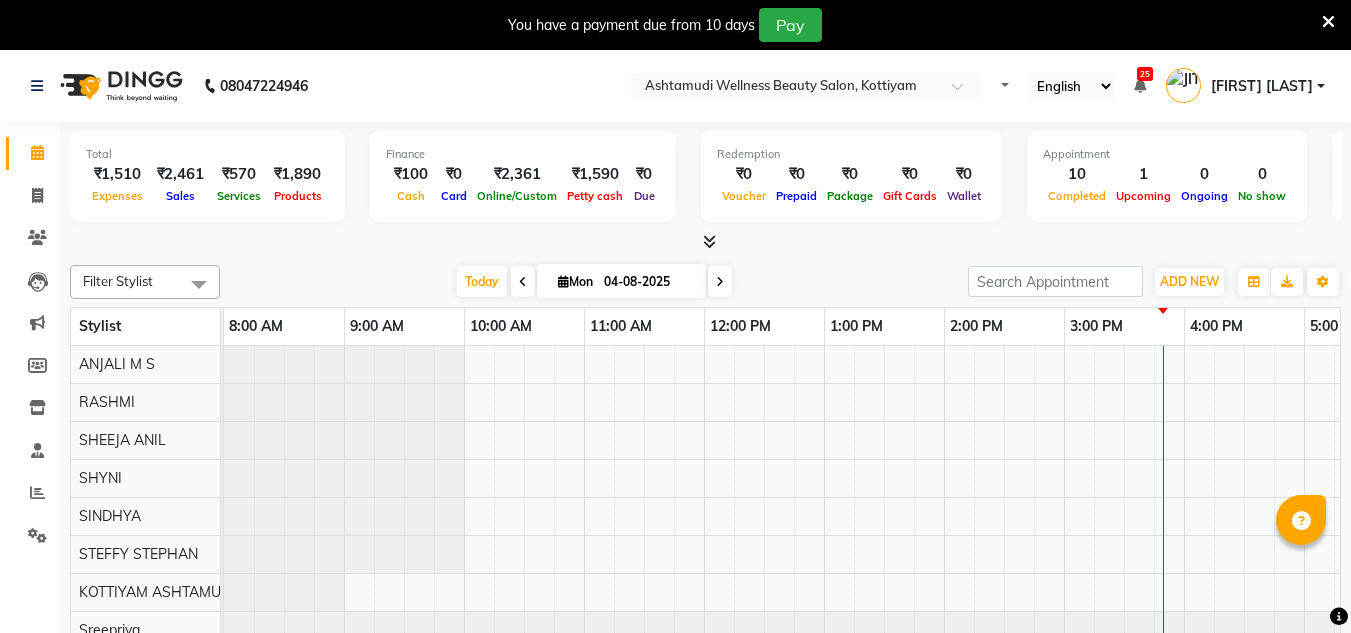 scroll, scrollTop: 0, scrollLeft: 0, axis: both 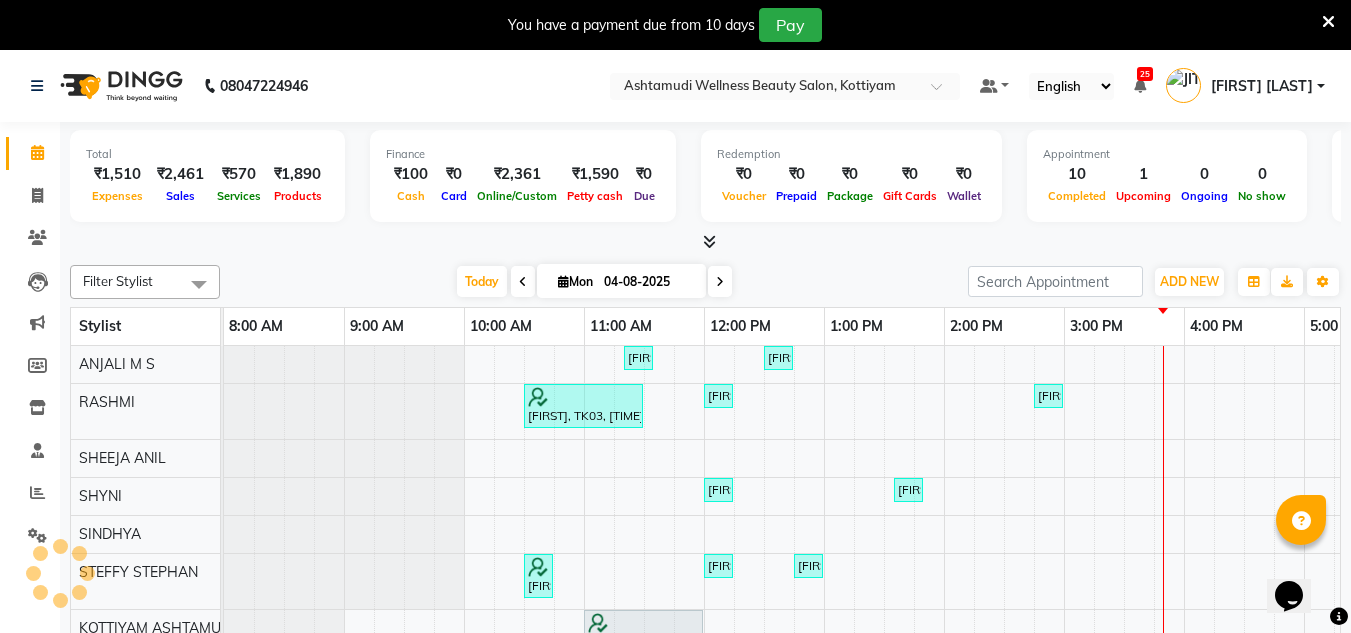 click at bounding box center [1328, 22] 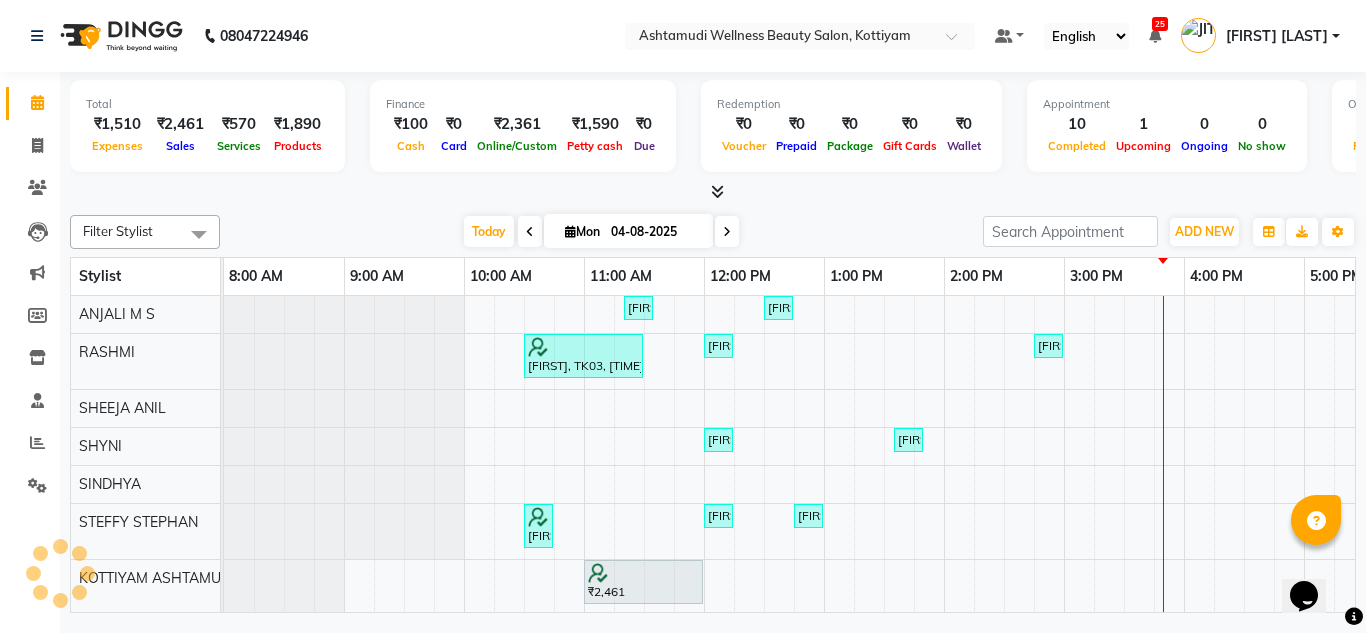 scroll, scrollTop: 112, scrollLeft: 0, axis: vertical 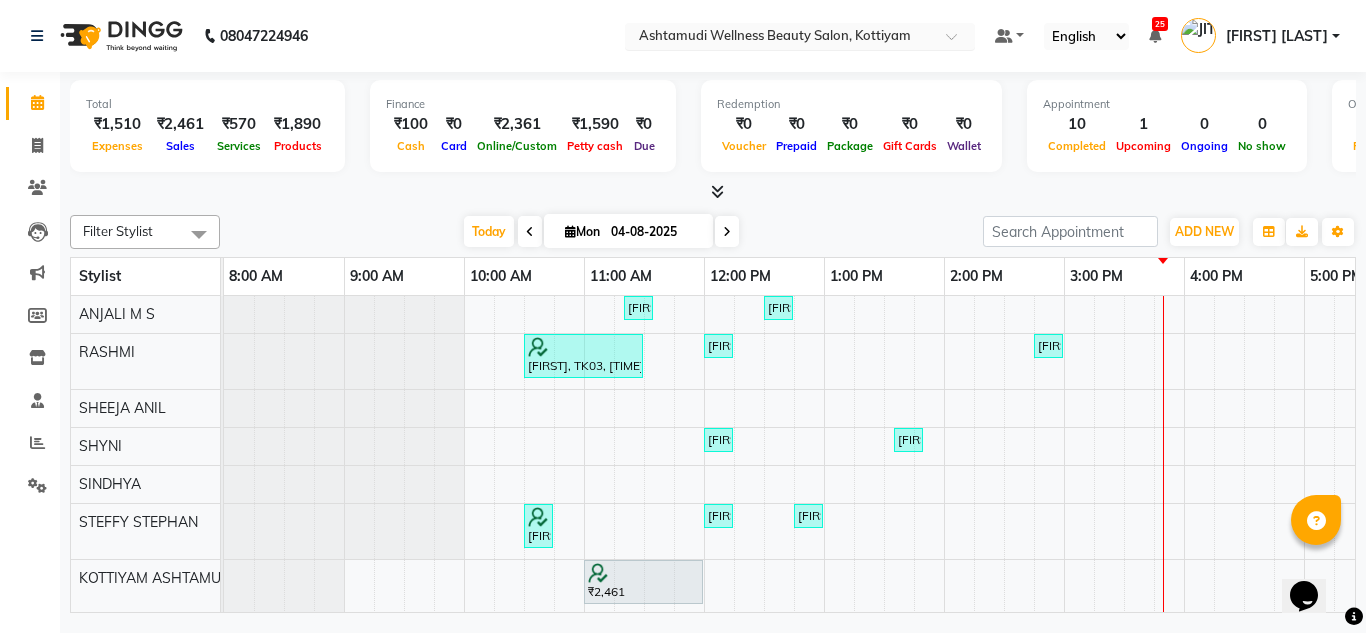 click at bounding box center (780, 38) 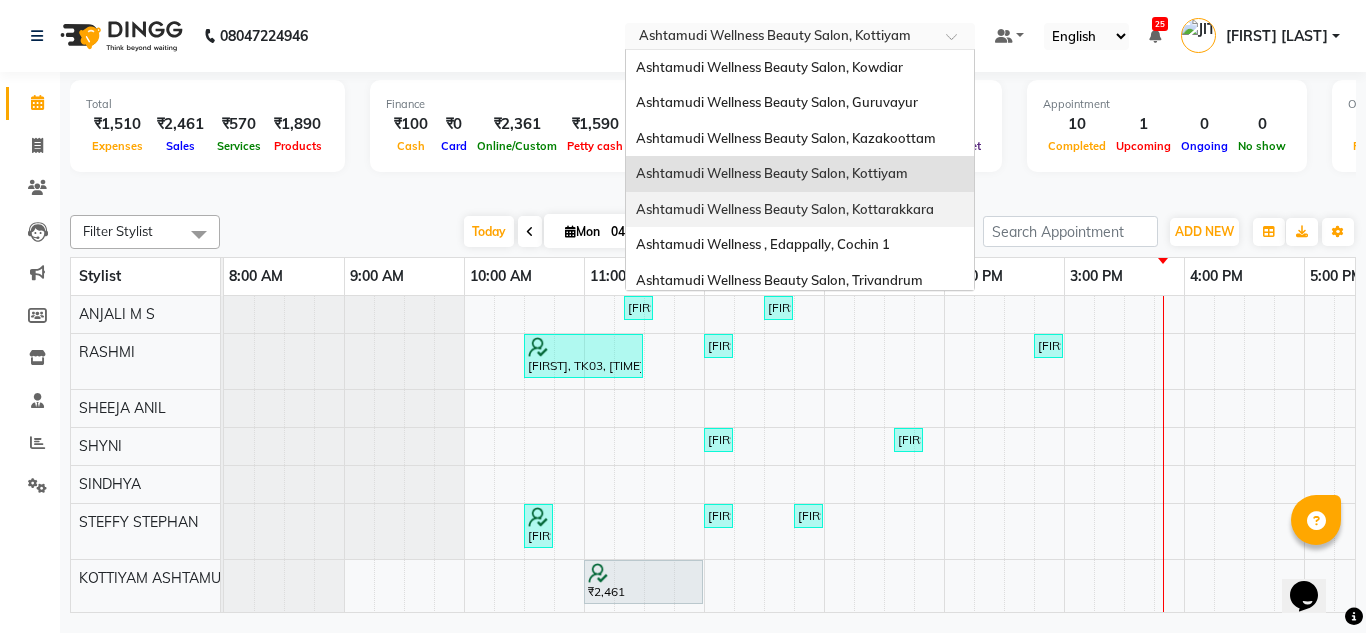 click on "Ashtamudi Wellness Beauty Salon, Kottarakkara" at bounding box center (785, 209) 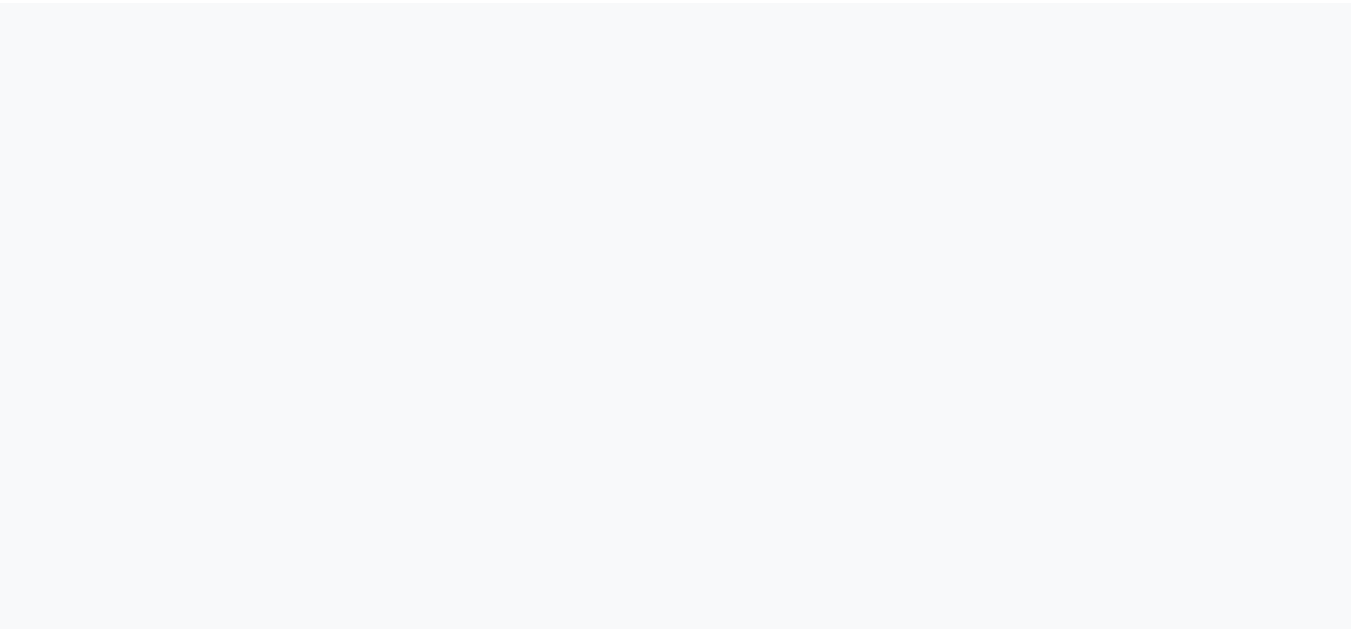 scroll, scrollTop: 0, scrollLeft: 0, axis: both 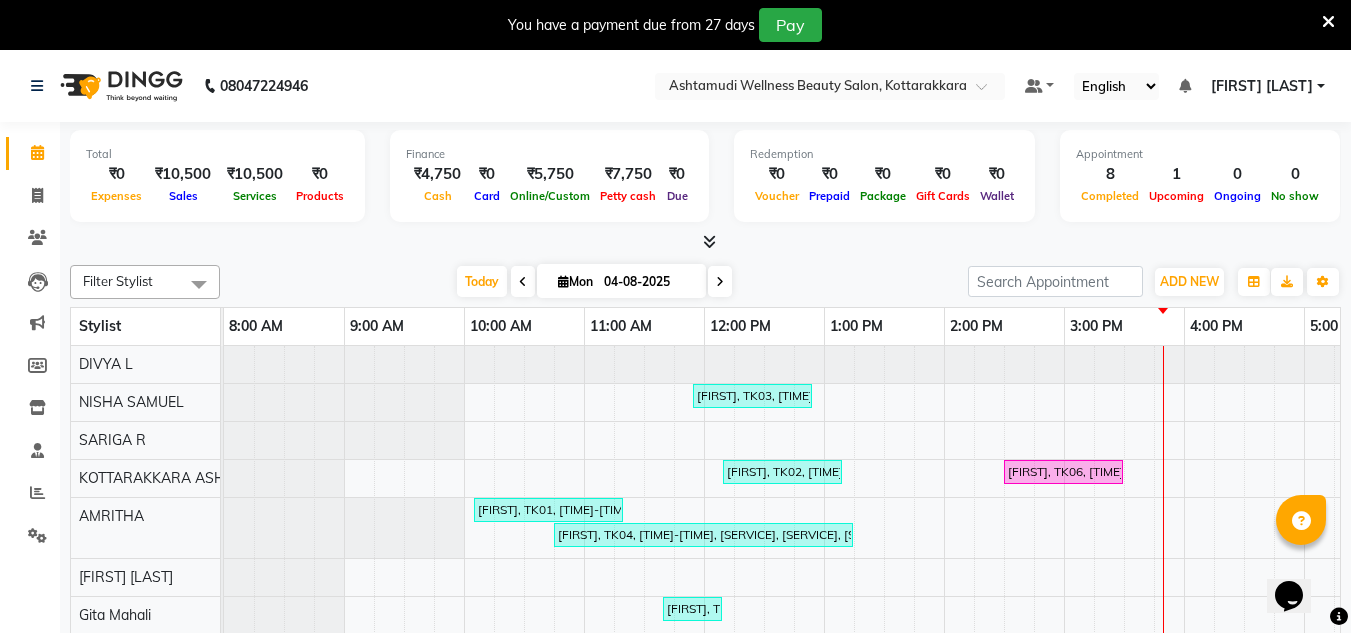 click at bounding box center (1328, 22) 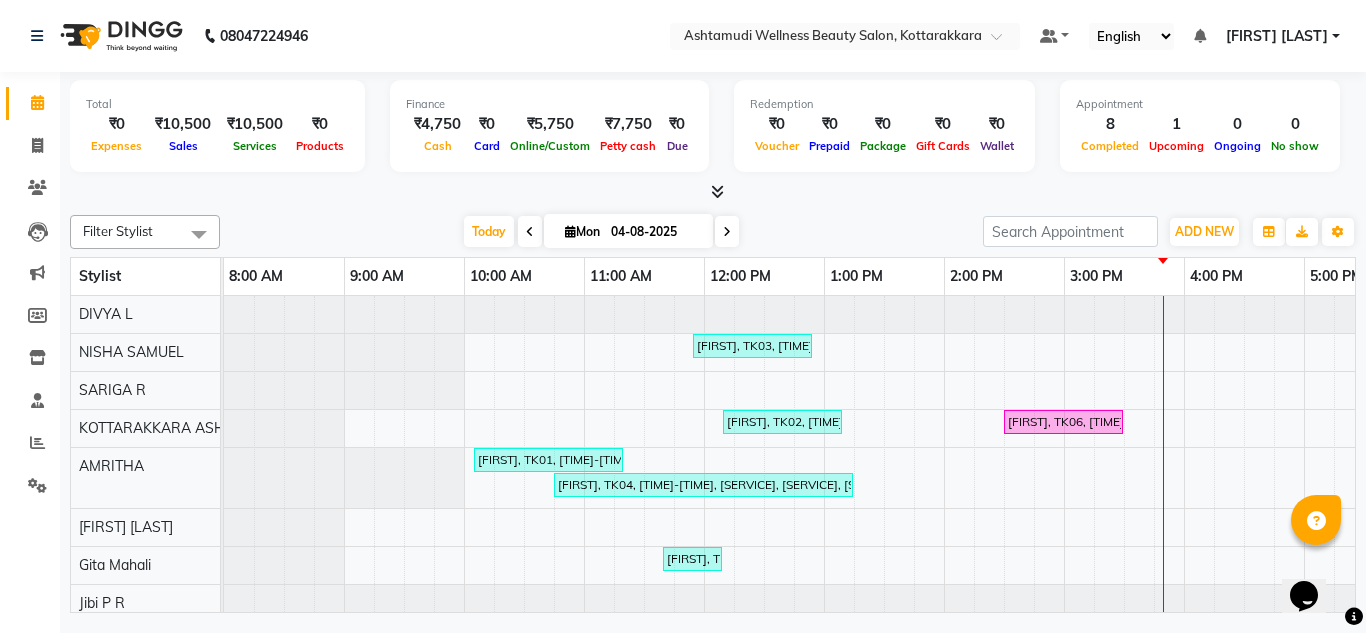 scroll, scrollTop: 61, scrollLeft: 0, axis: vertical 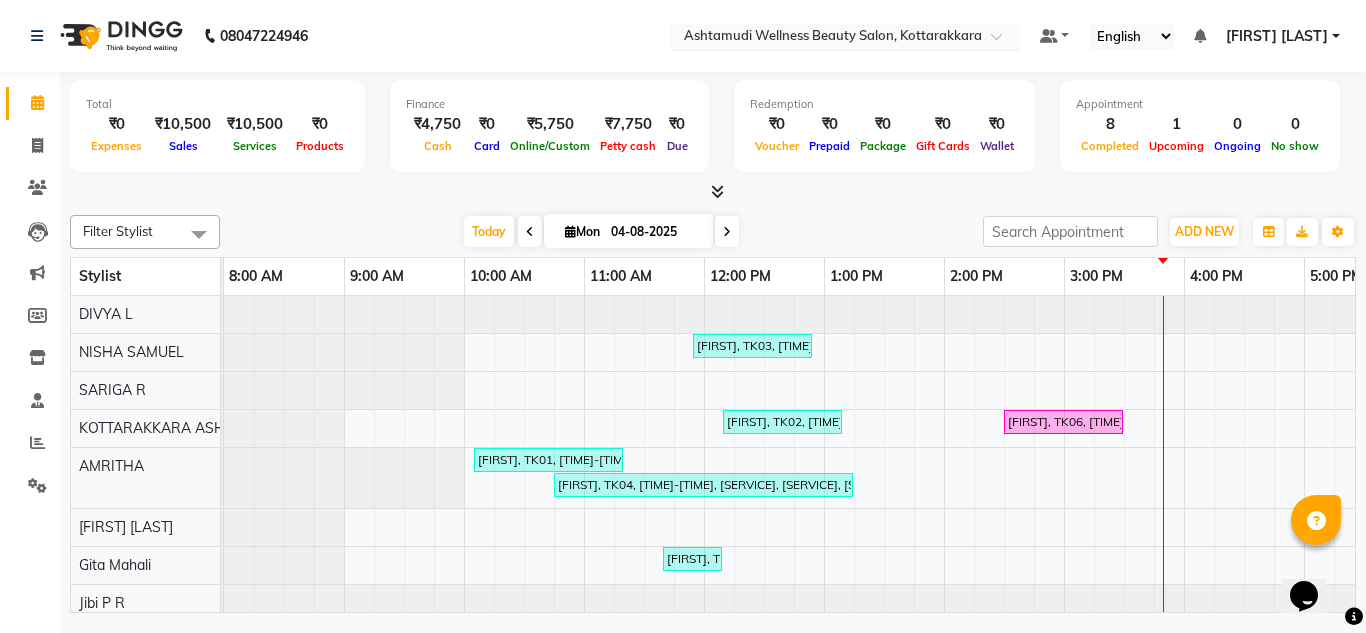 click at bounding box center [825, 38] 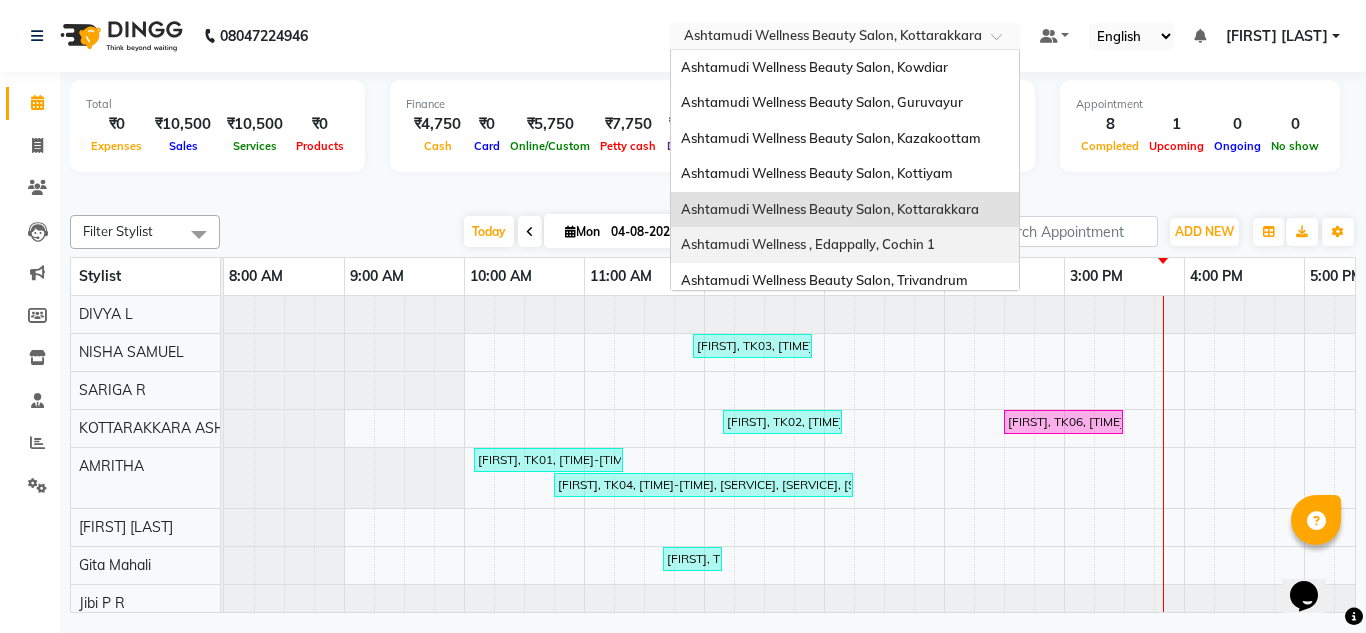 scroll, scrollTop: 200, scrollLeft: 0, axis: vertical 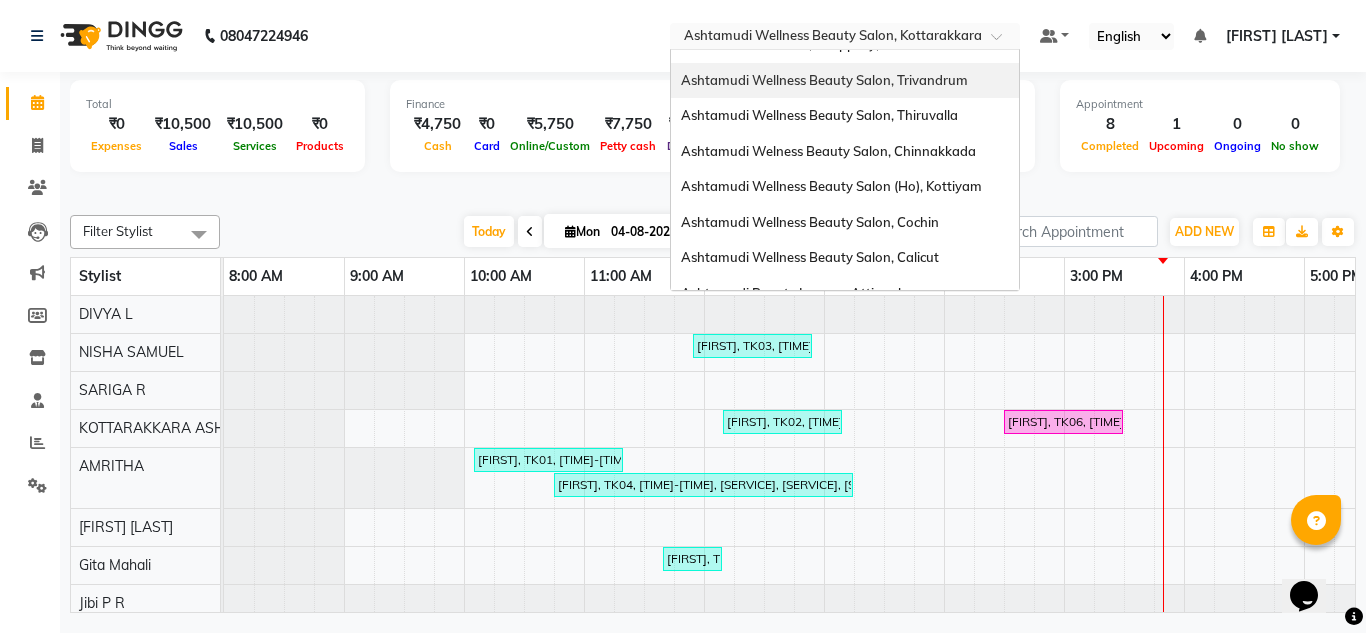click on "Ashtamudi Wellness Beauty Salon, Trivandrum" at bounding box center (845, 81) 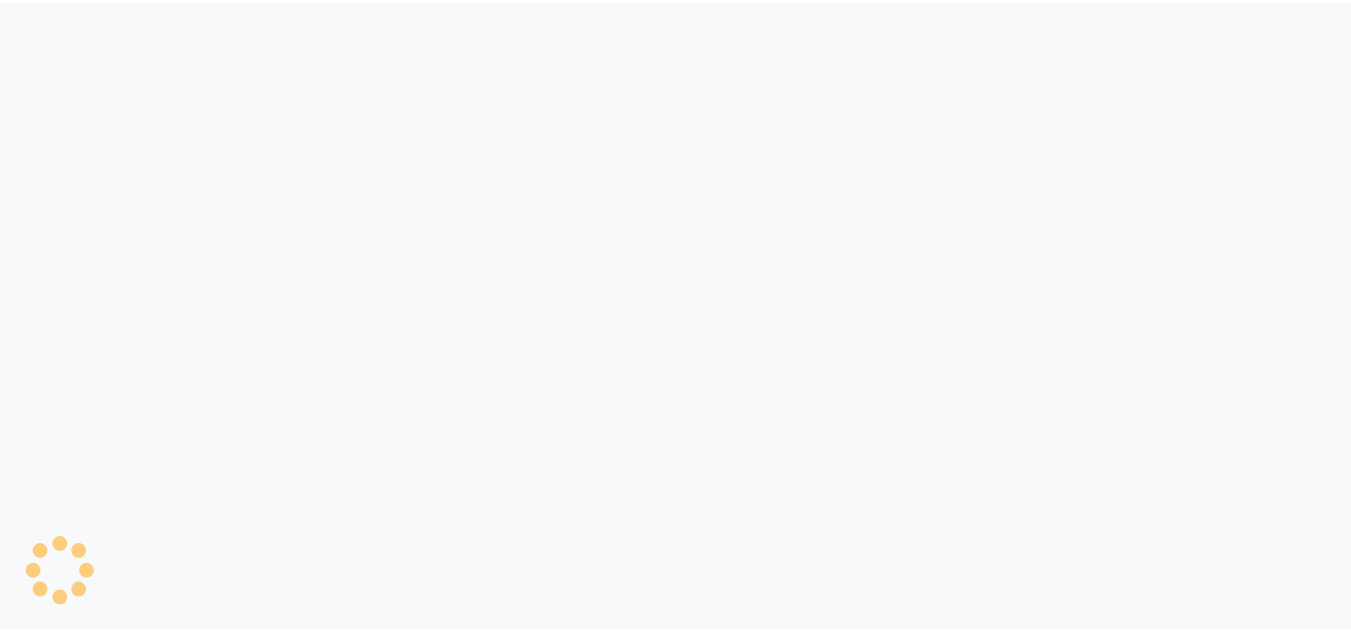 scroll, scrollTop: 0, scrollLeft: 0, axis: both 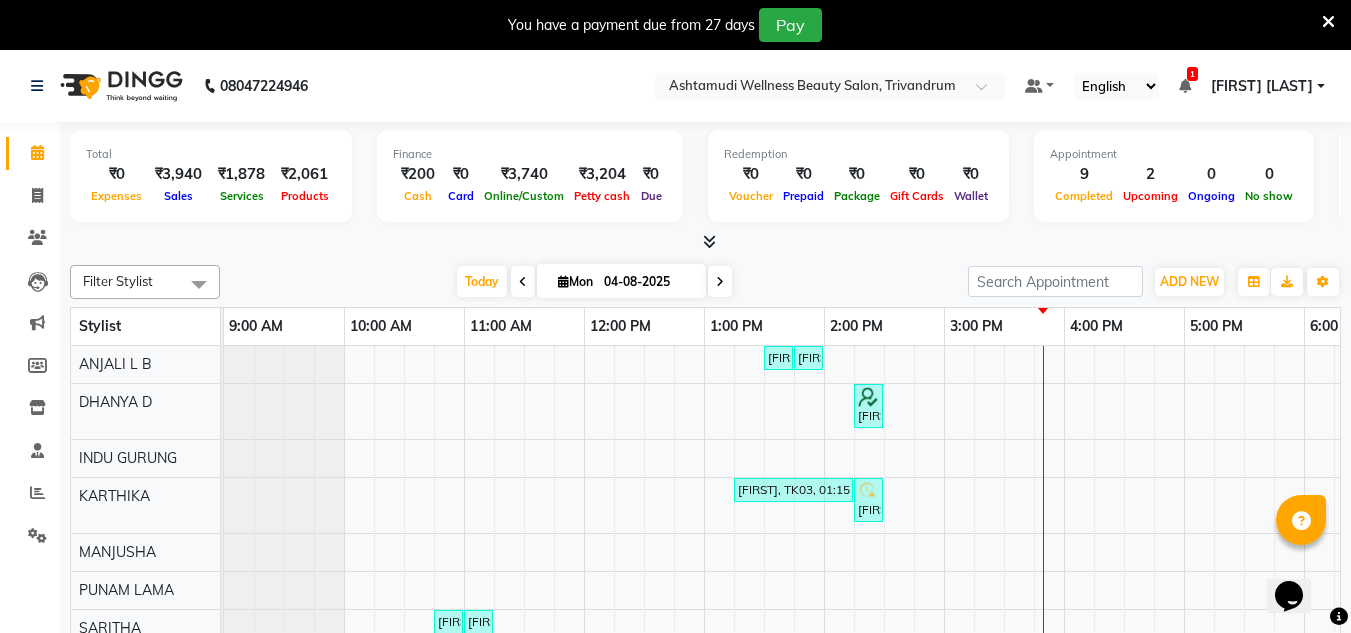 click at bounding box center [1328, 22] 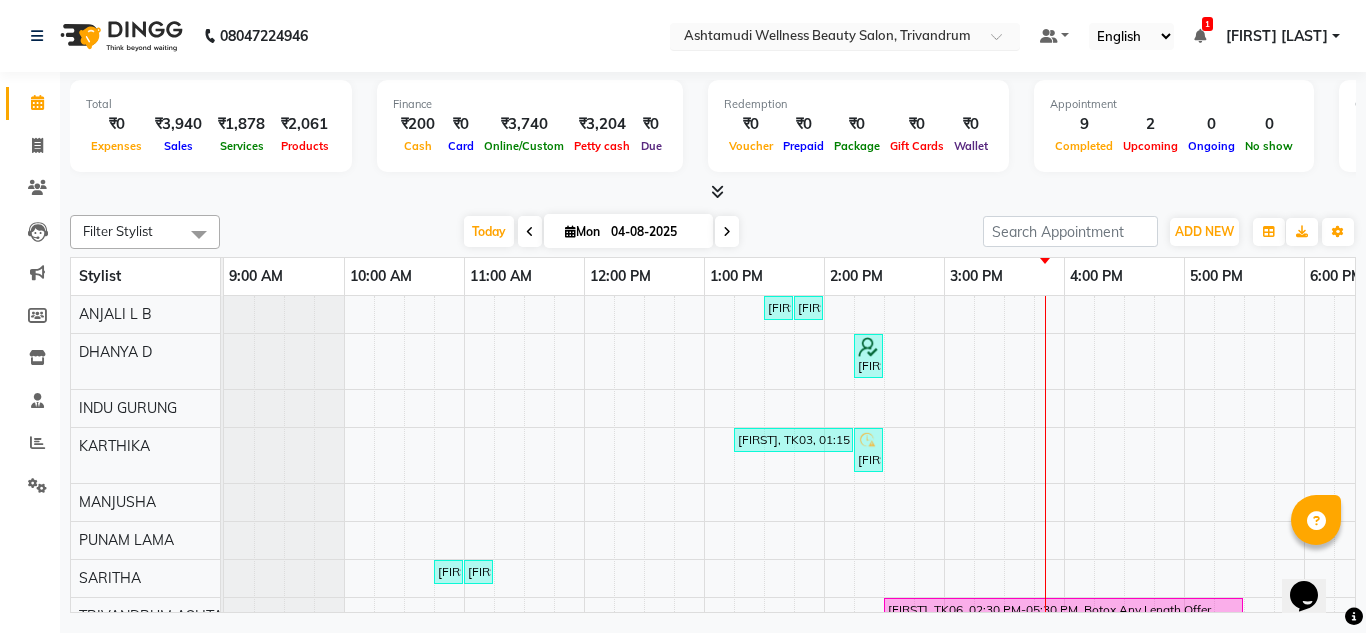 click at bounding box center [825, 38] 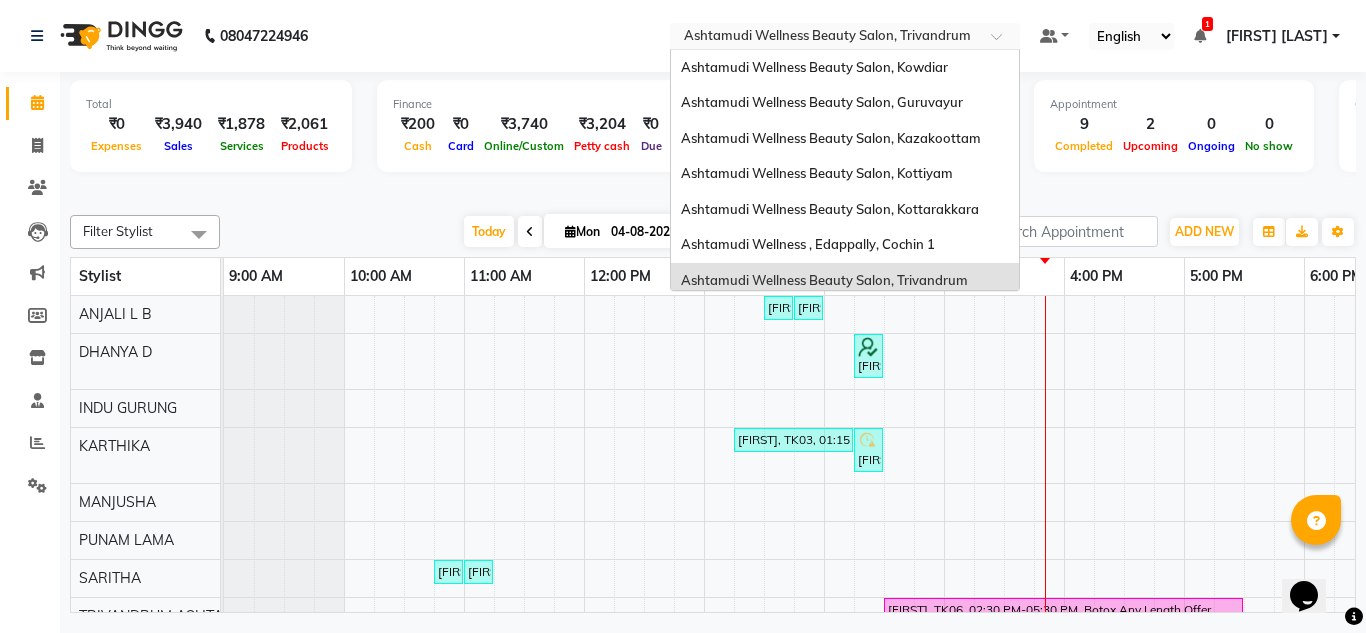 scroll, scrollTop: 213, scrollLeft: 0, axis: vertical 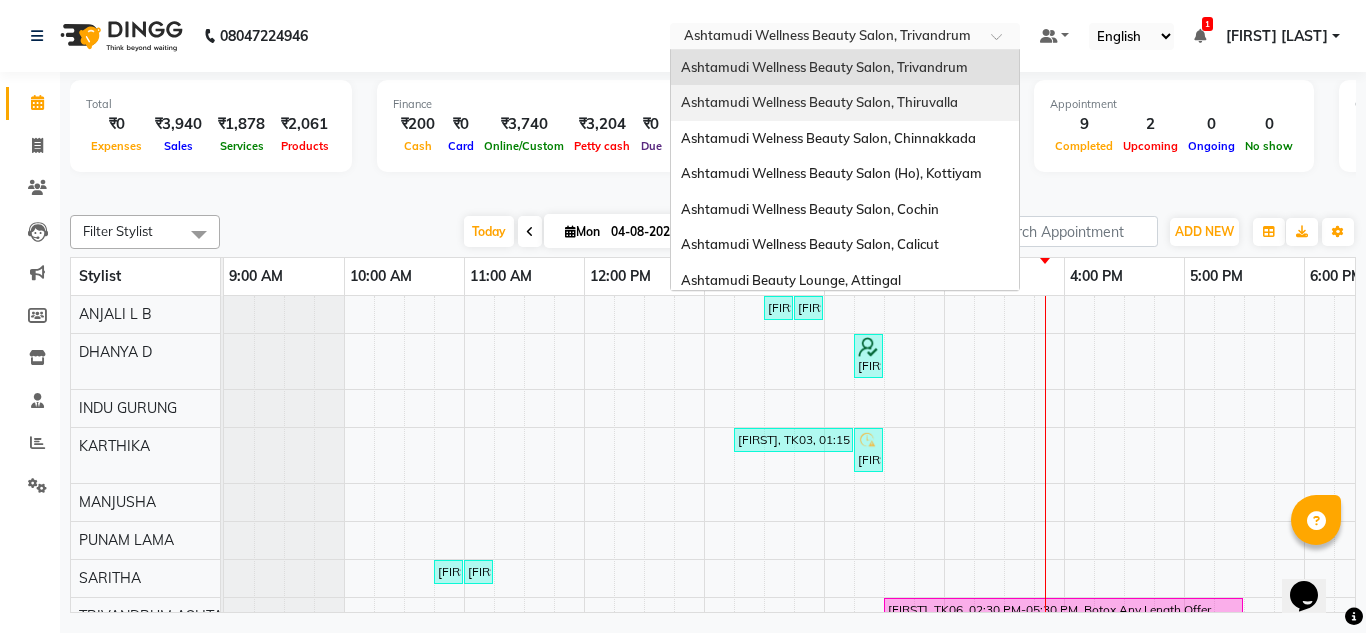 click on "Ashtamudi Wellness Beauty Salon, Thiruvalla" at bounding box center [819, 102] 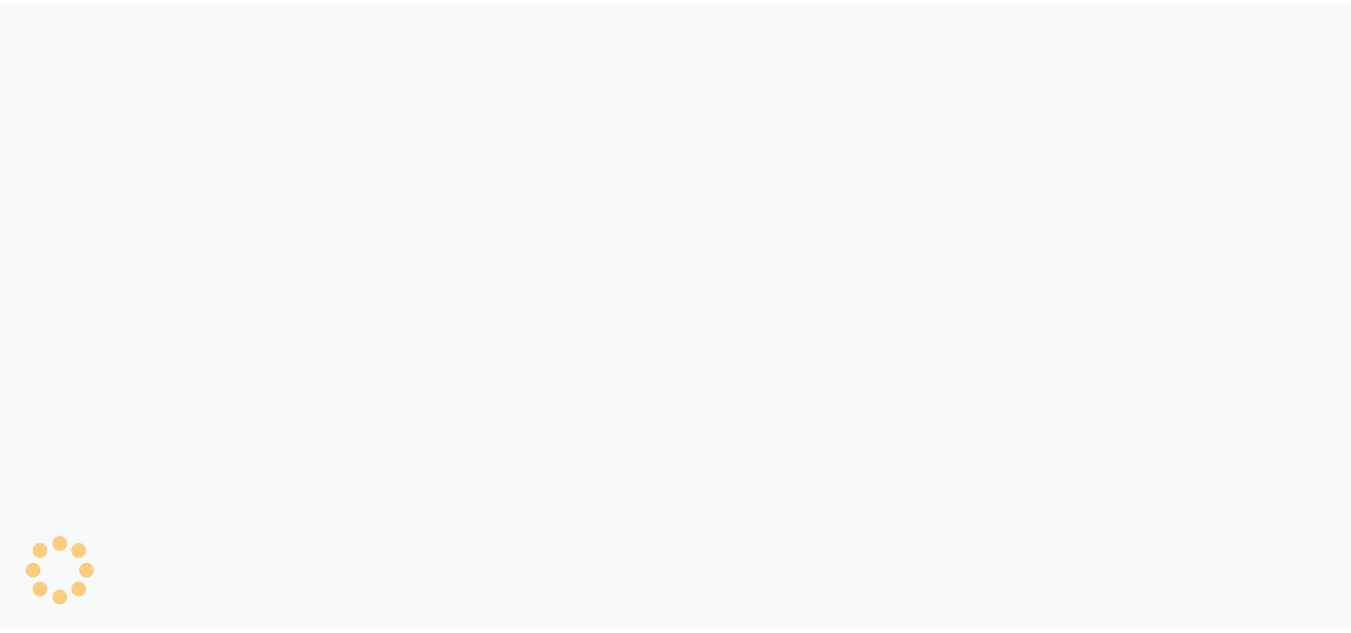 scroll, scrollTop: 0, scrollLeft: 0, axis: both 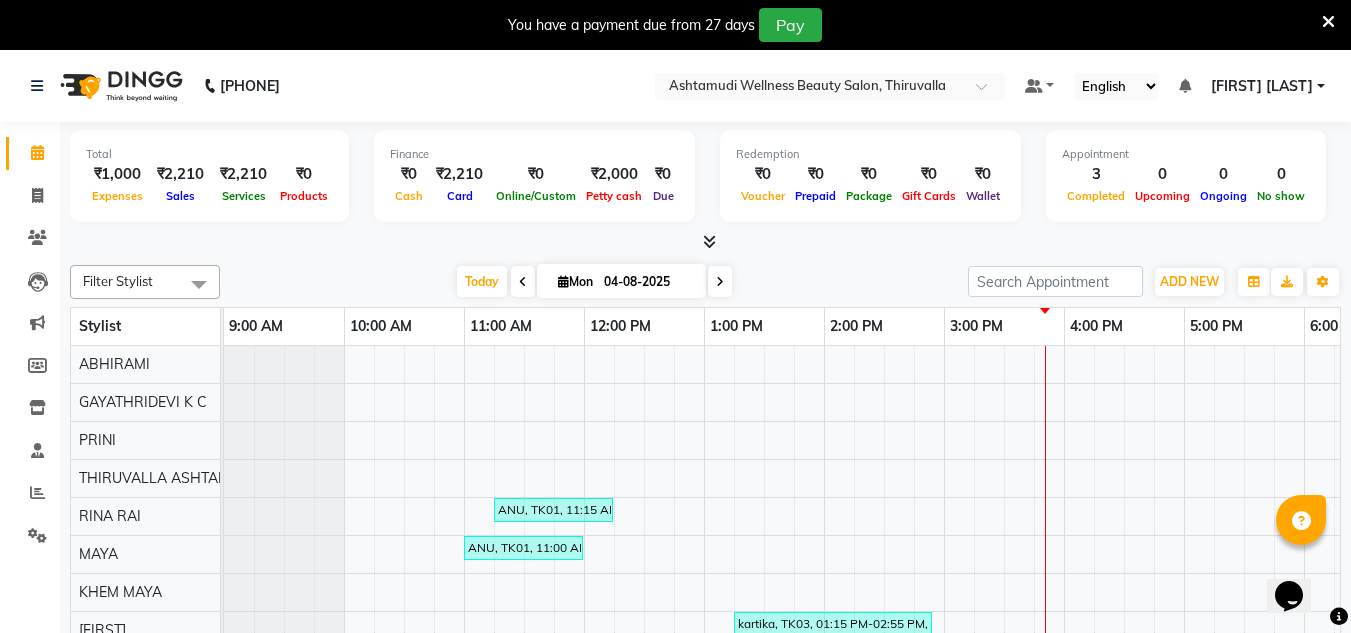click at bounding box center (1328, 22) 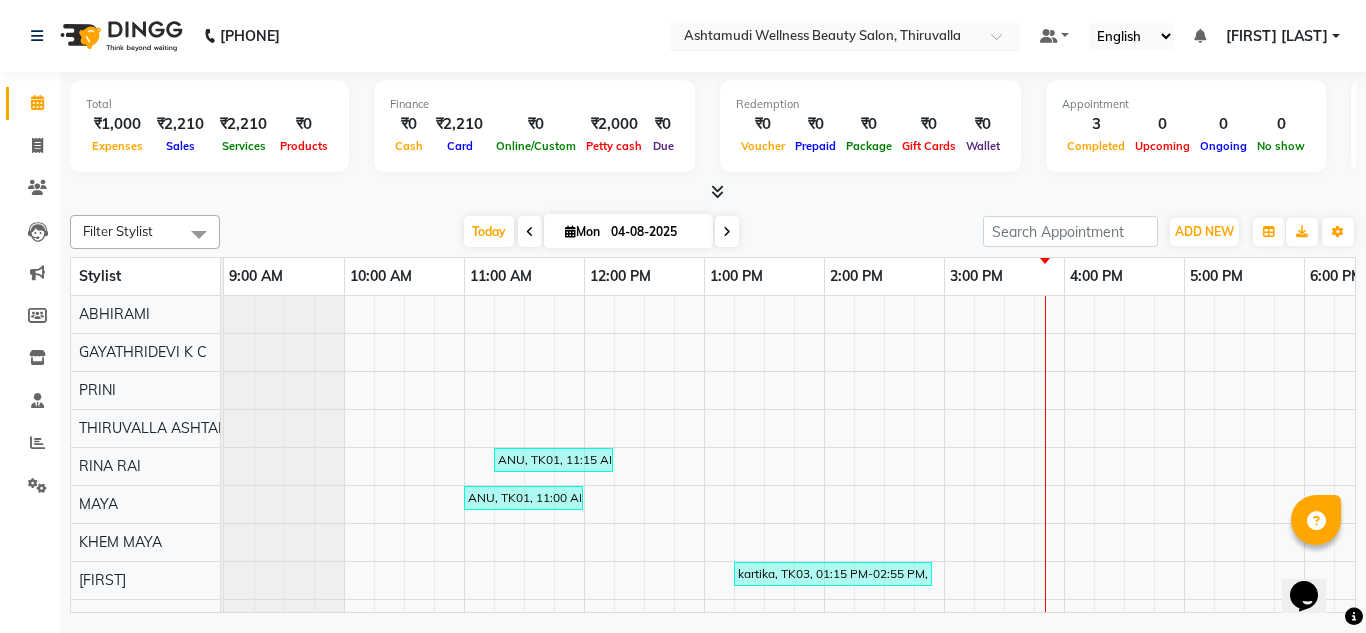 click at bounding box center (825, 38) 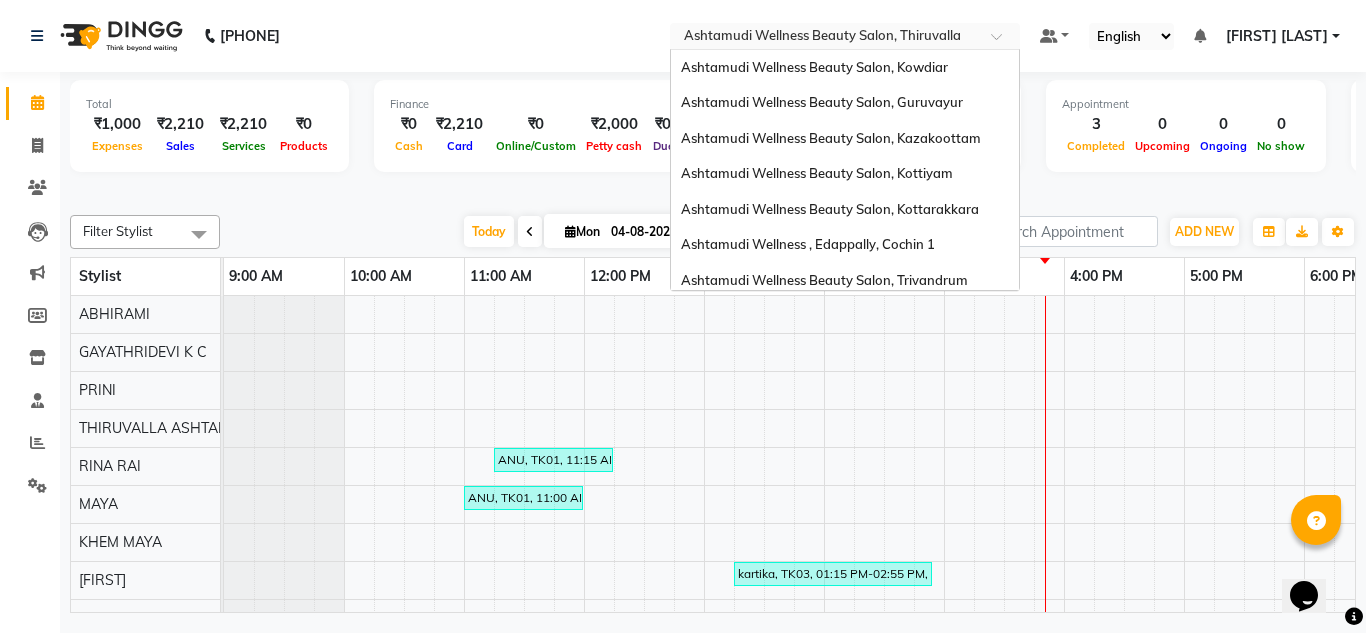 scroll, scrollTop: 249, scrollLeft: 0, axis: vertical 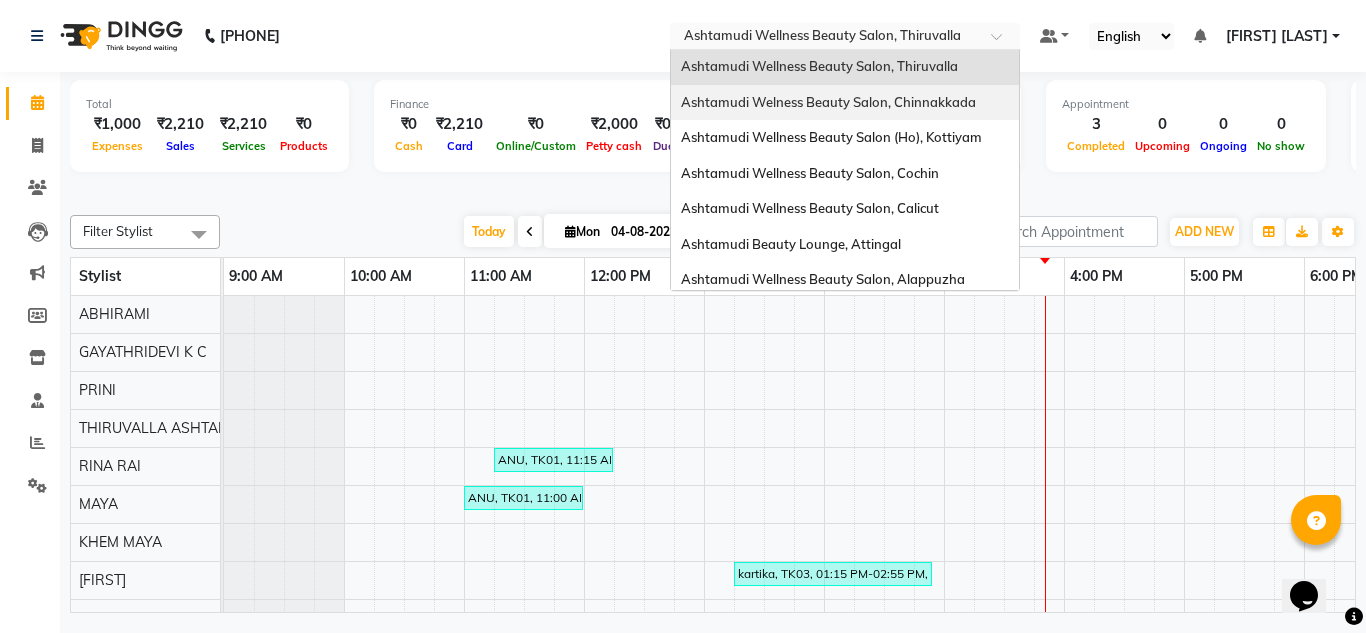click on "Ashtamudi Welness Beauty Salon, Chinnakkada" at bounding box center [828, 102] 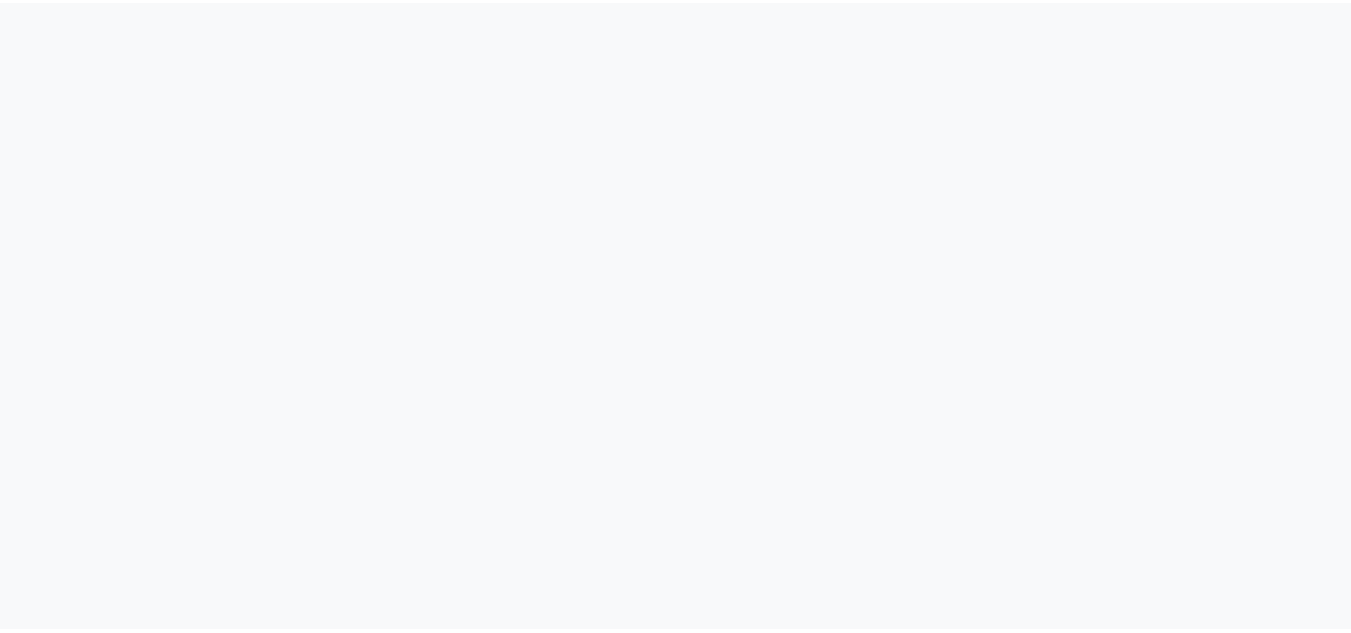 scroll, scrollTop: 0, scrollLeft: 0, axis: both 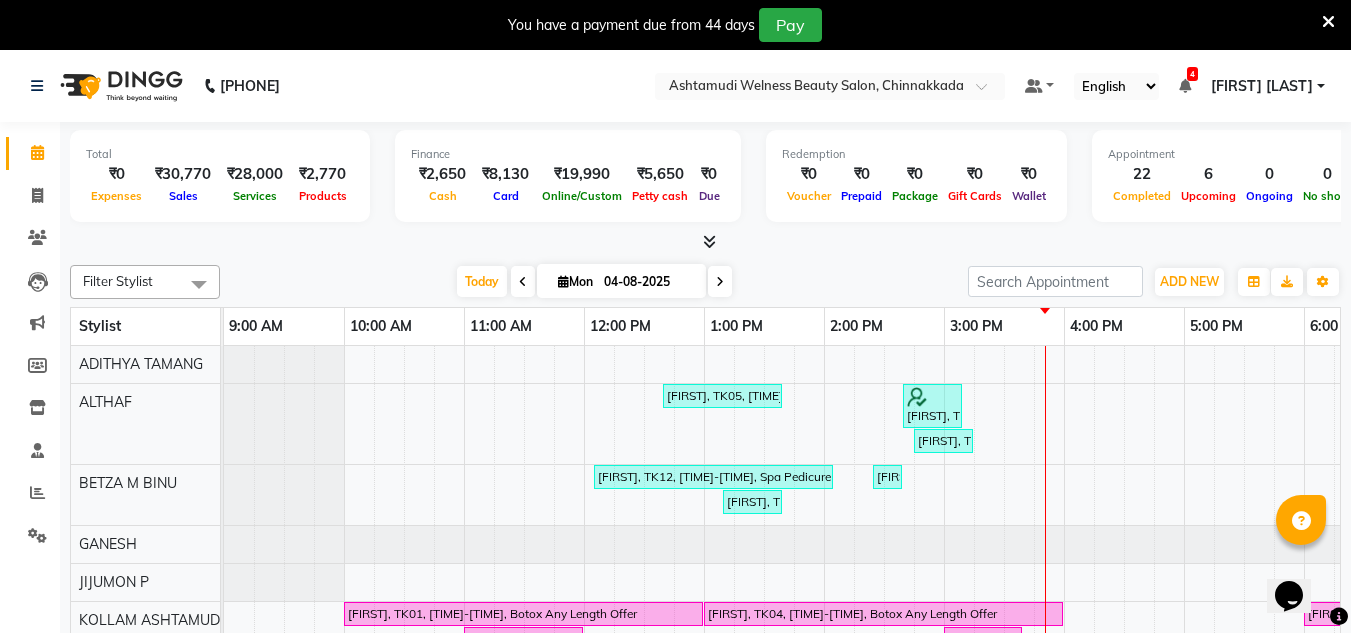 click at bounding box center [1328, 22] 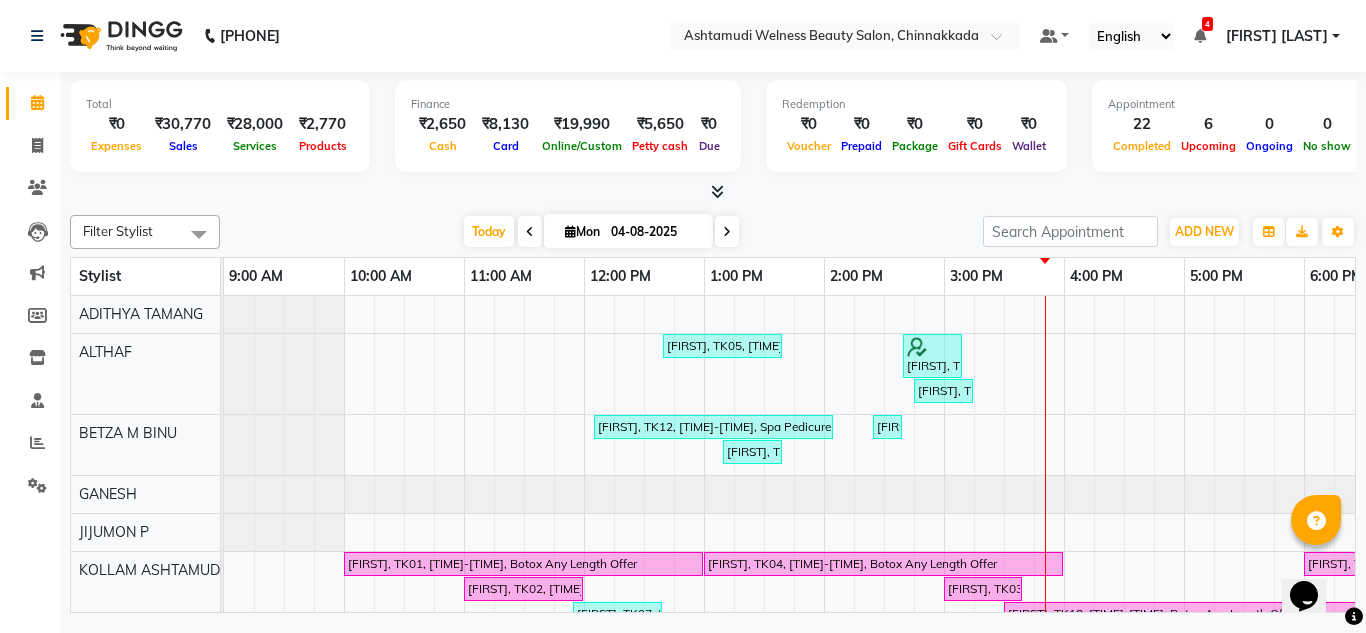 scroll, scrollTop: 100, scrollLeft: 0, axis: vertical 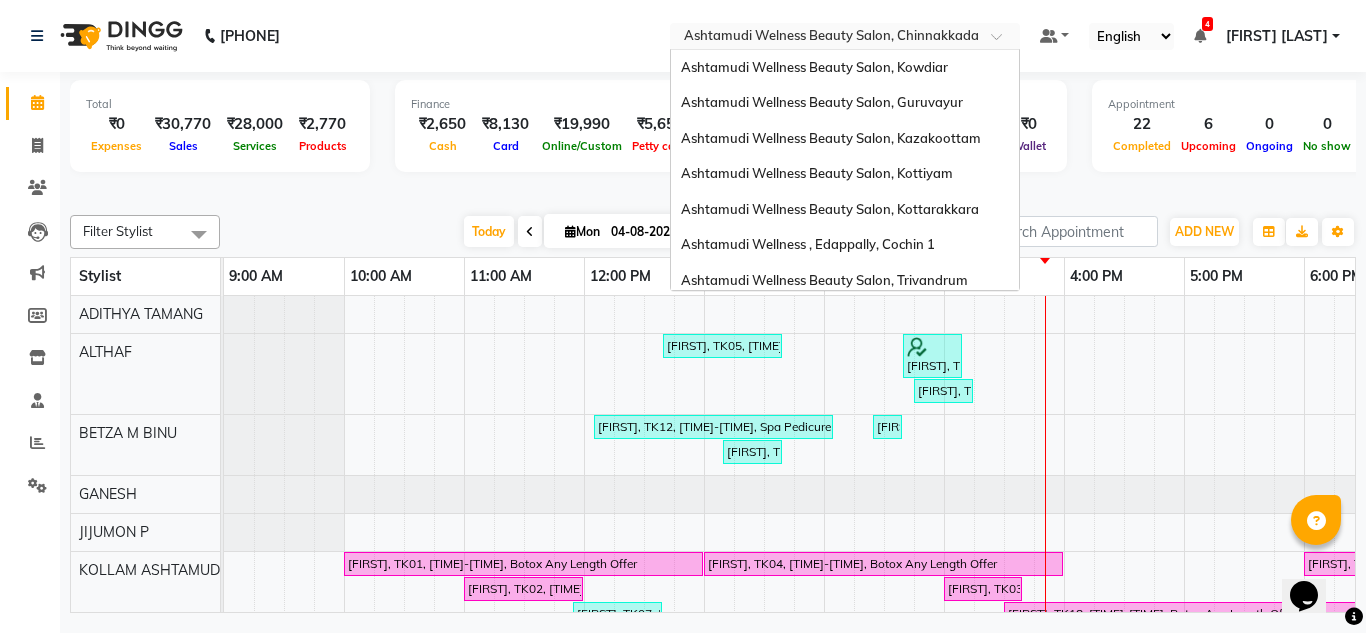 click at bounding box center [825, 38] 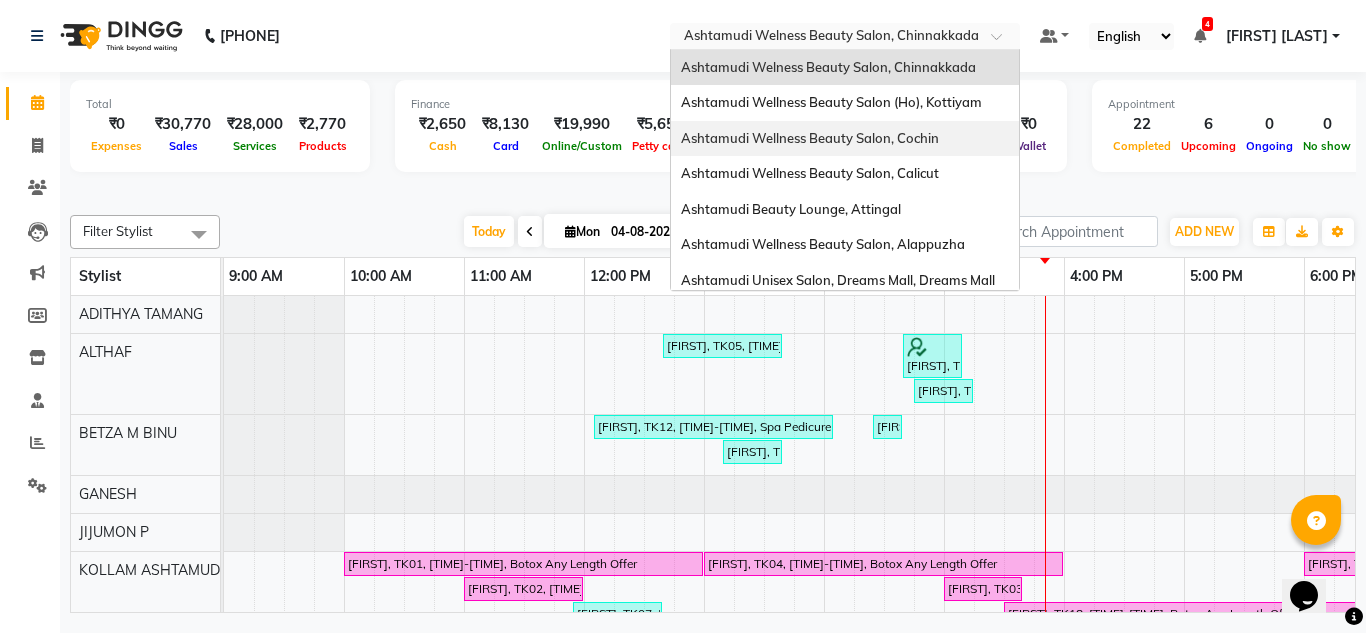 click on "Ashtamudi Wellness Beauty Salon, Cochin" at bounding box center (810, 138) 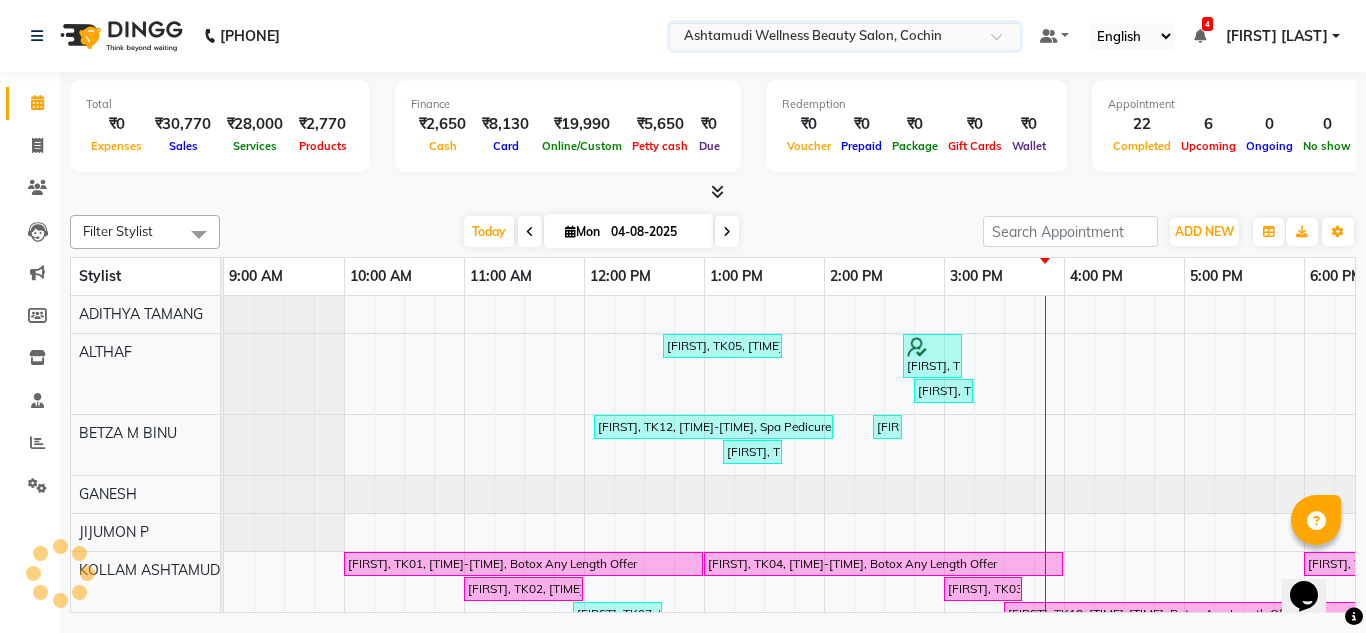 click at bounding box center (825, 38) 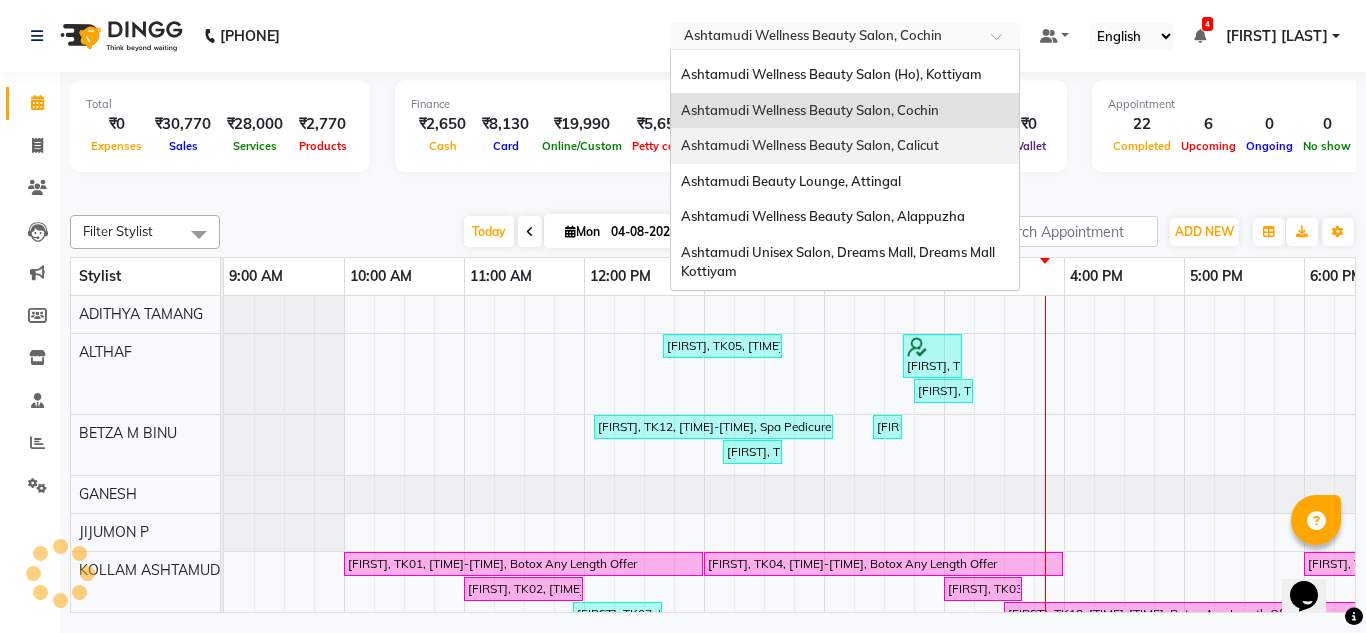 click on "Ashtamudi Wellness Beauty Salon, Calicut" at bounding box center (845, 146) 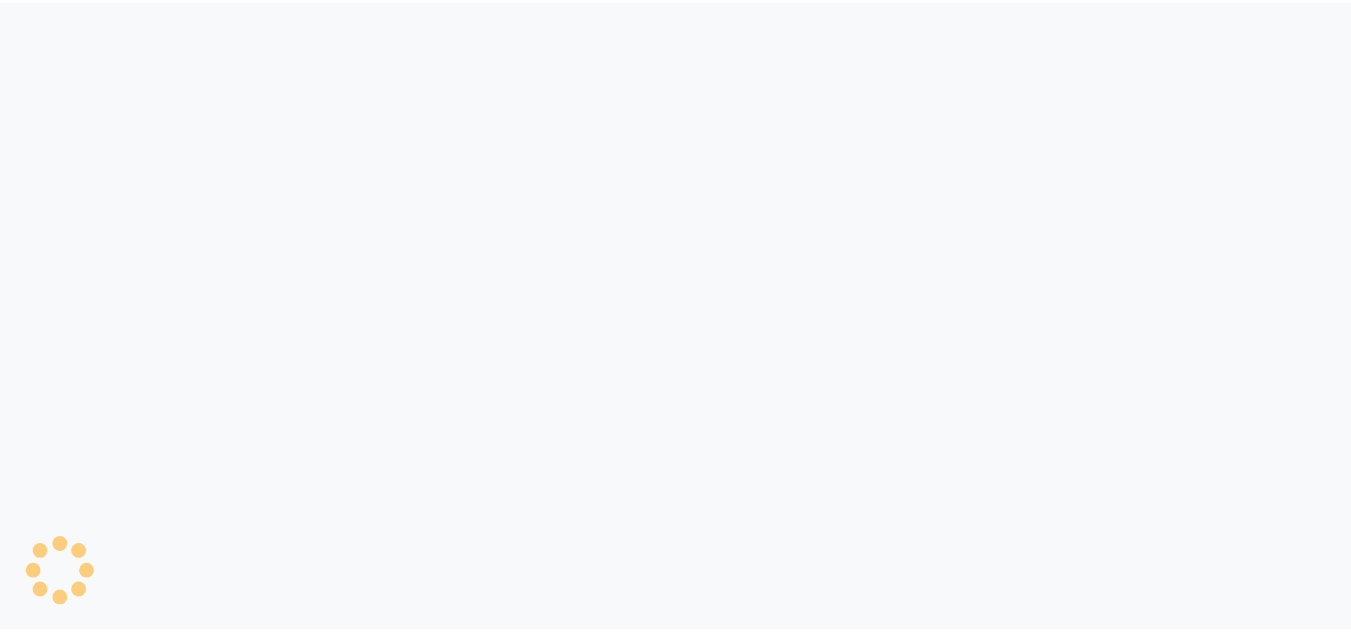 scroll, scrollTop: 0, scrollLeft: 0, axis: both 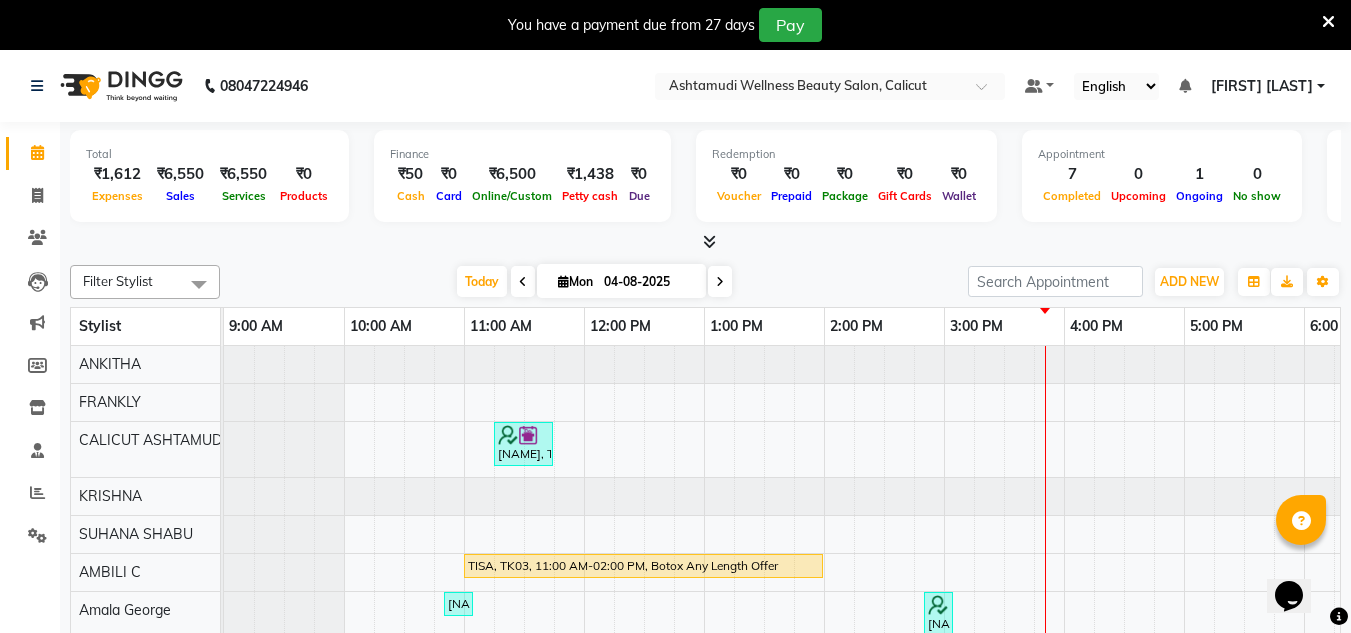 click at bounding box center [1328, 22] 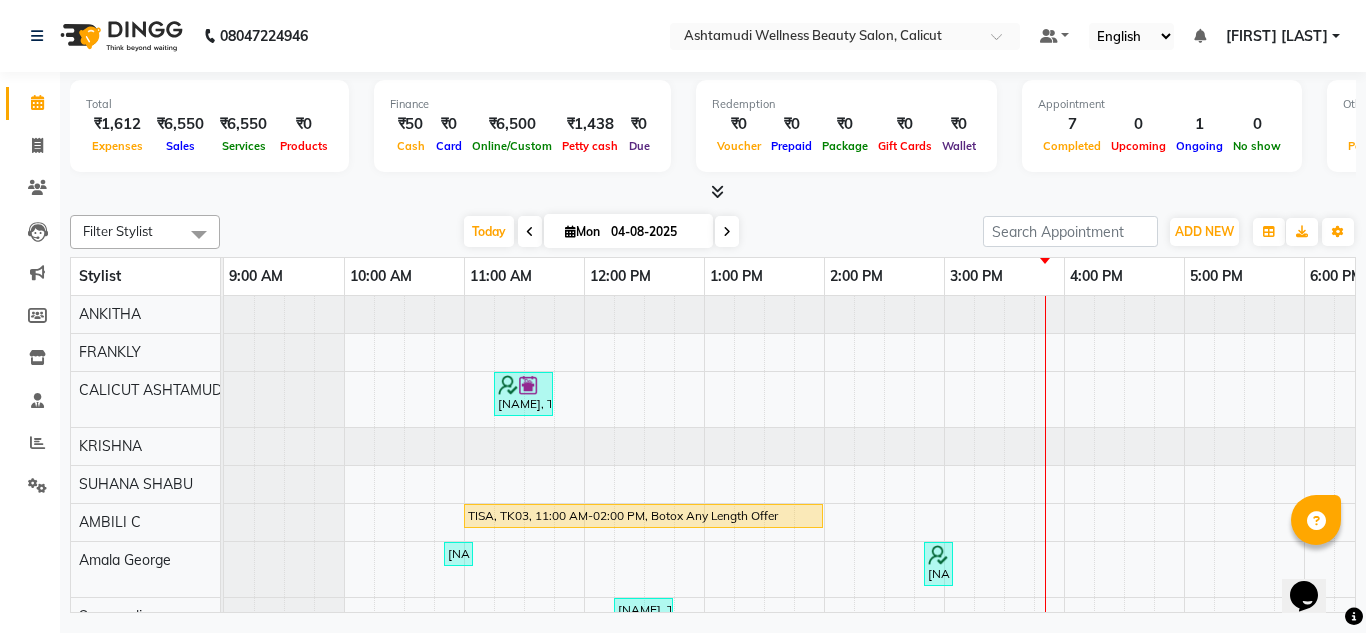 scroll, scrollTop: 103, scrollLeft: 0, axis: vertical 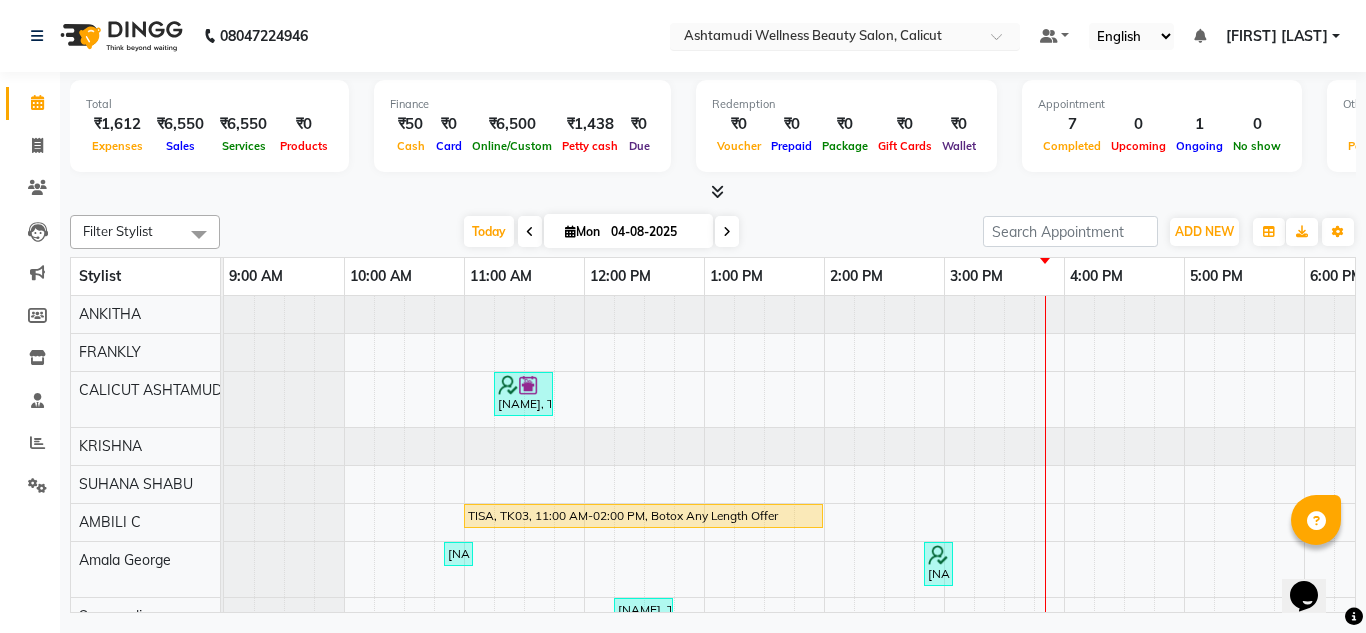 click at bounding box center [825, 38] 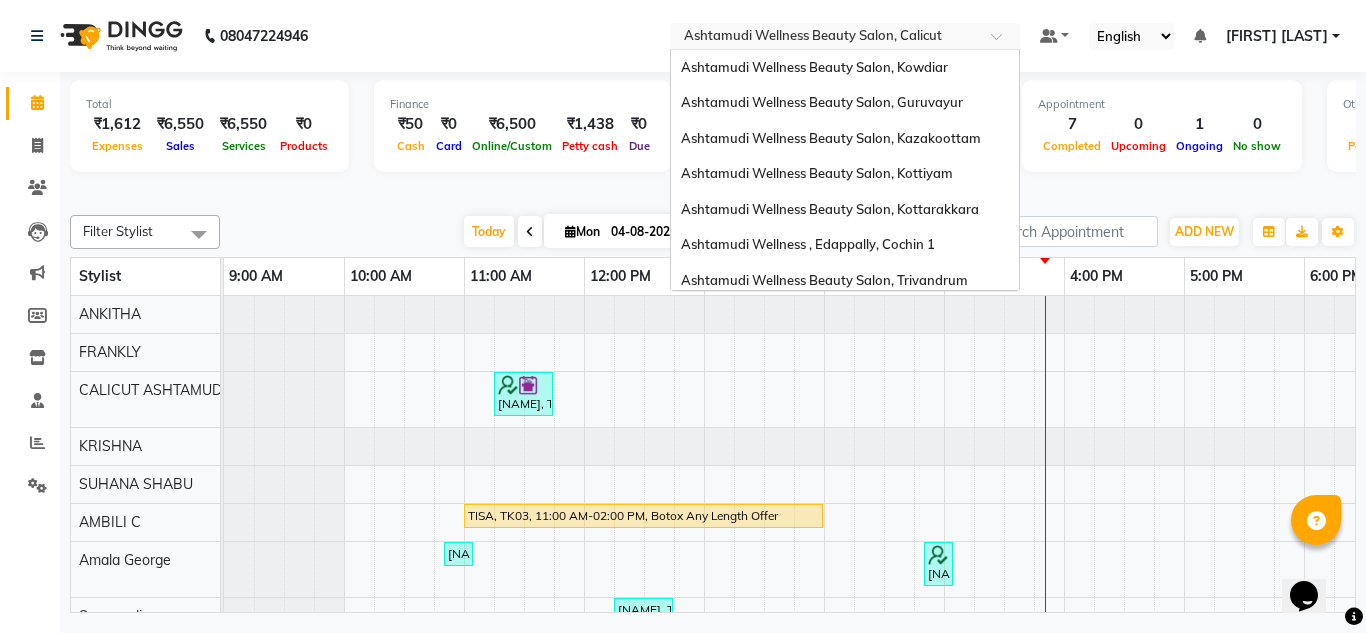 scroll, scrollTop: 312, scrollLeft: 0, axis: vertical 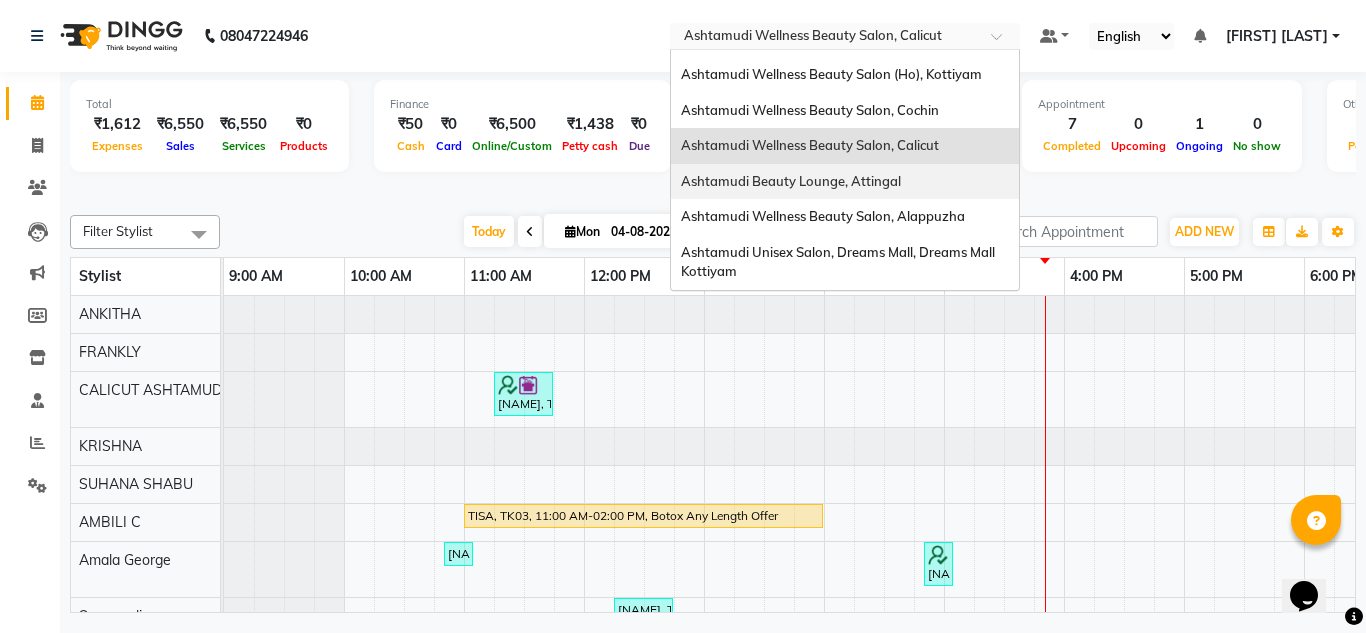 click on "Ashtamudi Beauty Lounge, Attingal" at bounding box center (845, 182) 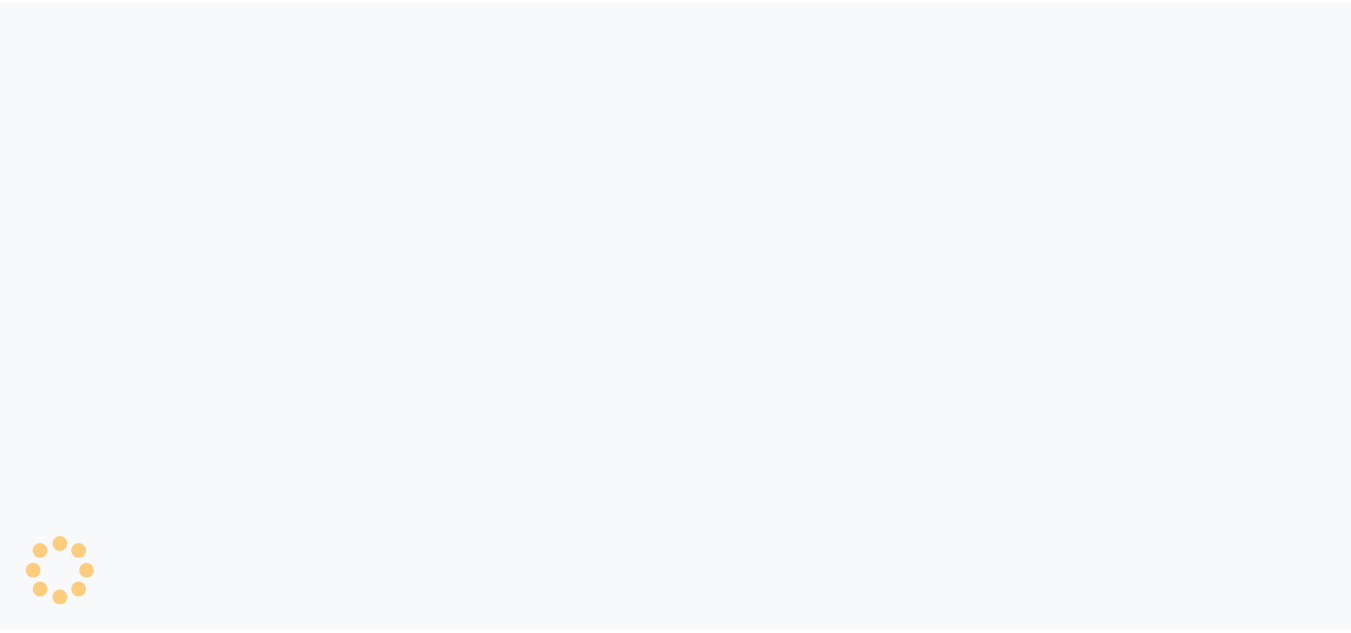 scroll, scrollTop: 0, scrollLeft: 0, axis: both 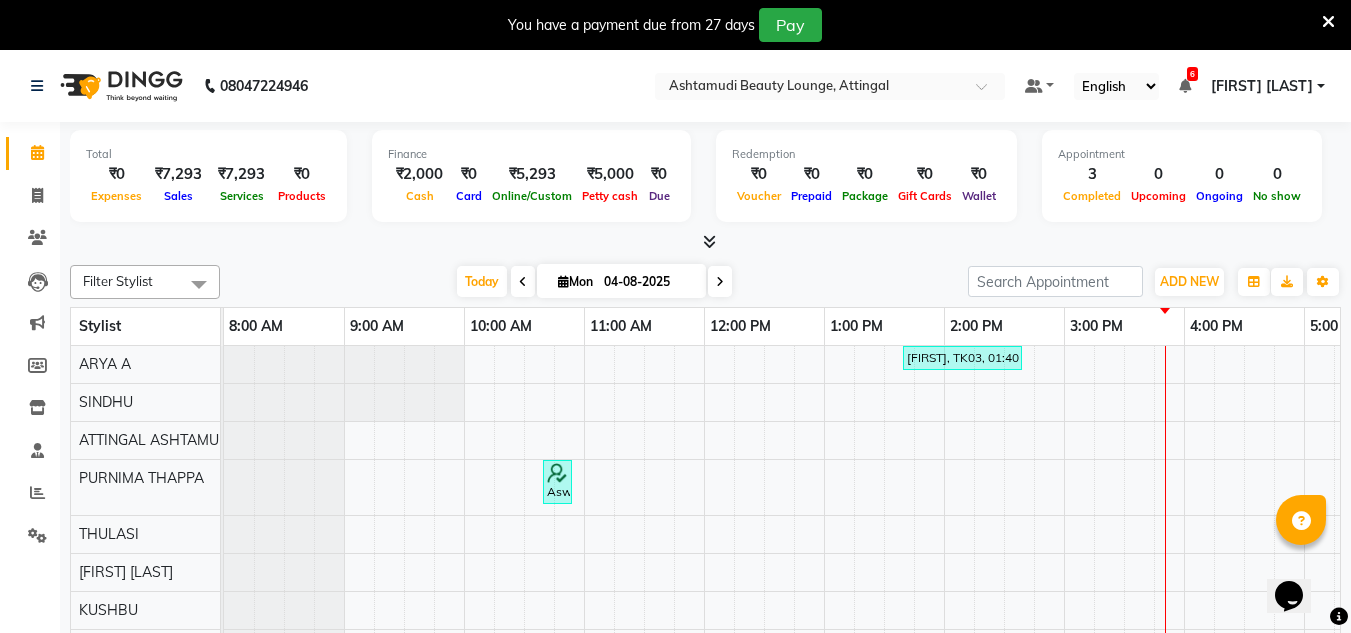 click at bounding box center (1328, 22) 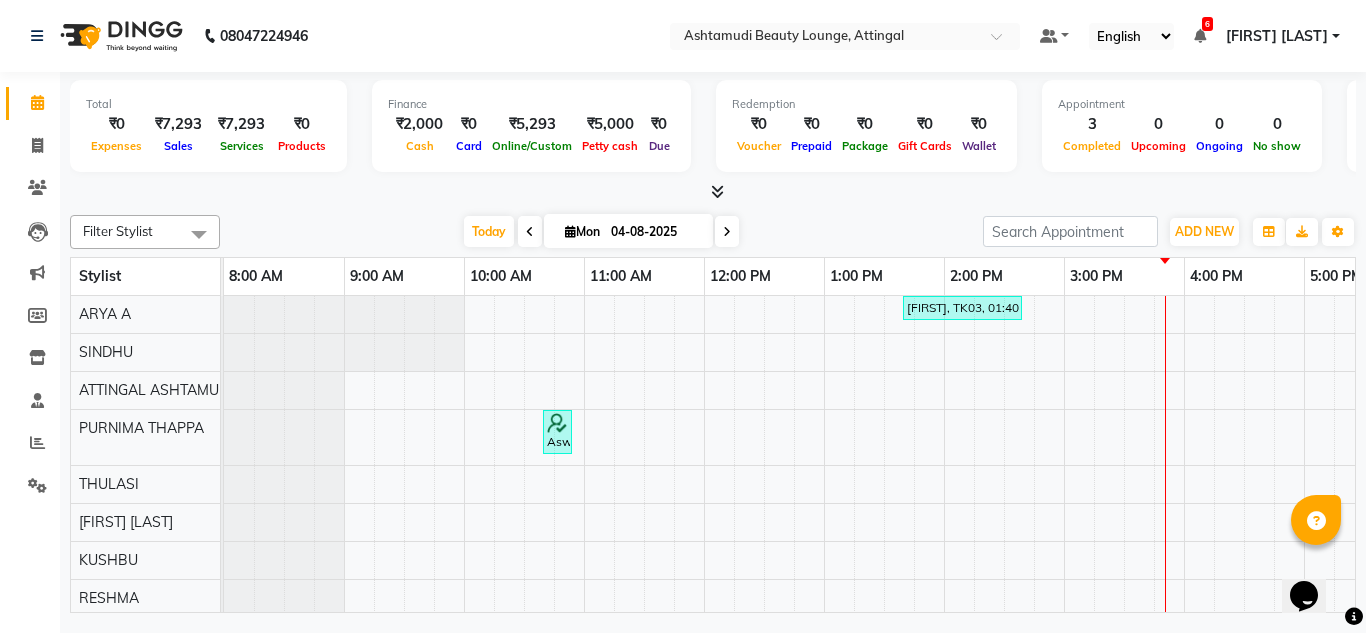 click on "[NAME], TK03, 01:40 PM-02:40 PM, Spa Pedicure" 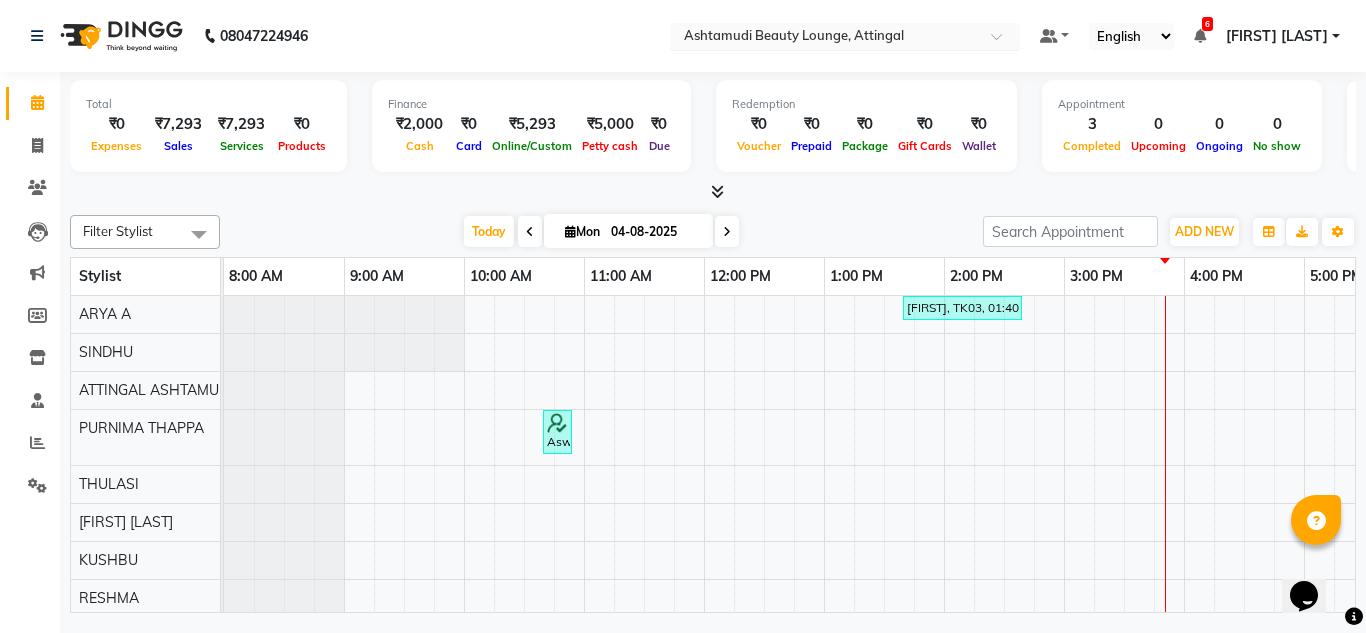 click on "Select Location × Ashtamudi Beauty Lounge, [CITY]" at bounding box center (845, 36) 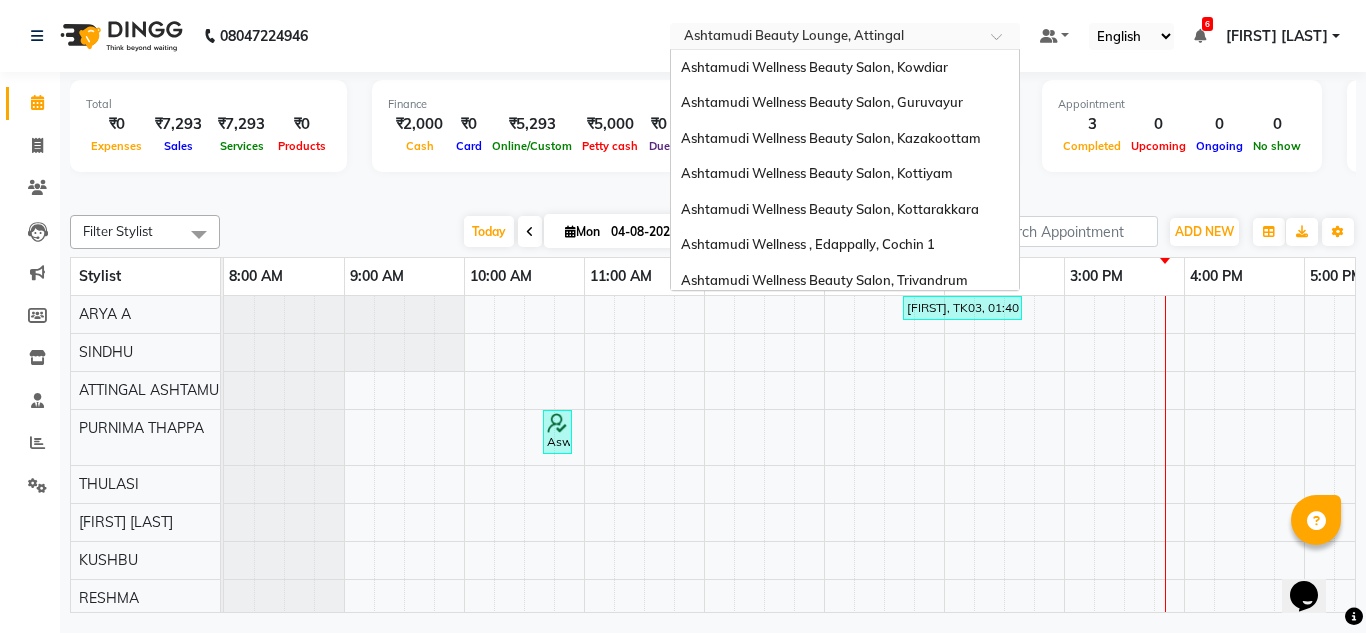 scroll, scrollTop: 312, scrollLeft: 0, axis: vertical 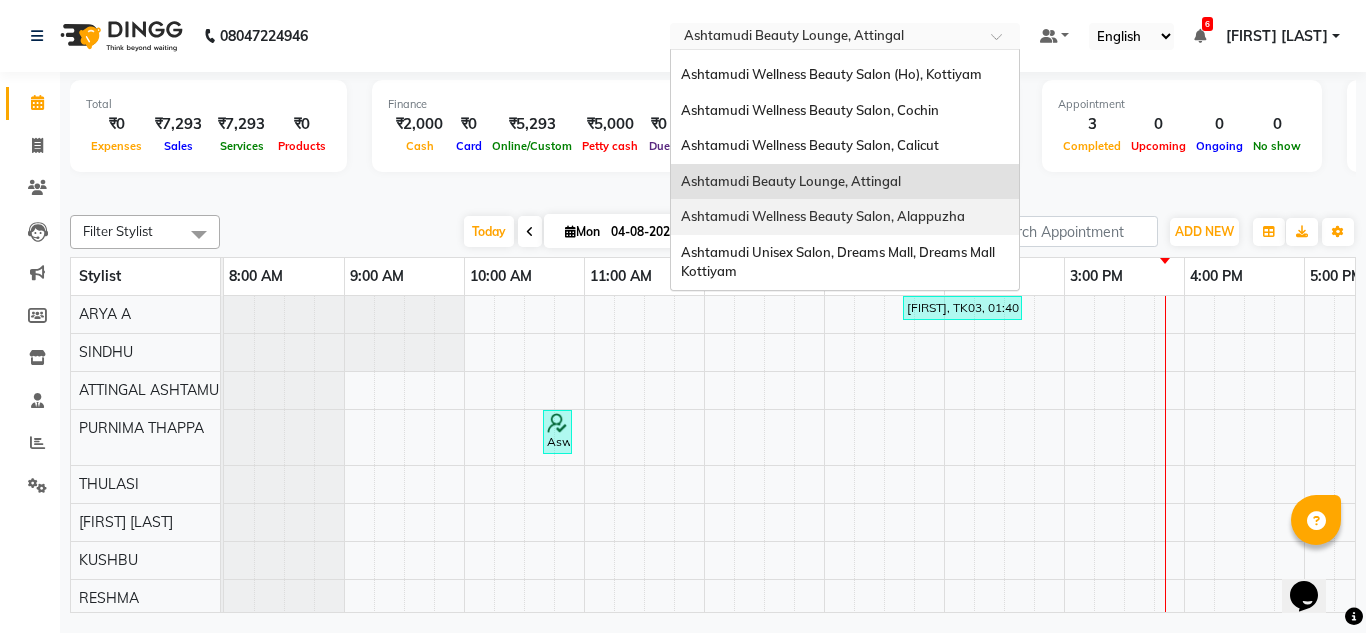 click on "Ashtamudi Wellness Beauty Salon, Alappuzha" at bounding box center [845, 217] 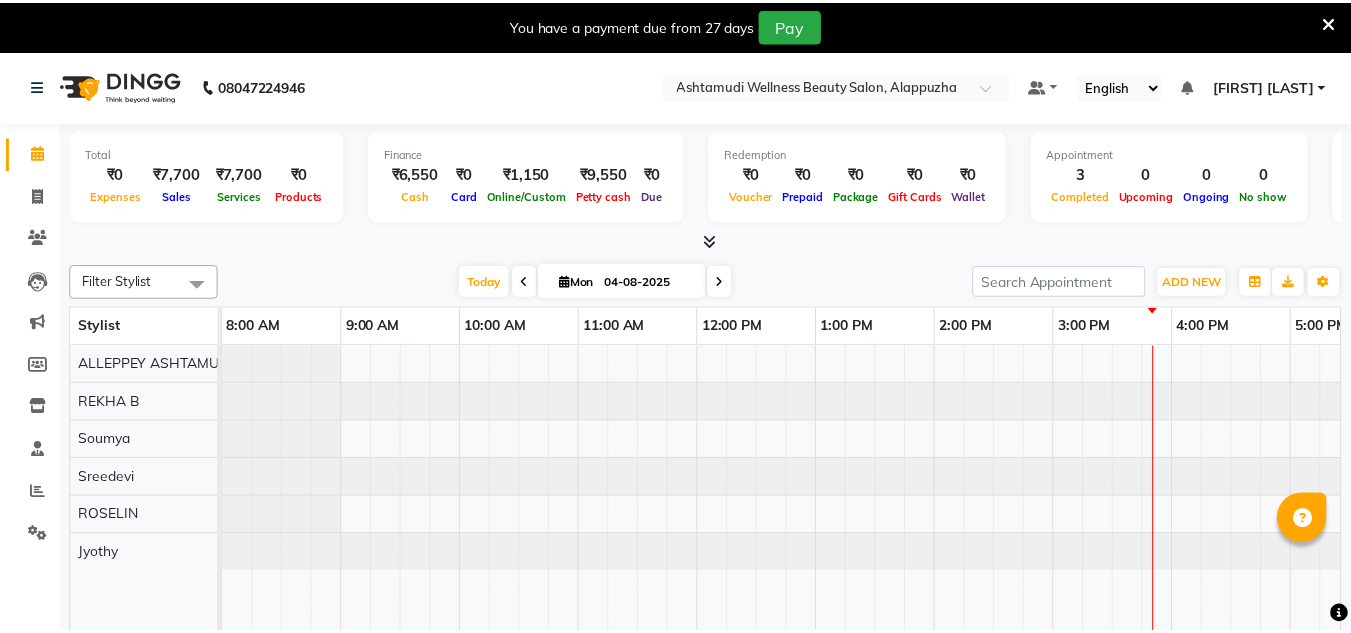scroll, scrollTop: 0, scrollLeft: 0, axis: both 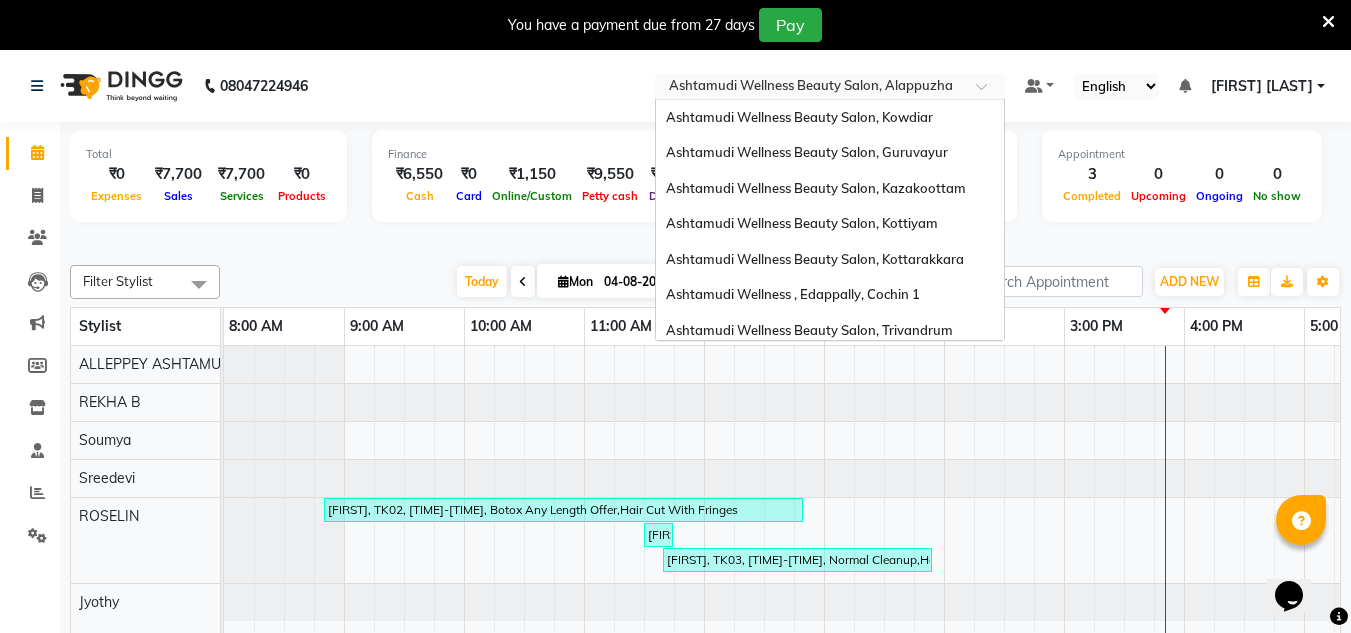 click at bounding box center (810, 88) 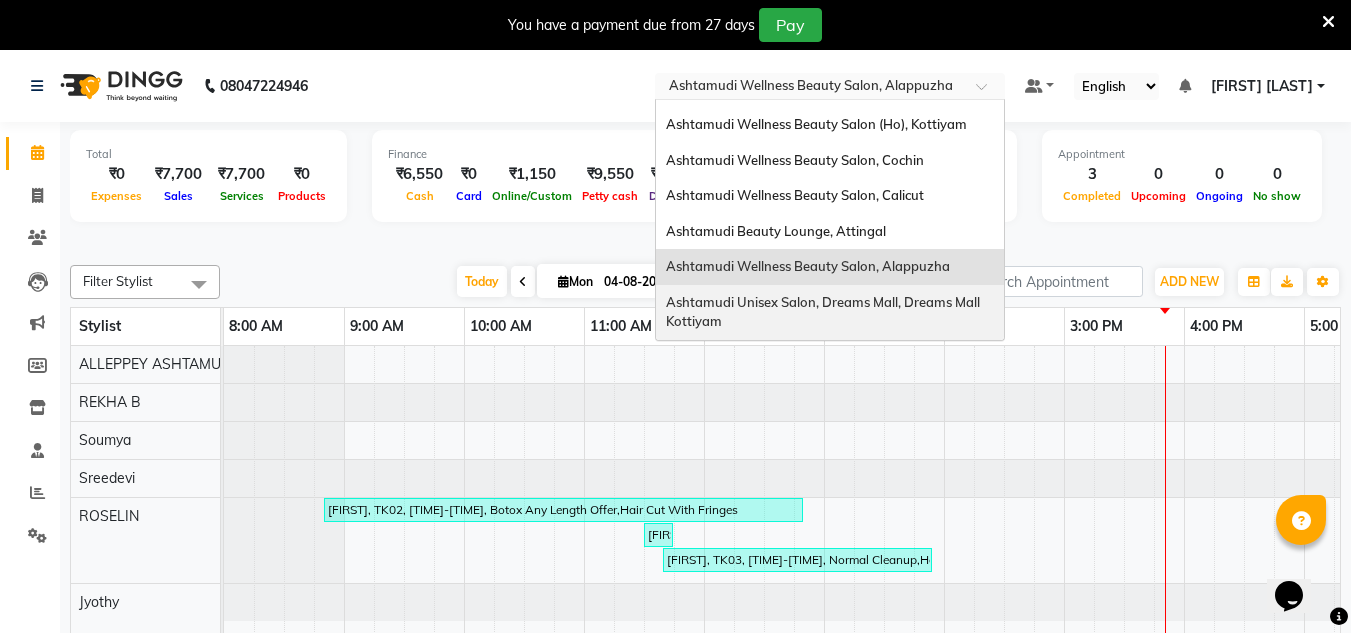 click on "Ashtamudi Unisex Salon, Dreams Mall, Dreams Mall Kottiyam" at bounding box center [824, 312] 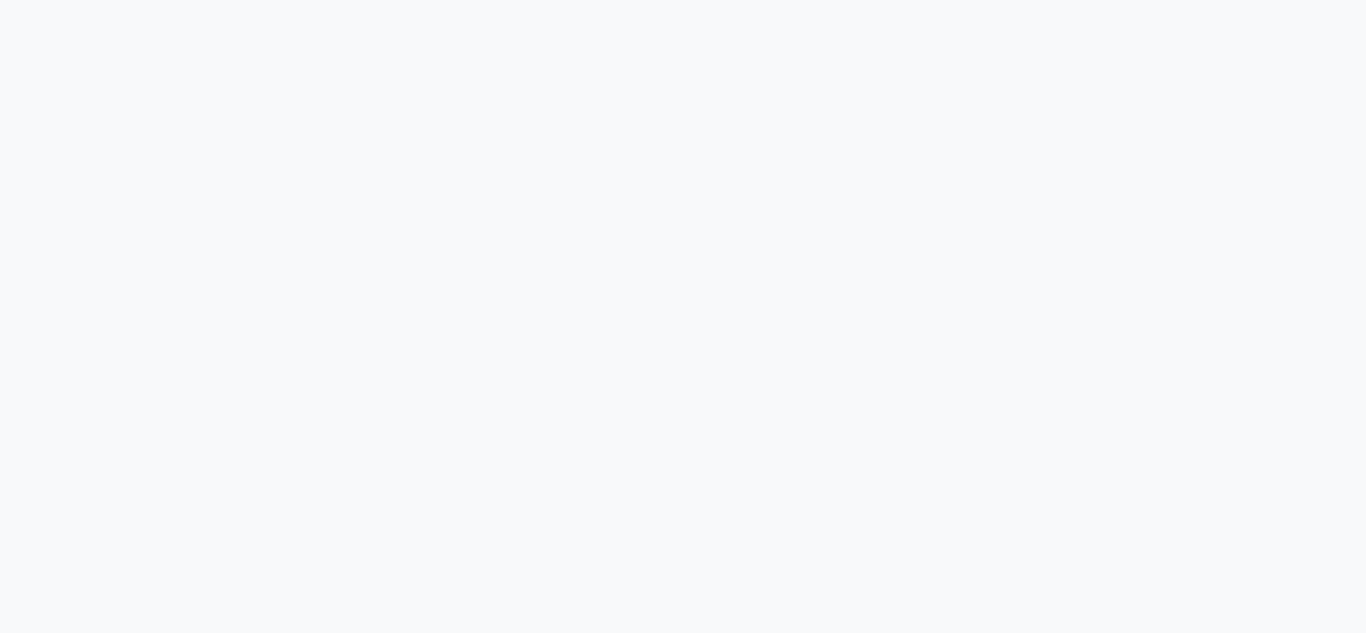 scroll, scrollTop: 0, scrollLeft: 0, axis: both 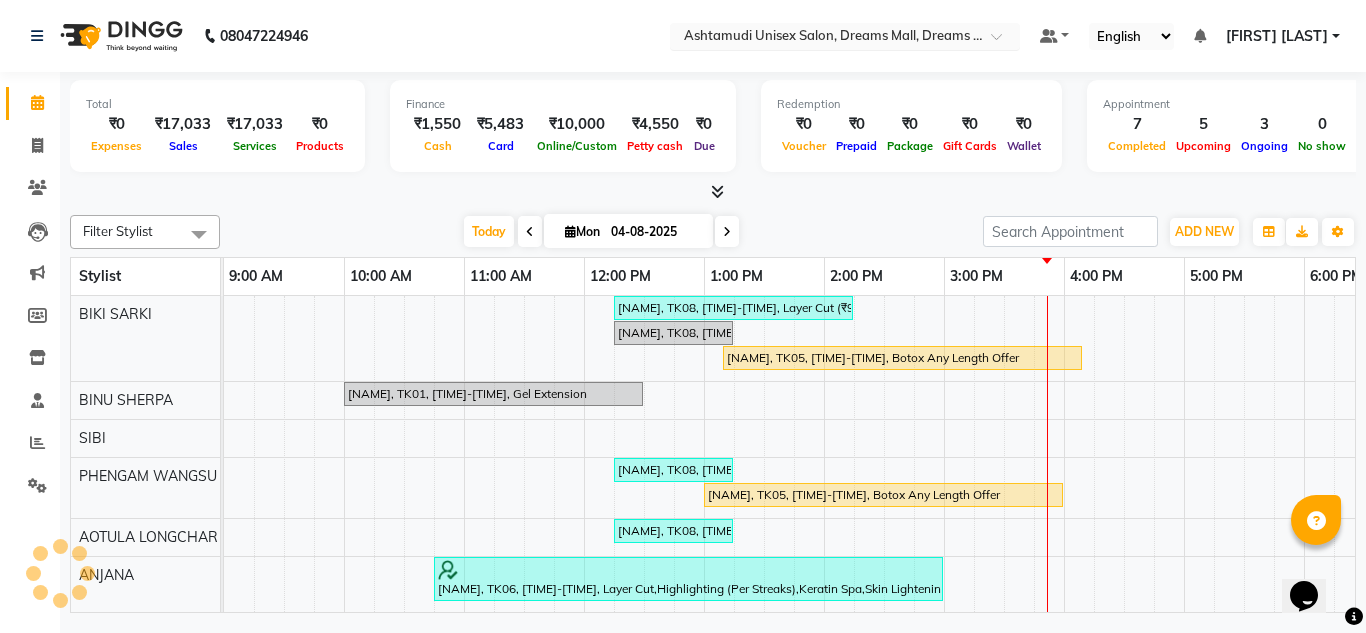click at bounding box center [825, 38] 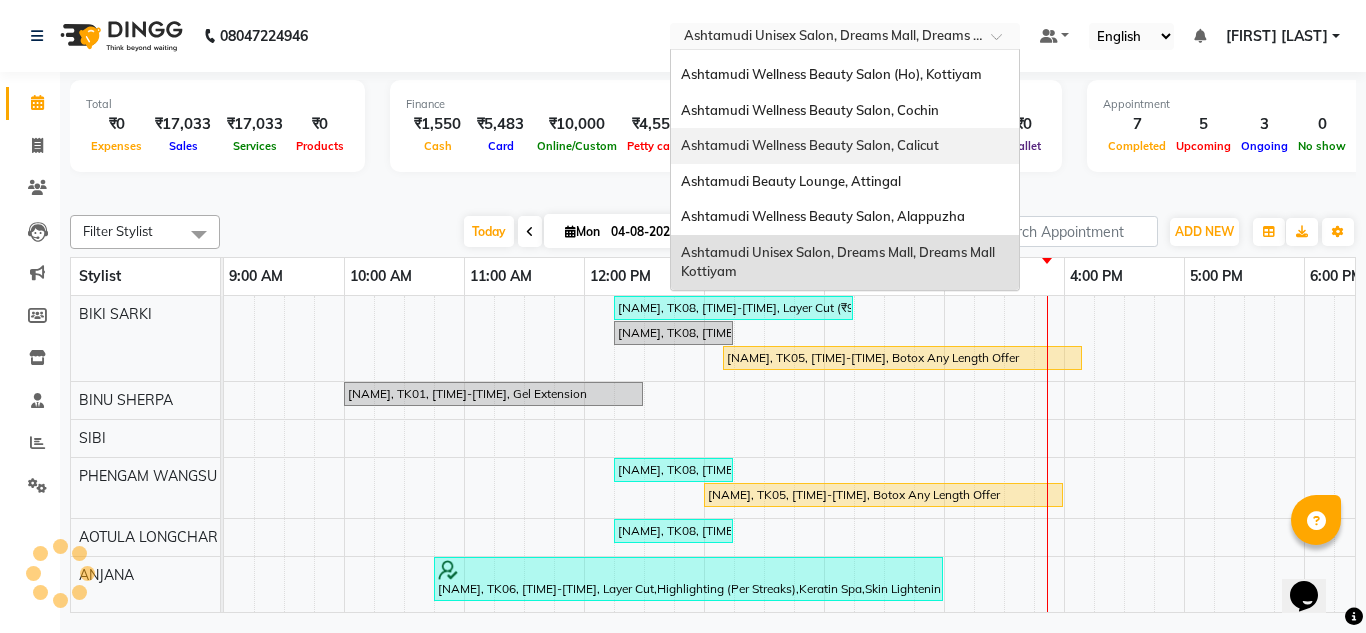 scroll, scrollTop: 159, scrollLeft: 0, axis: vertical 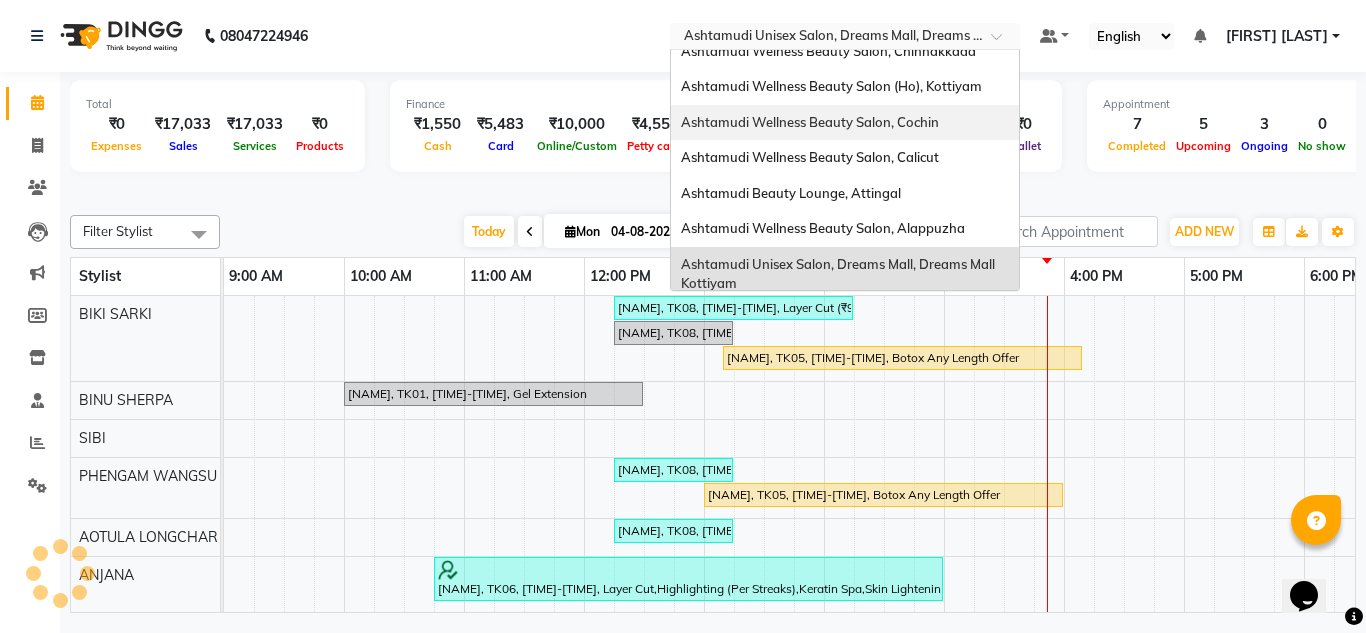 click on "Ashtamudi Wellness Beauty Salon, Cochin" at bounding box center [810, 122] 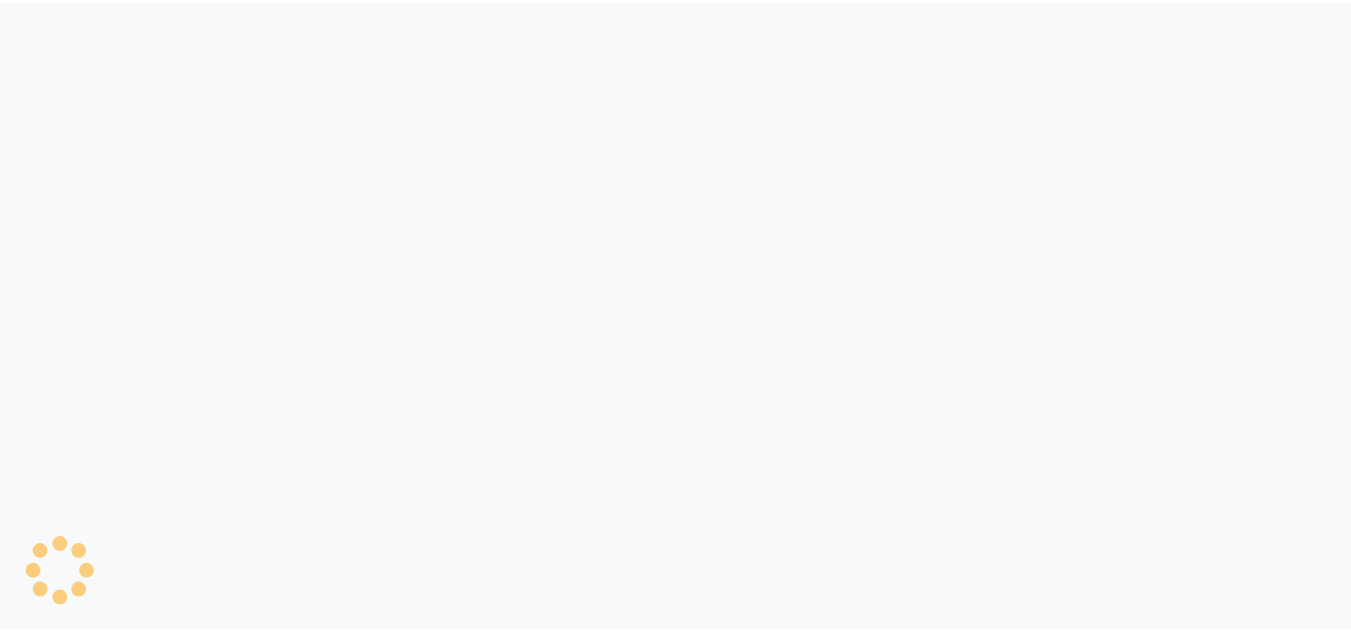 scroll, scrollTop: 0, scrollLeft: 0, axis: both 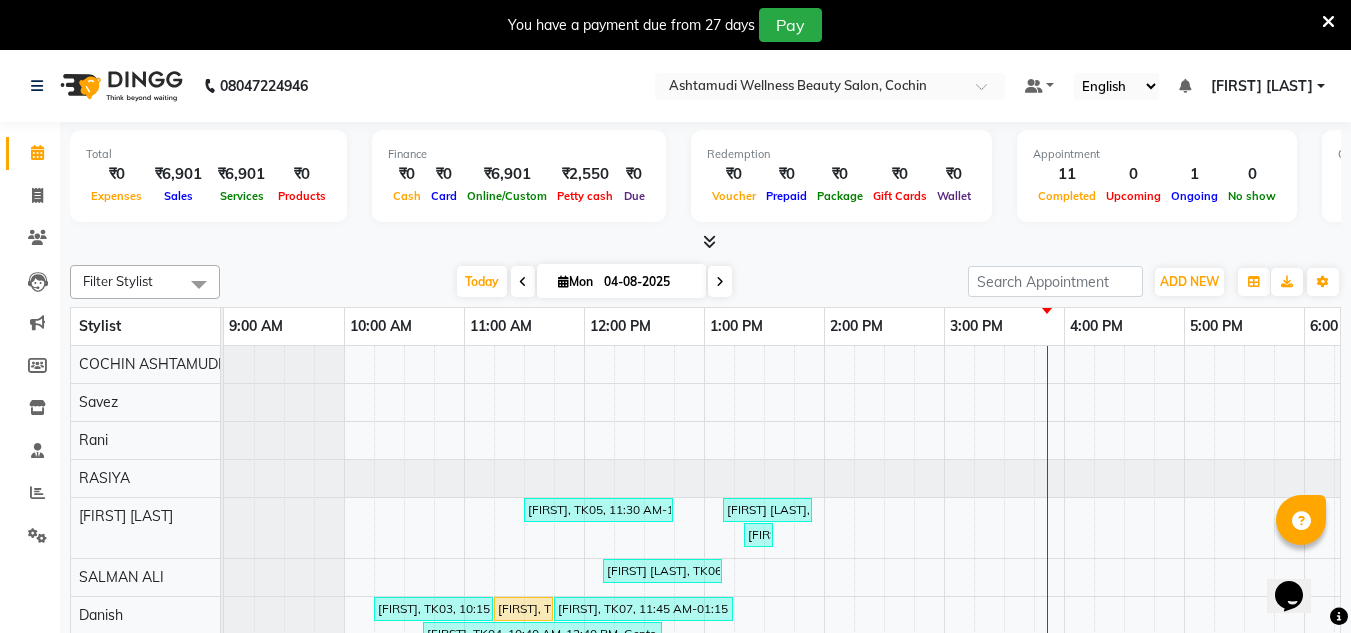 click at bounding box center (1328, 22) 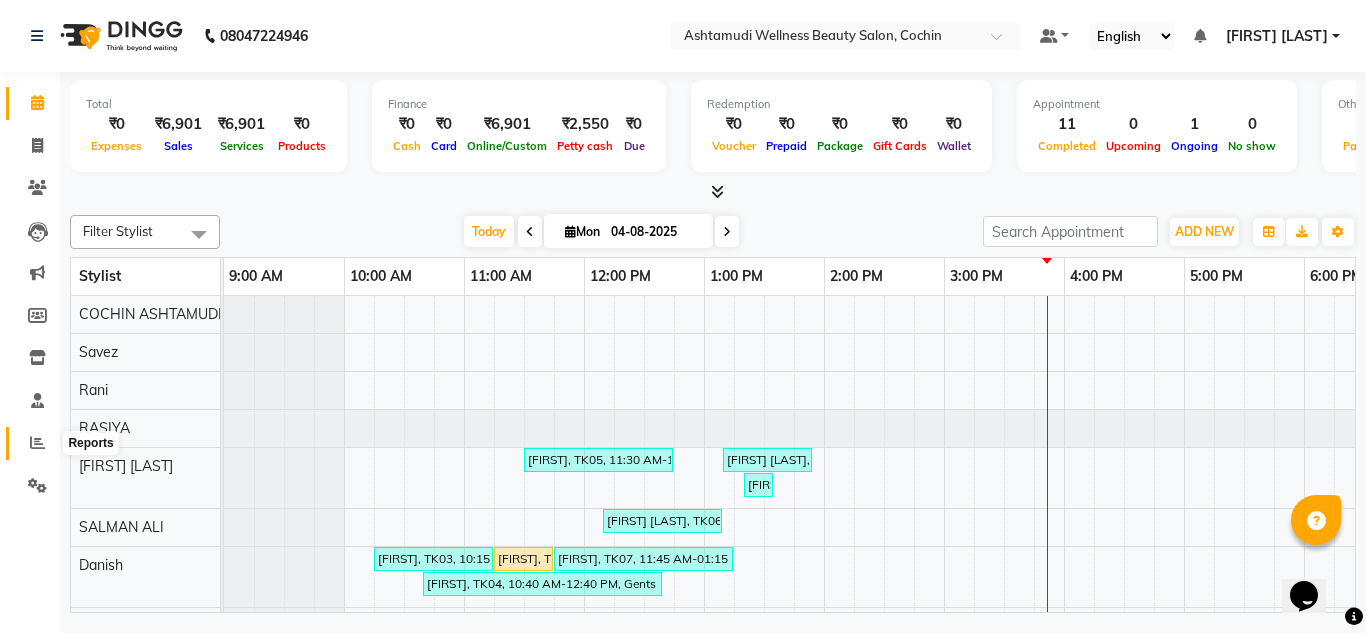 click 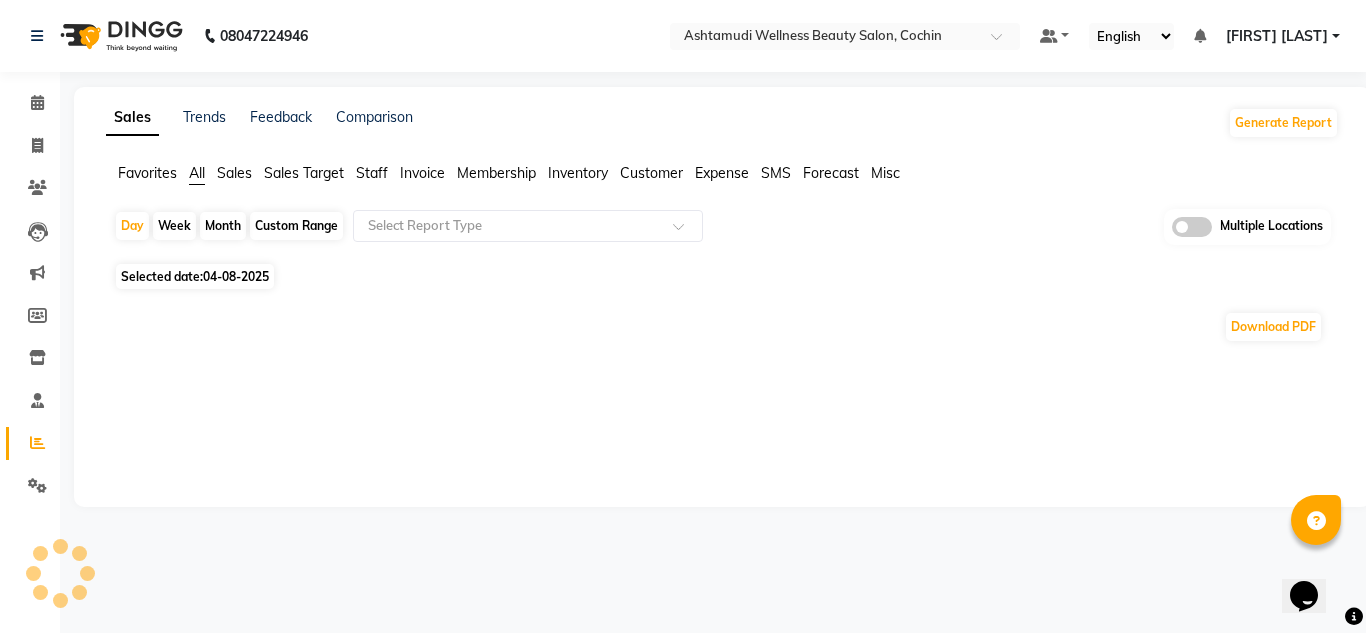 click 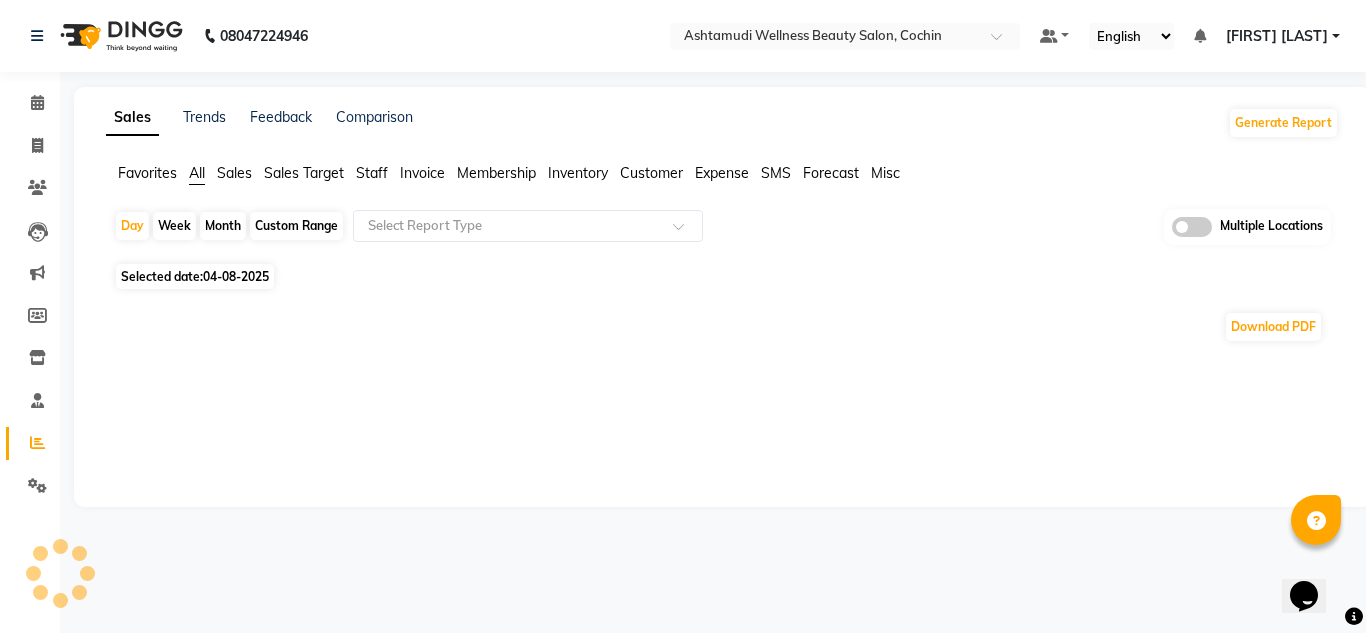 click 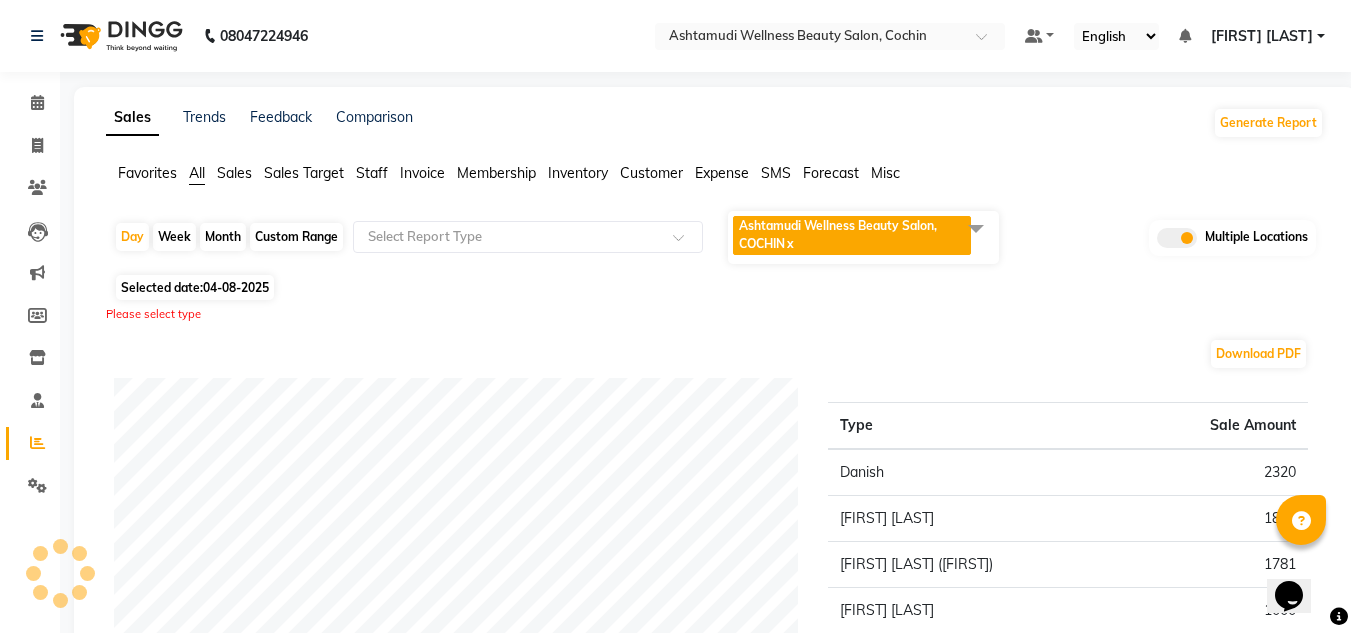 click on "Ashtamudi Wellness Beauty Salon, COCHIN  x" 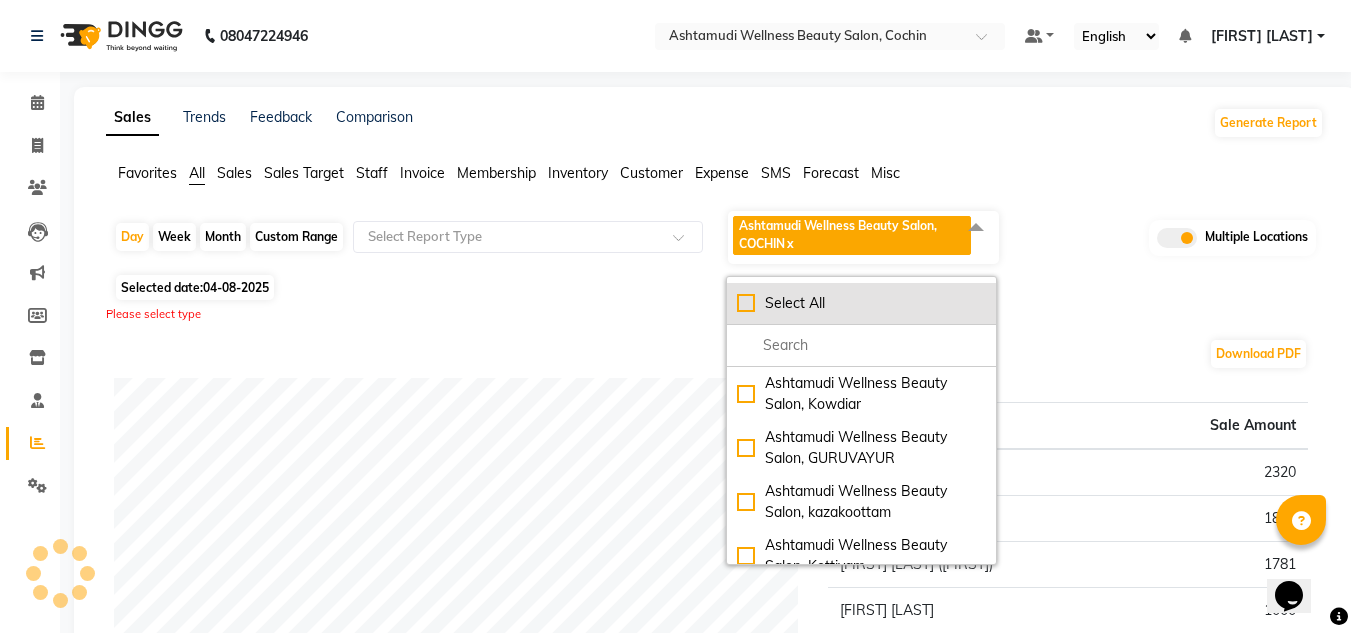 click on "Select All" 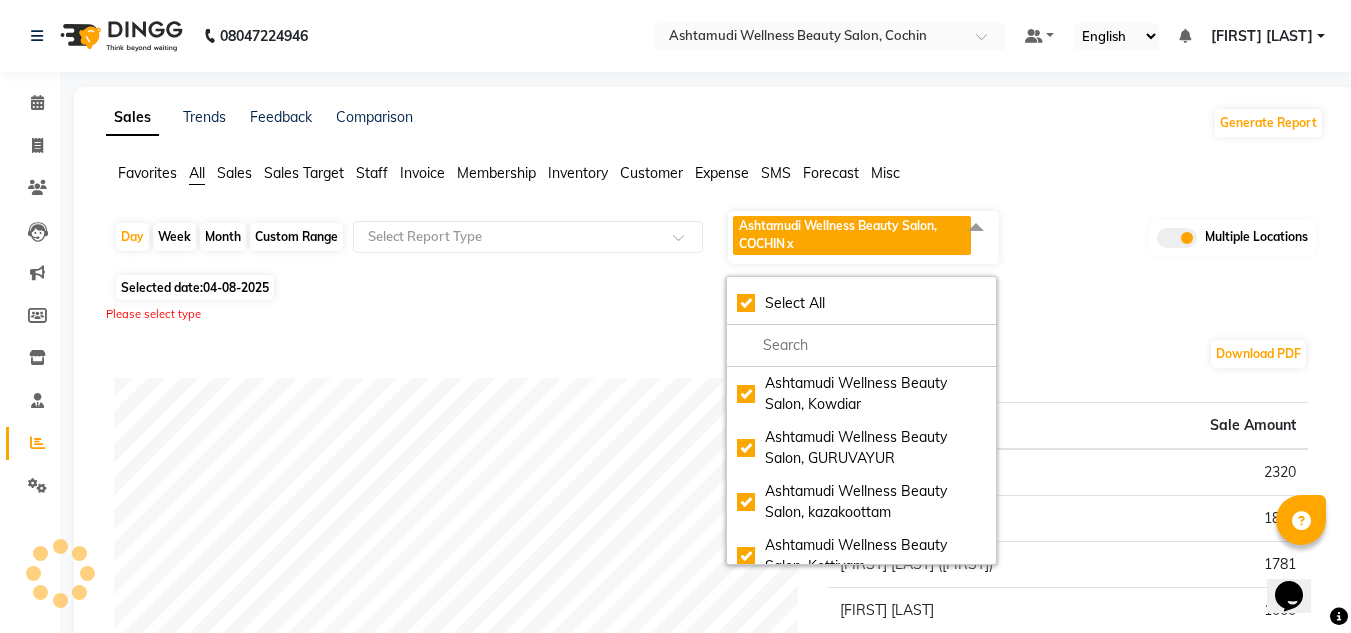 checkbox on "true" 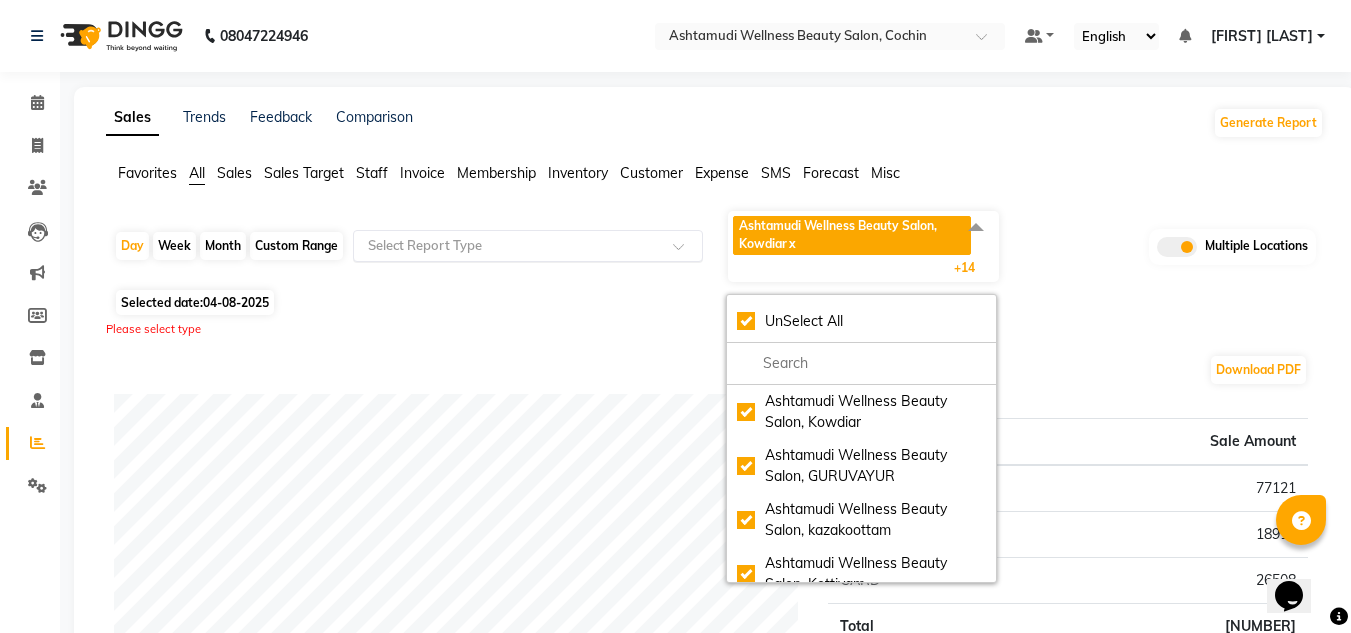 click 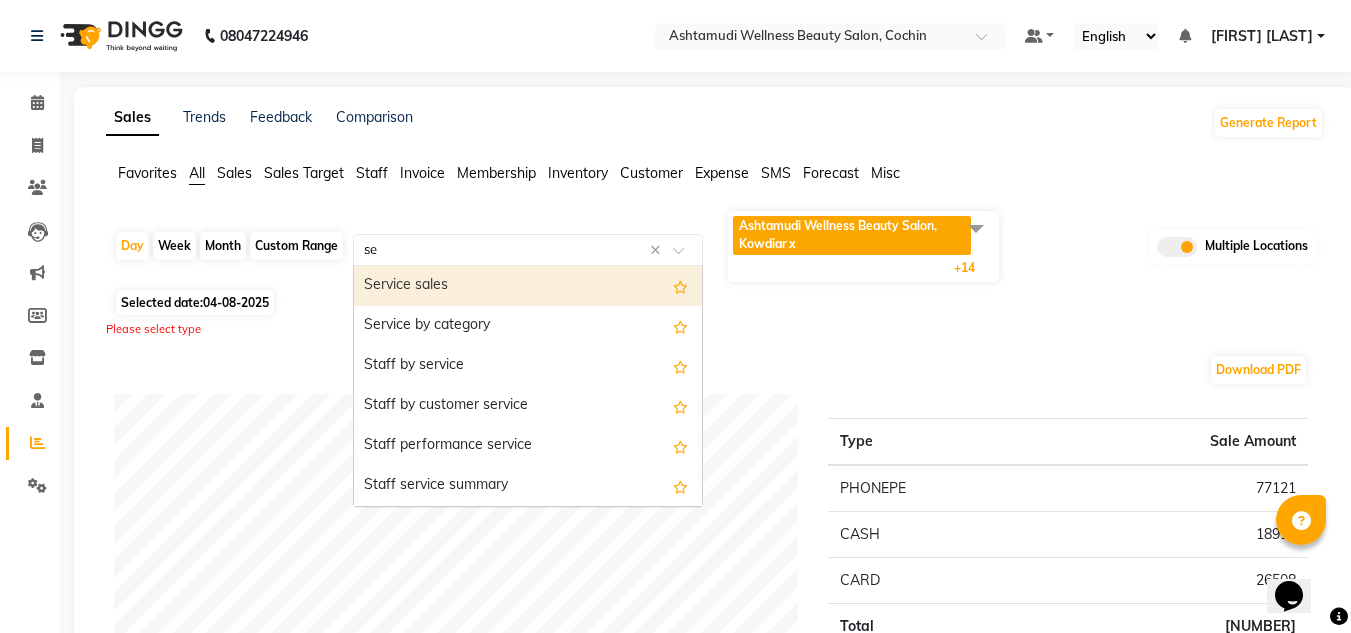 type on "ser" 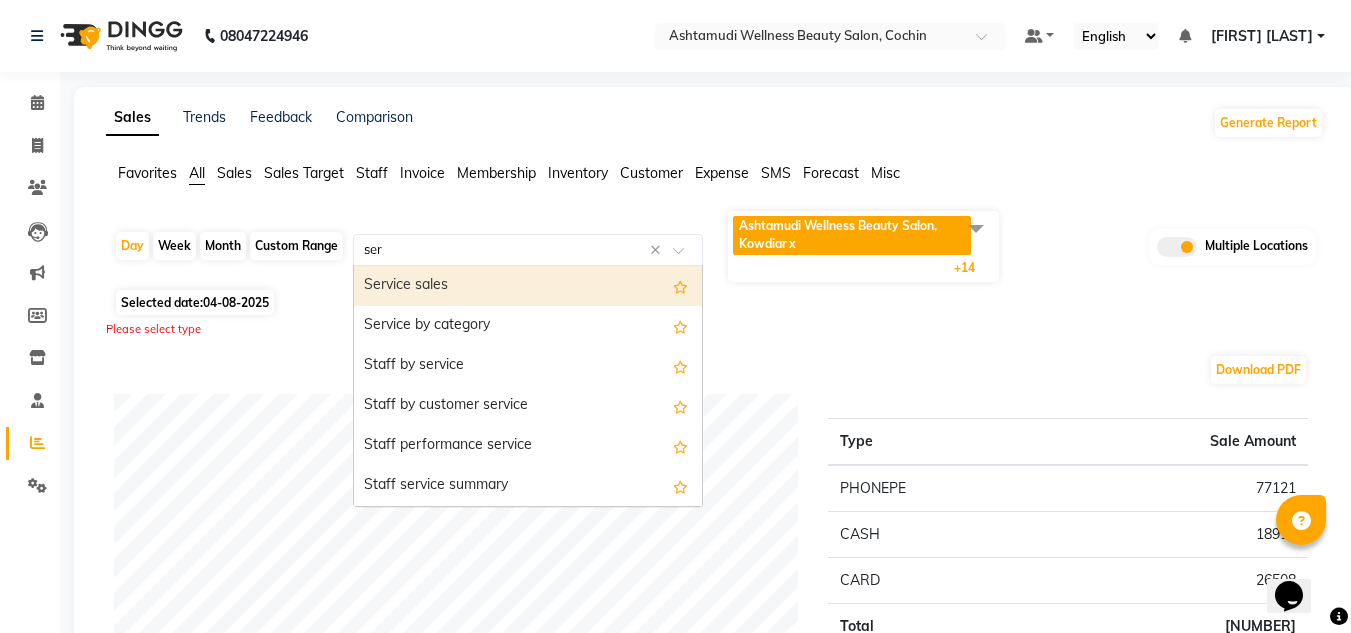 click on "Service sales" at bounding box center (528, 286) 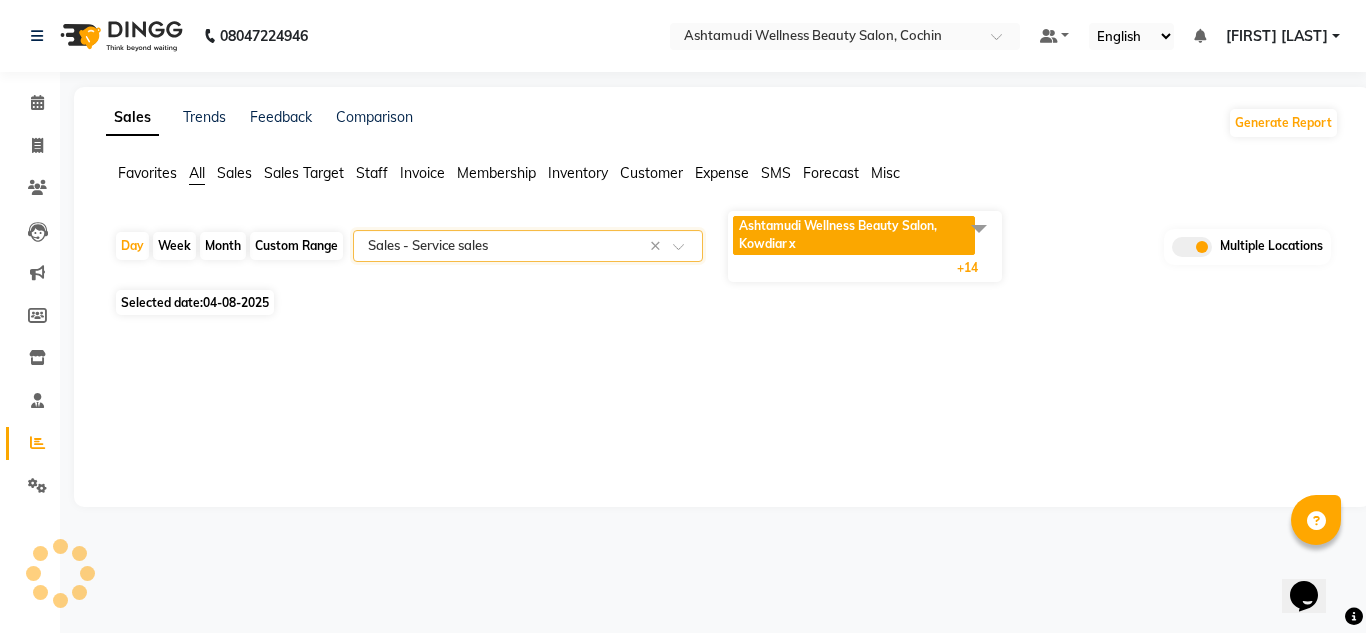 select on "full_report" 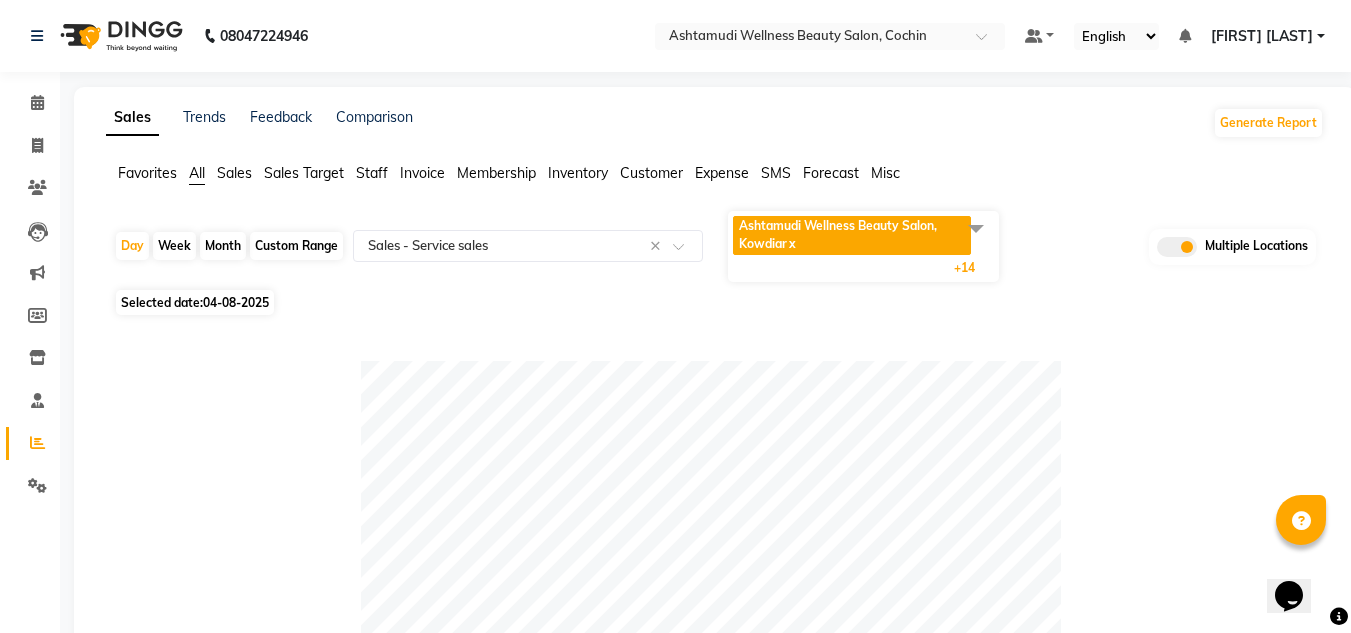click on "Custom Range" 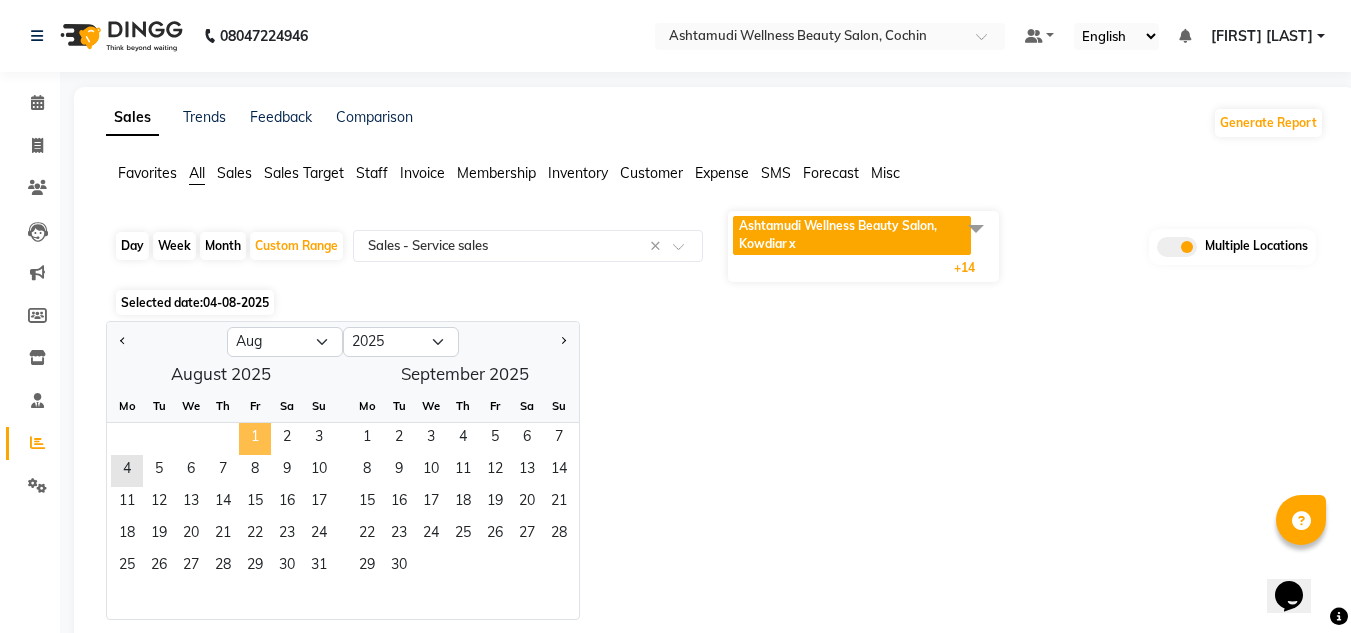 click on "1" 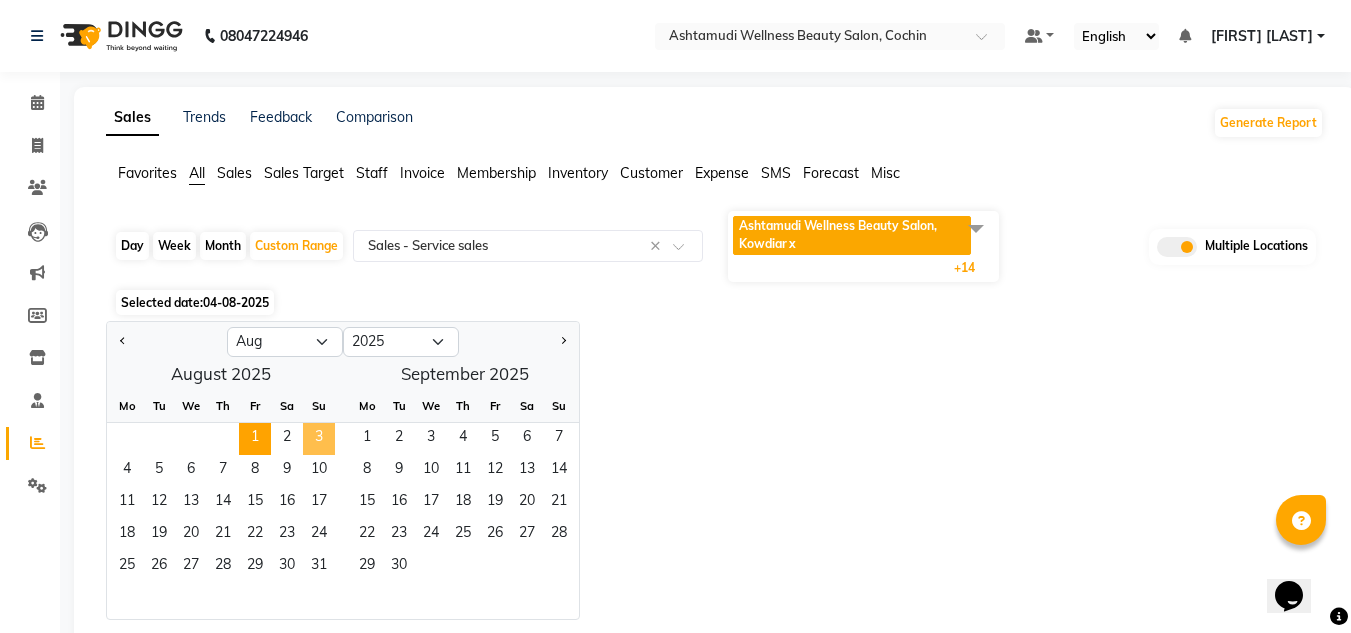 click on "3" 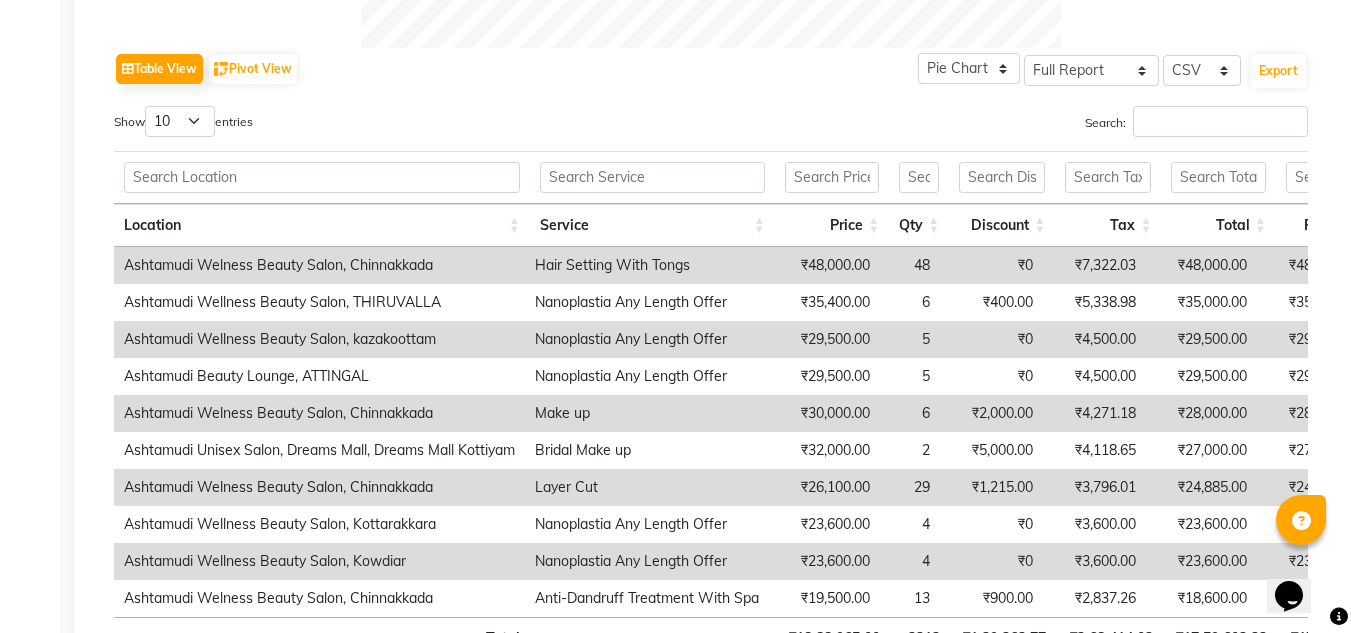 scroll, scrollTop: 978, scrollLeft: 0, axis: vertical 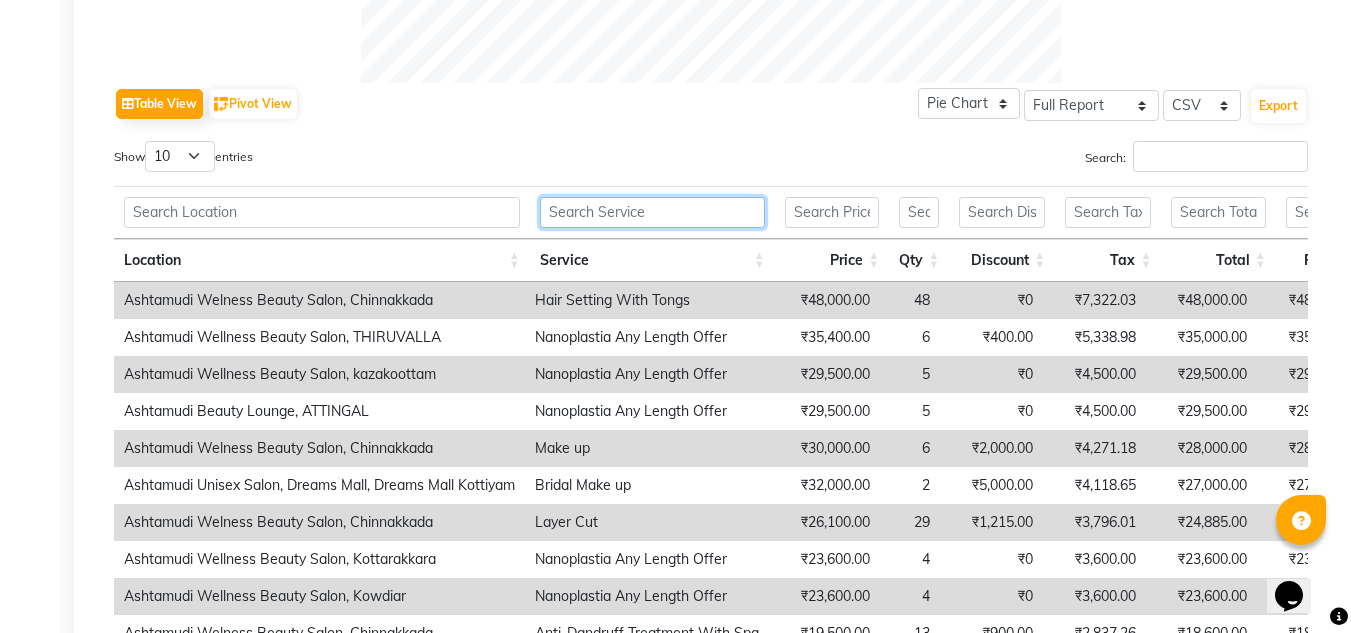 click at bounding box center (652, 212) 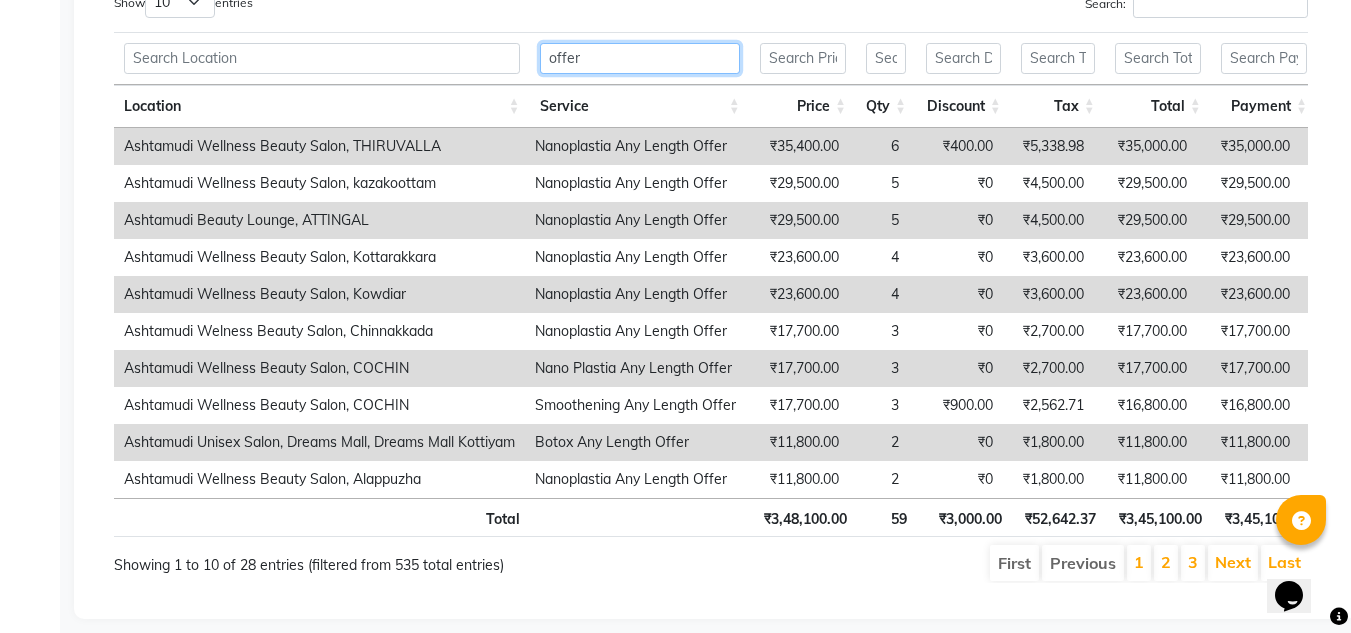 scroll, scrollTop: 1178, scrollLeft: 0, axis: vertical 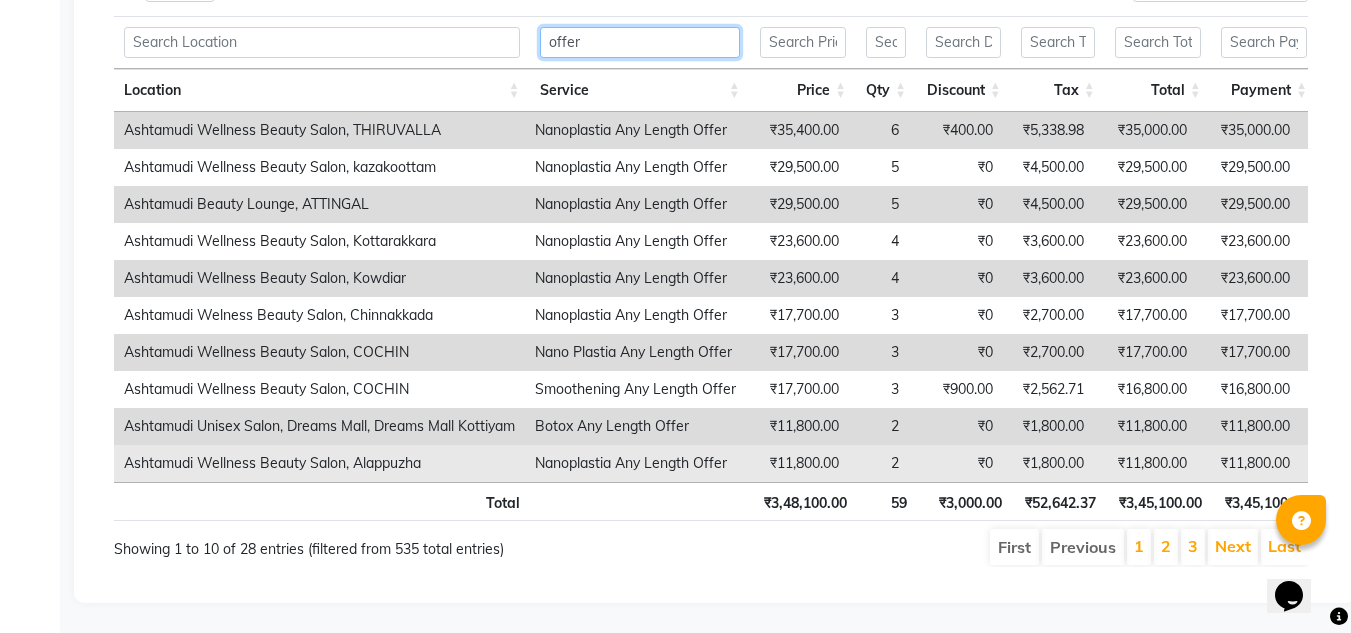 type on "offer" 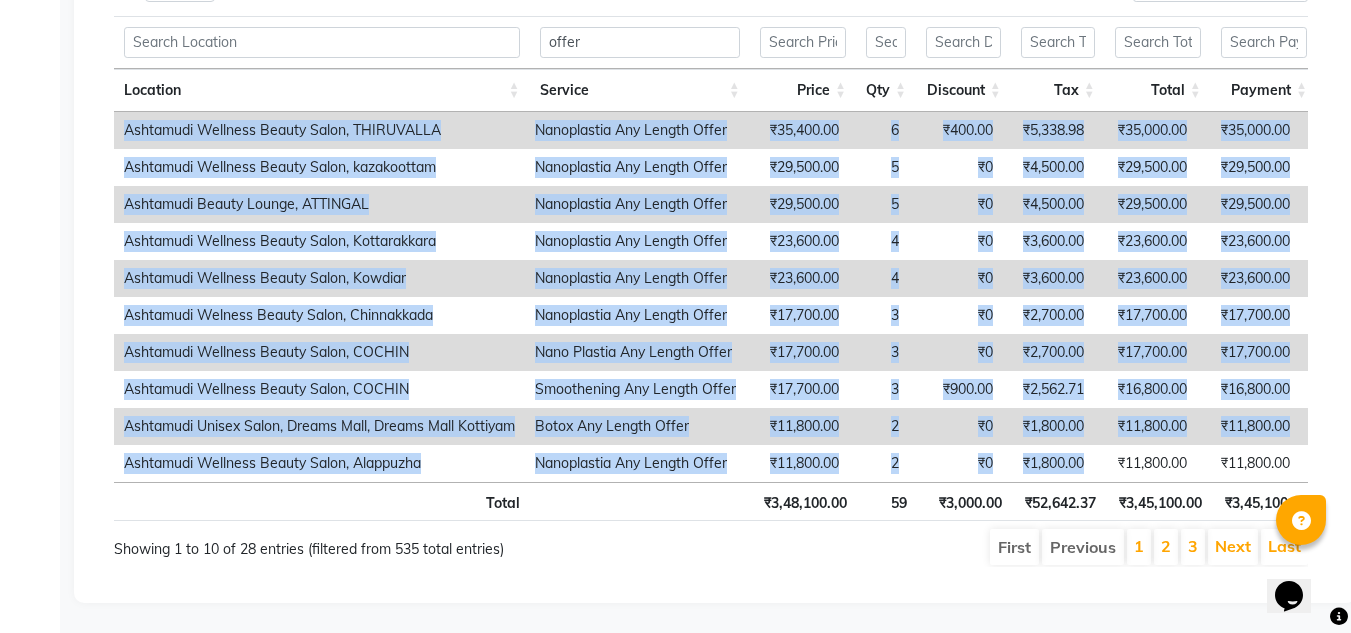 drag, startPoint x: 1093, startPoint y: 448, endPoint x: 1244, endPoint y: 456, distance: 151.21178 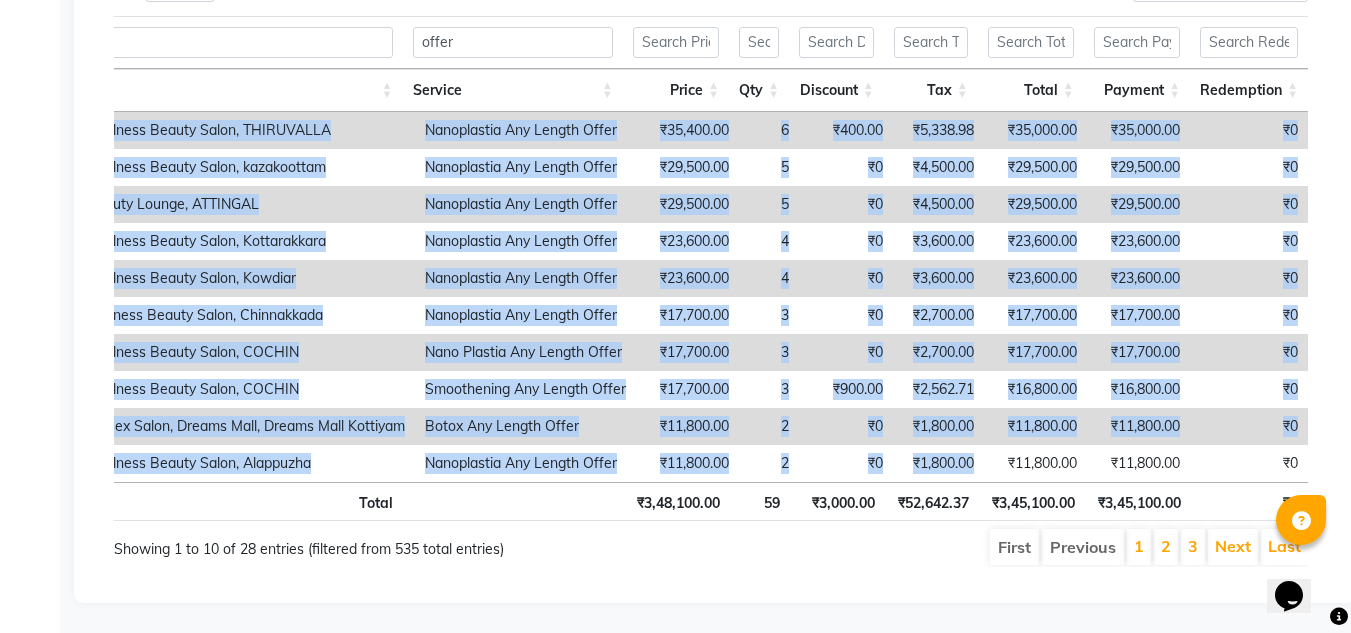scroll, scrollTop: 0, scrollLeft: 0, axis: both 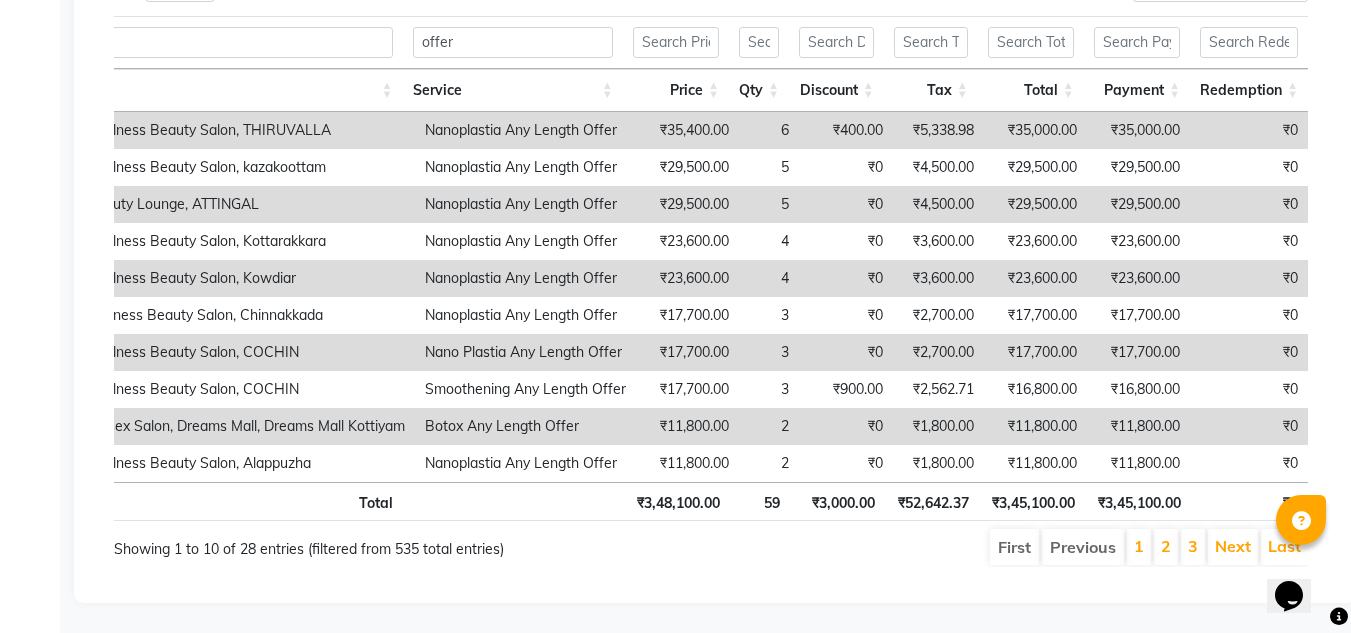 click on "First Previous 1 2 3 Next Last" at bounding box center (966, 547) 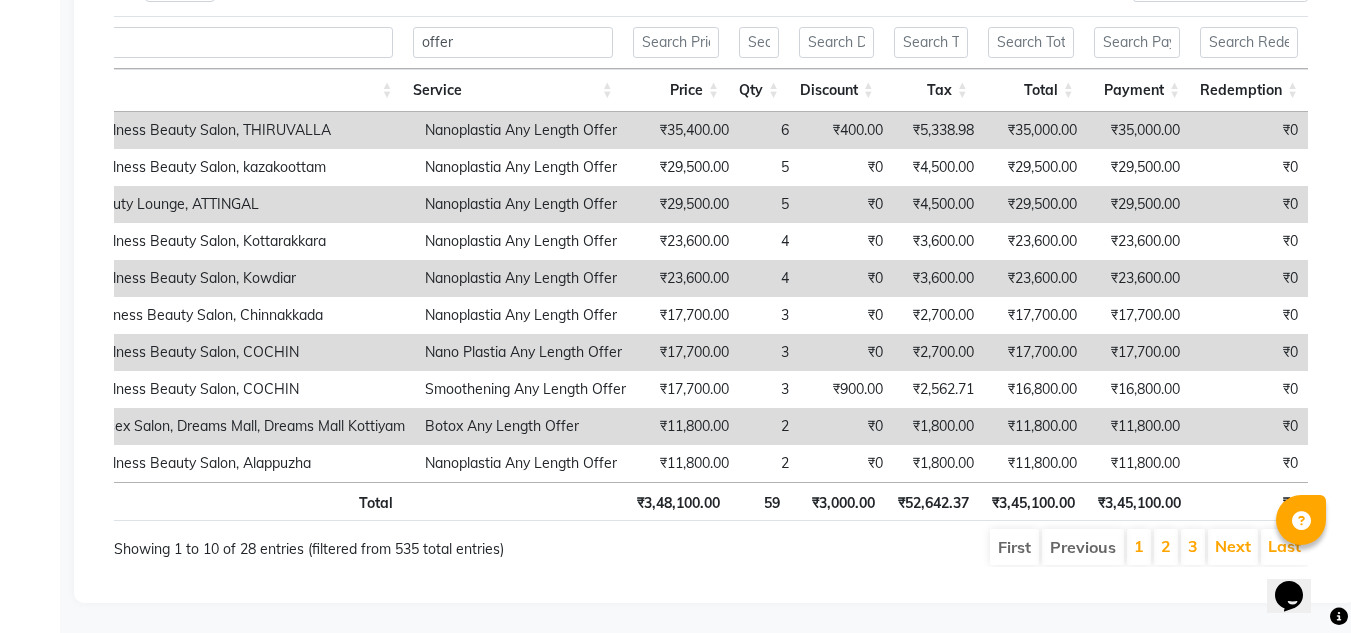 scroll, scrollTop: 0, scrollLeft: 0, axis: both 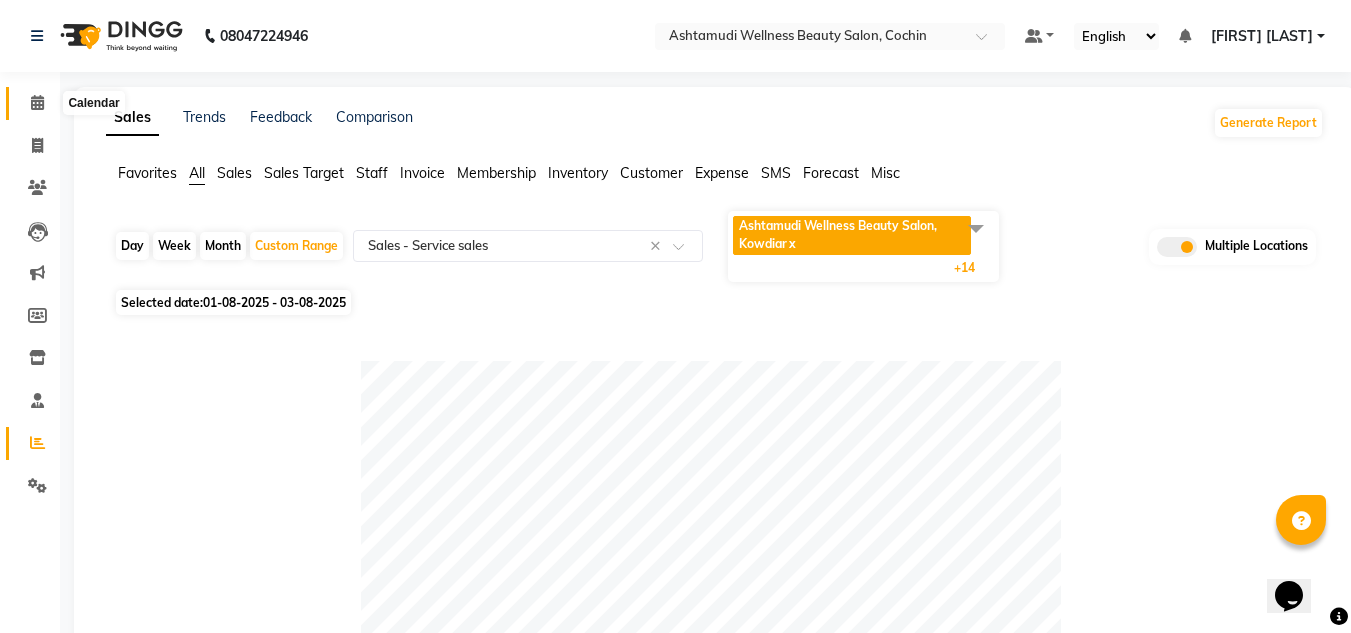 click 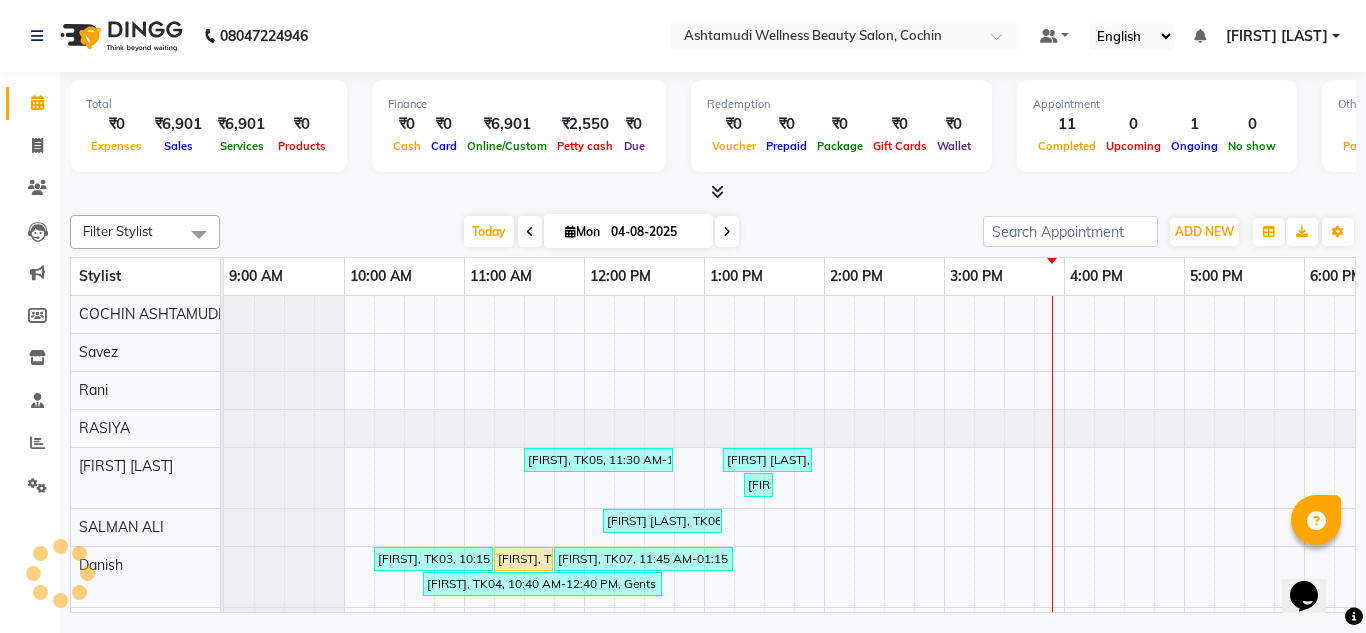 scroll, scrollTop: 0, scrollLeft: 0, axis: both 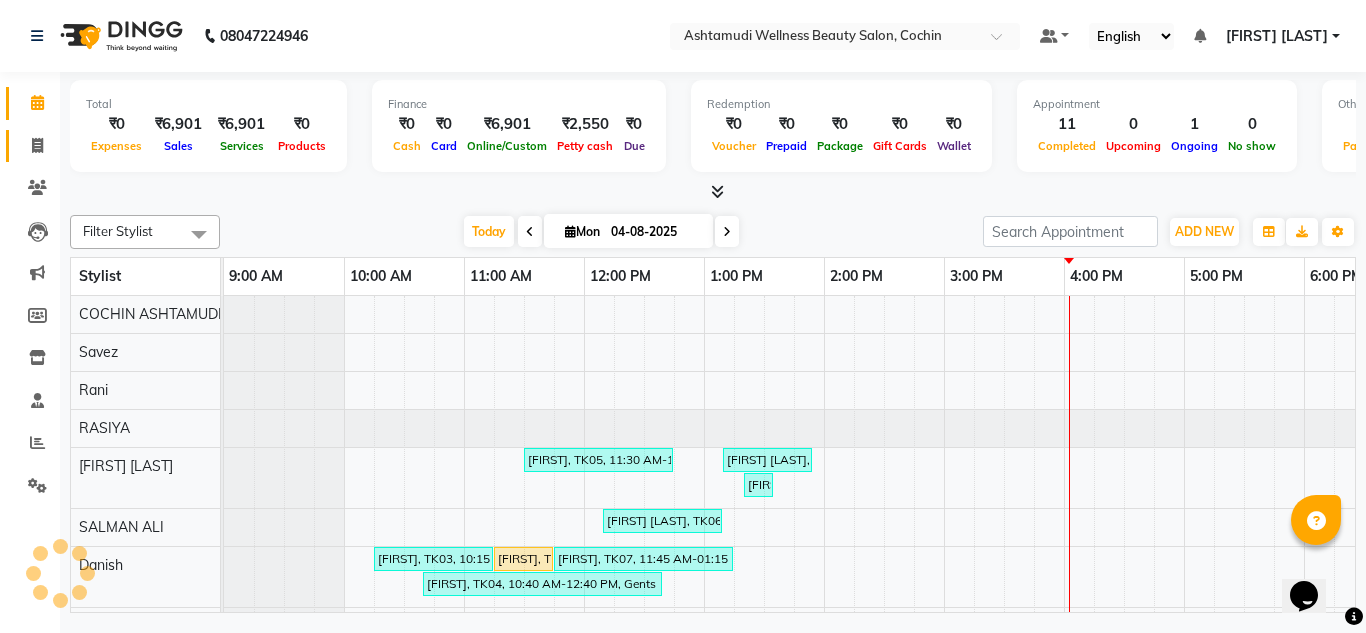 click 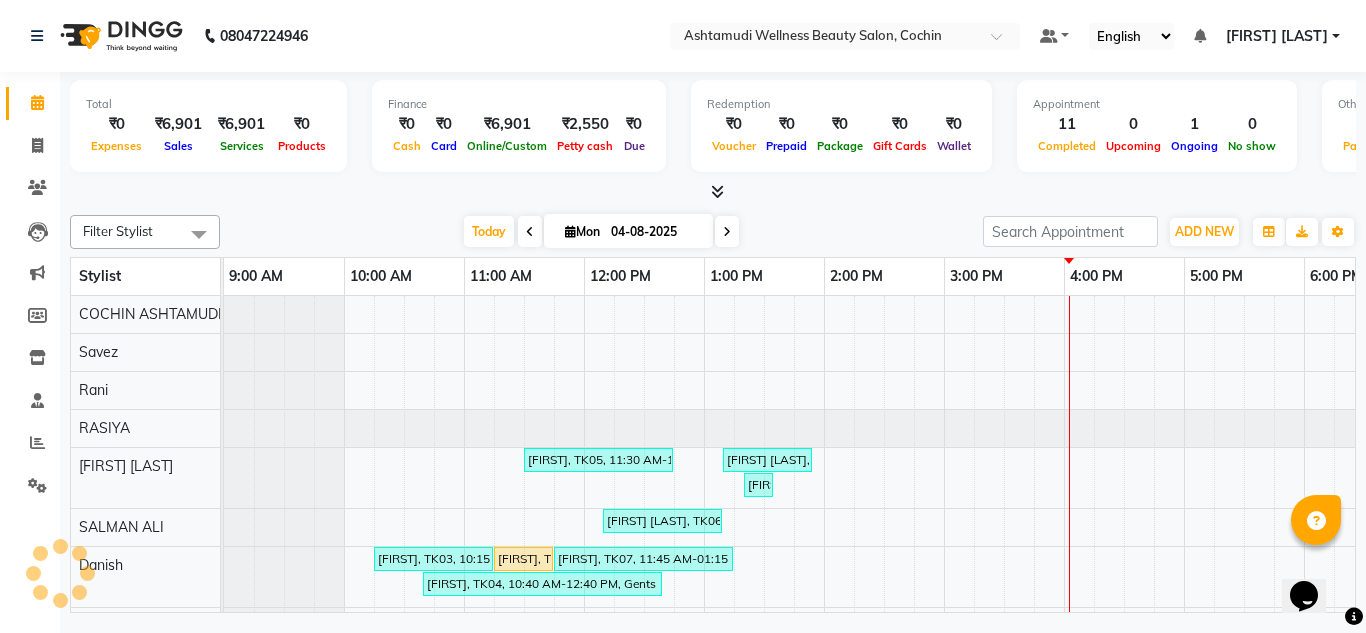 select on "service" 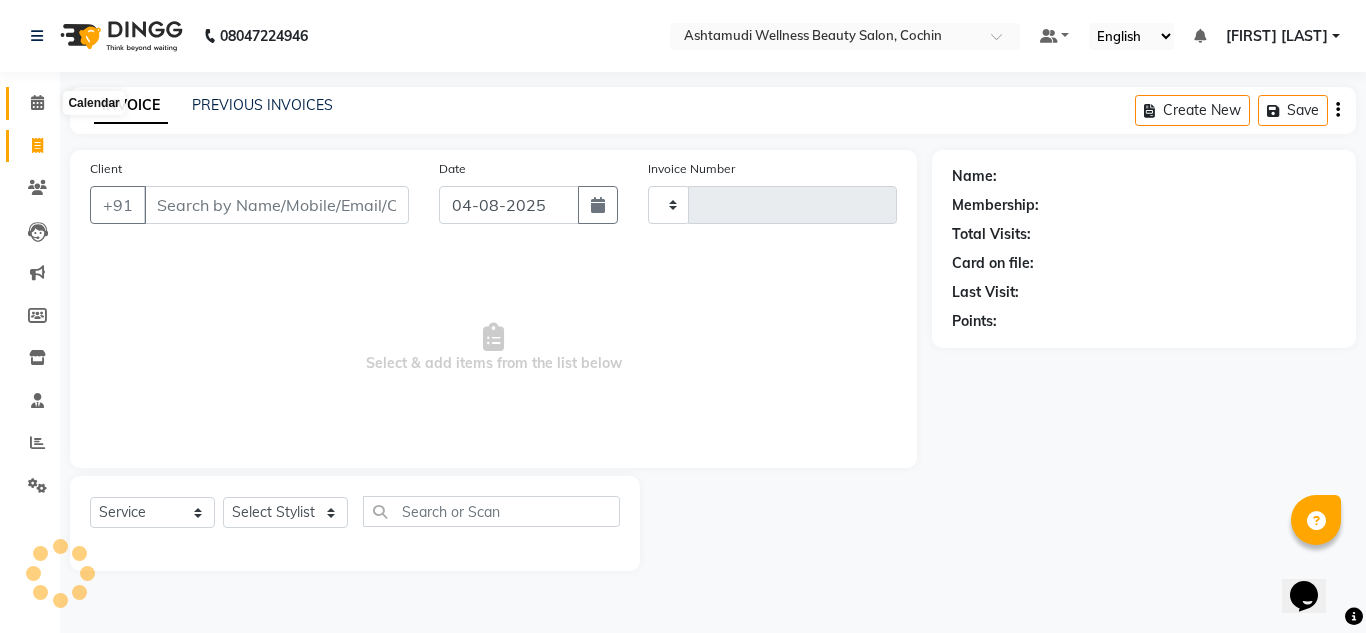 type on "3690" 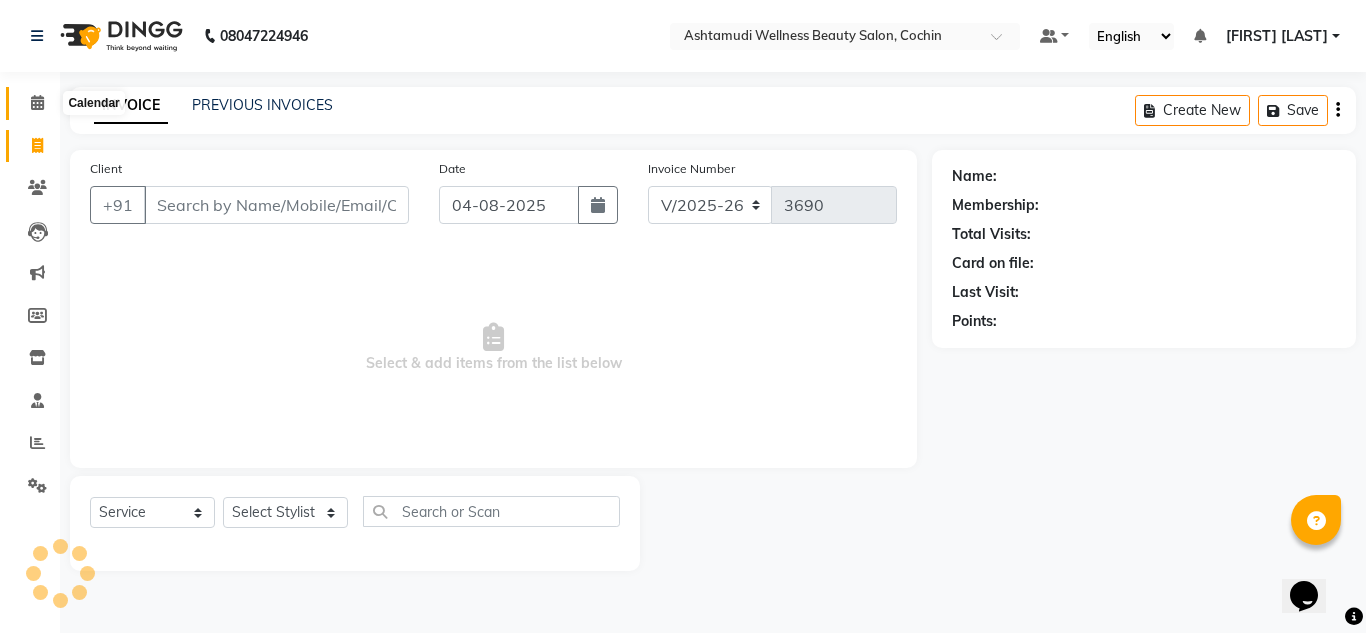 click 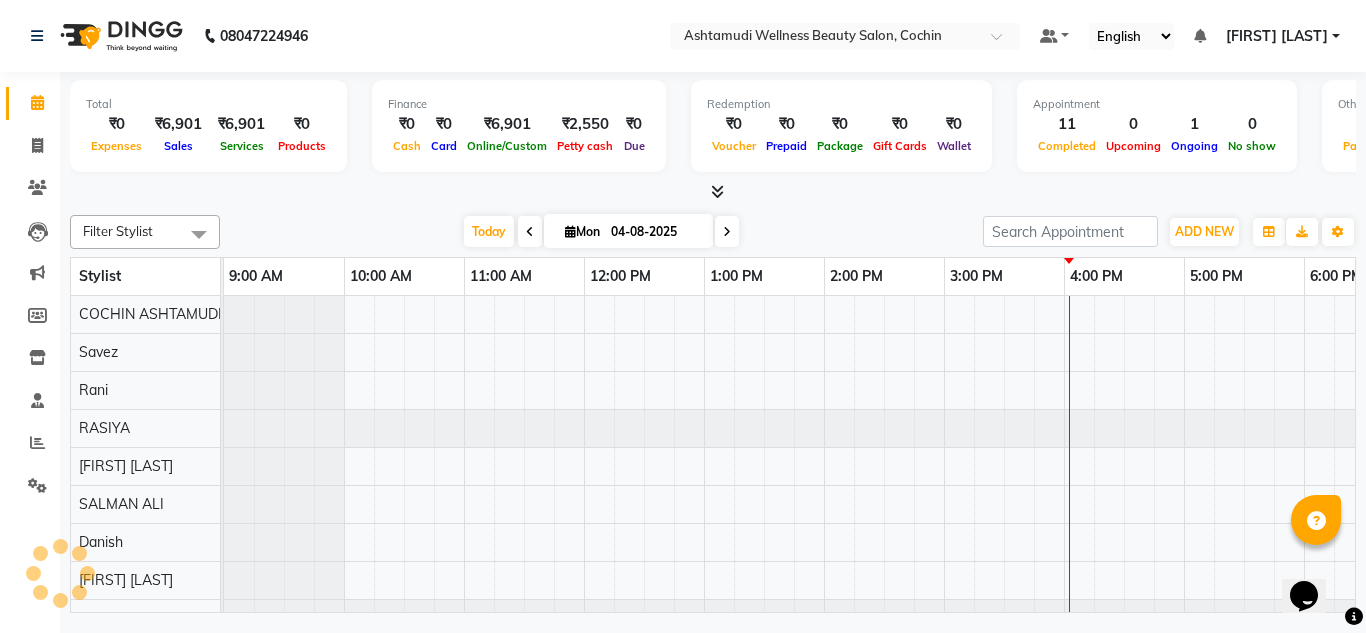 scroll, scrollTop: 0, scrollLeft: 0, axis: both 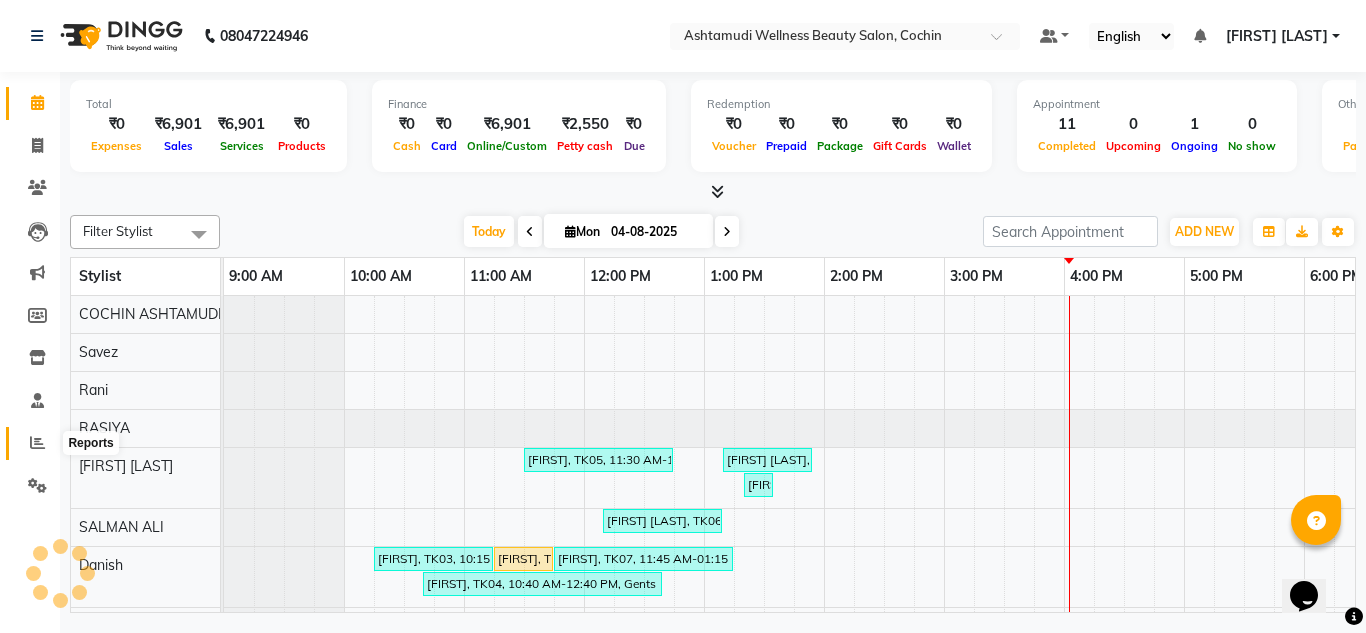 click 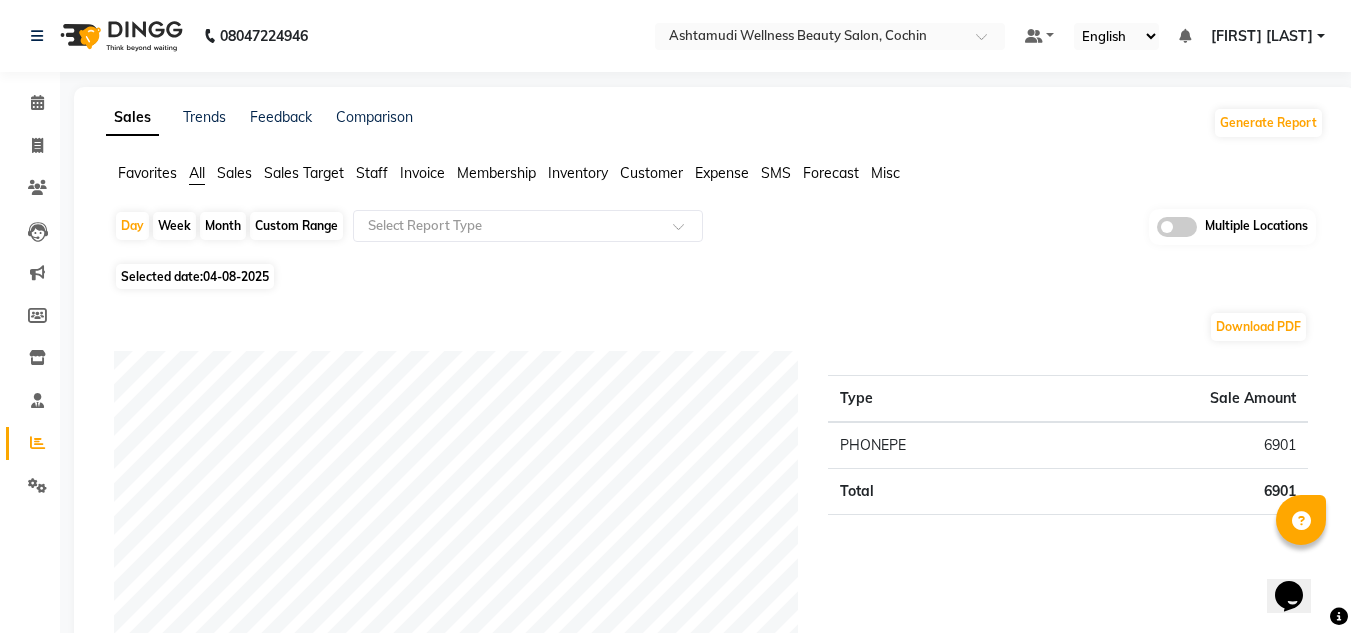 click 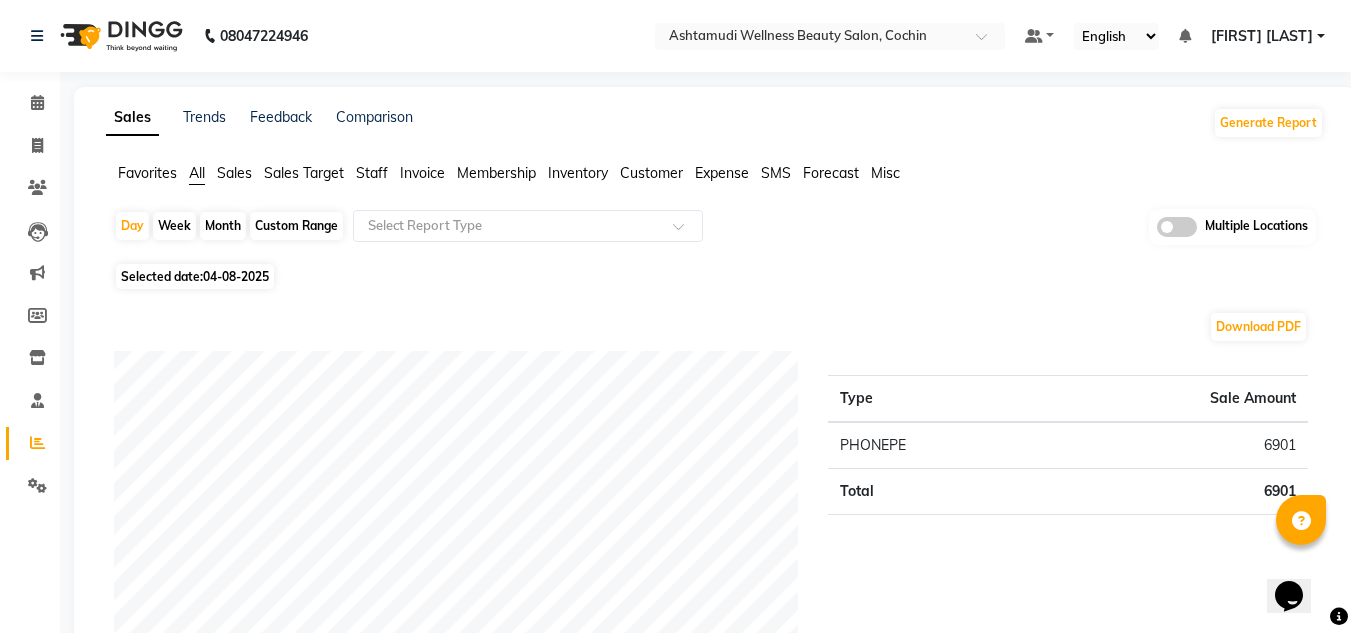 click 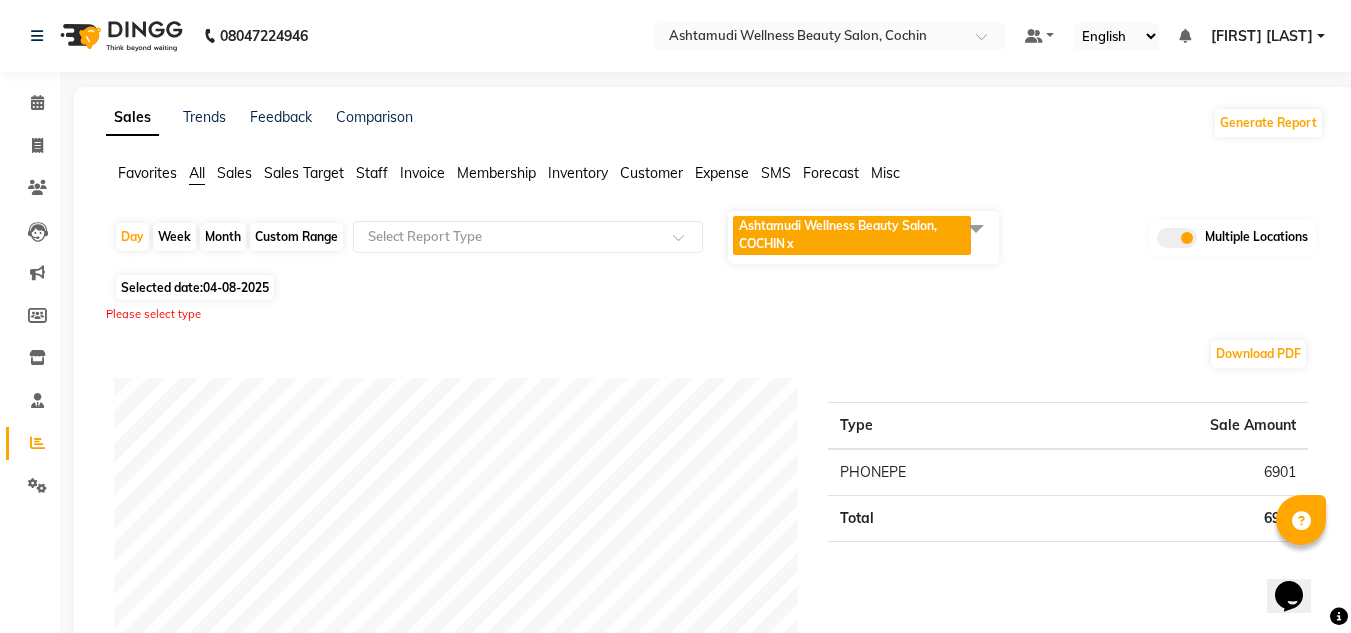 click on "Ashtamudi Wellness Beauty Salon, COCHIN" 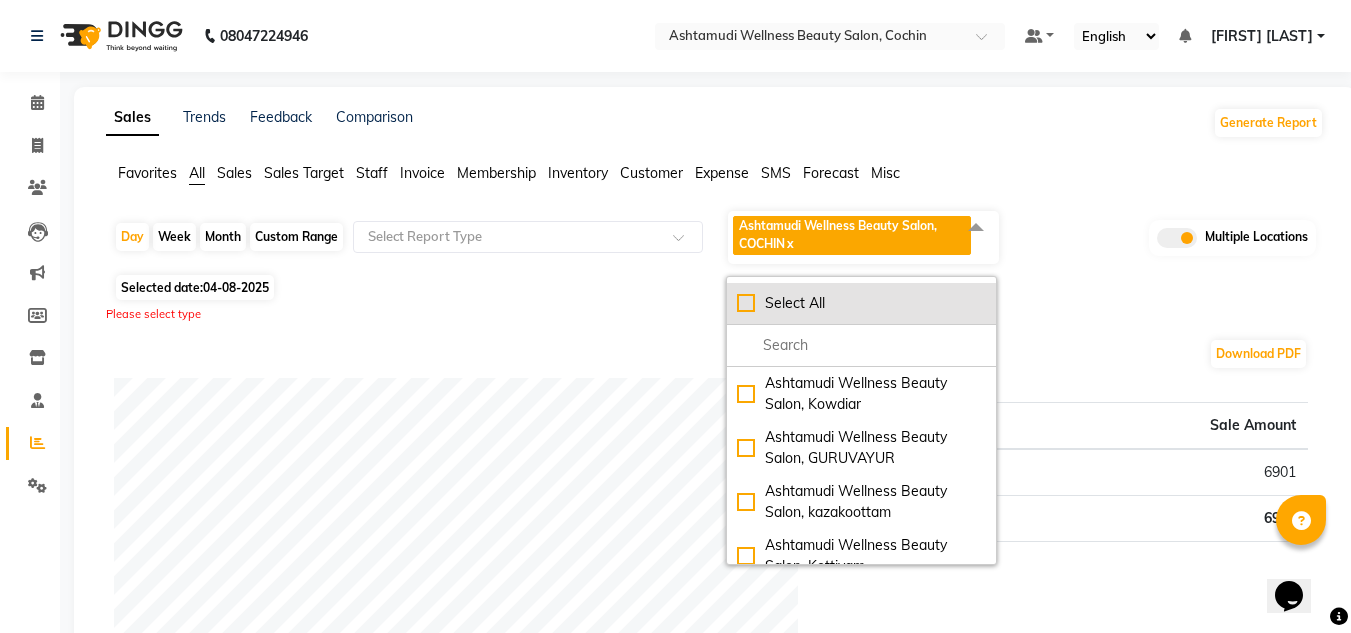 click on "Select All" 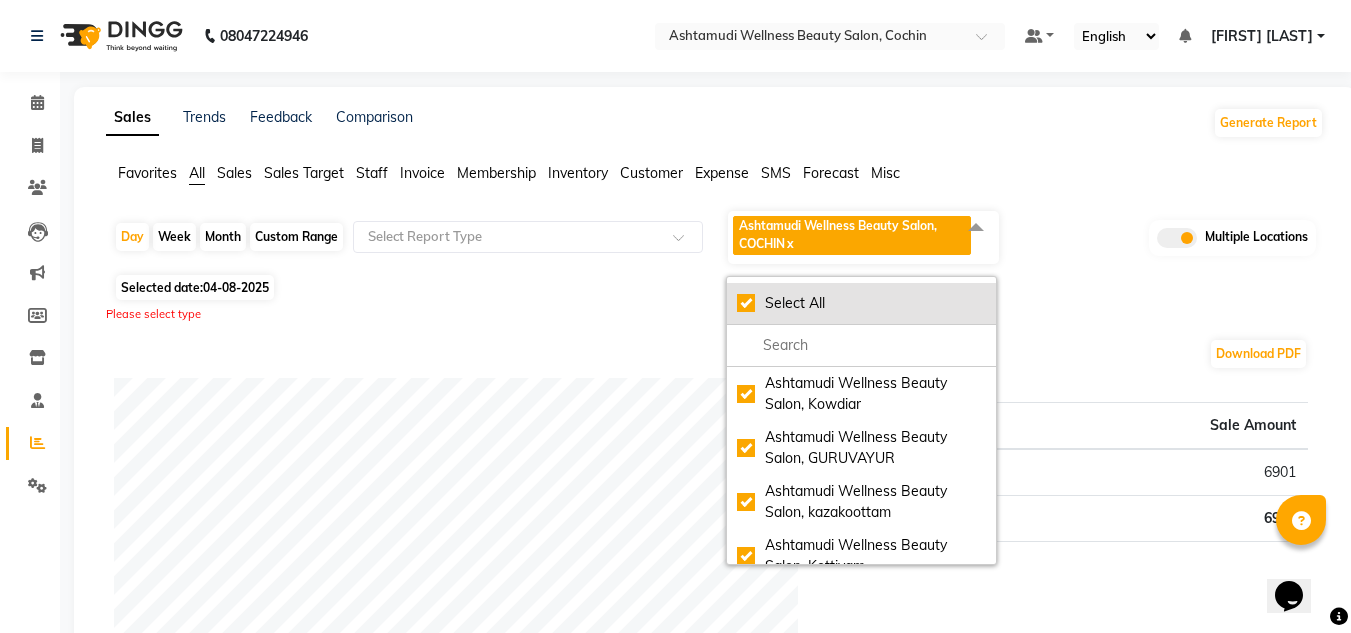 checkbox on "true" 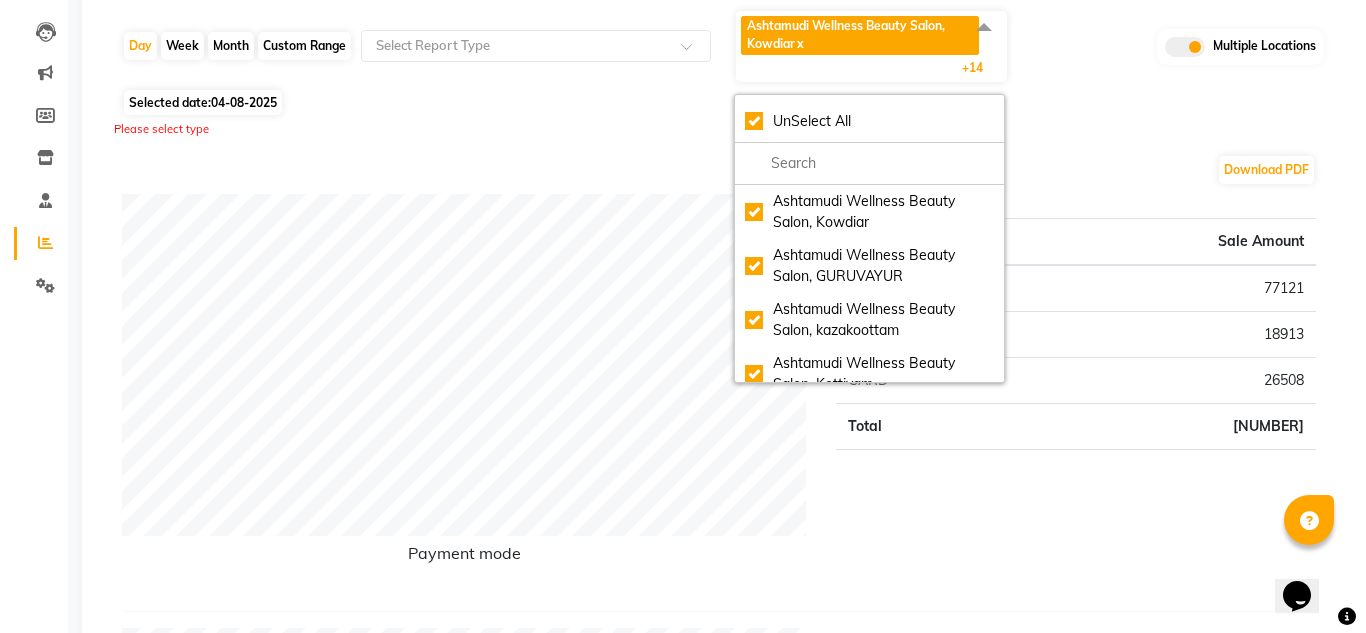 scroll, scrollTop: 0, scrollLeft: 0, axis: both 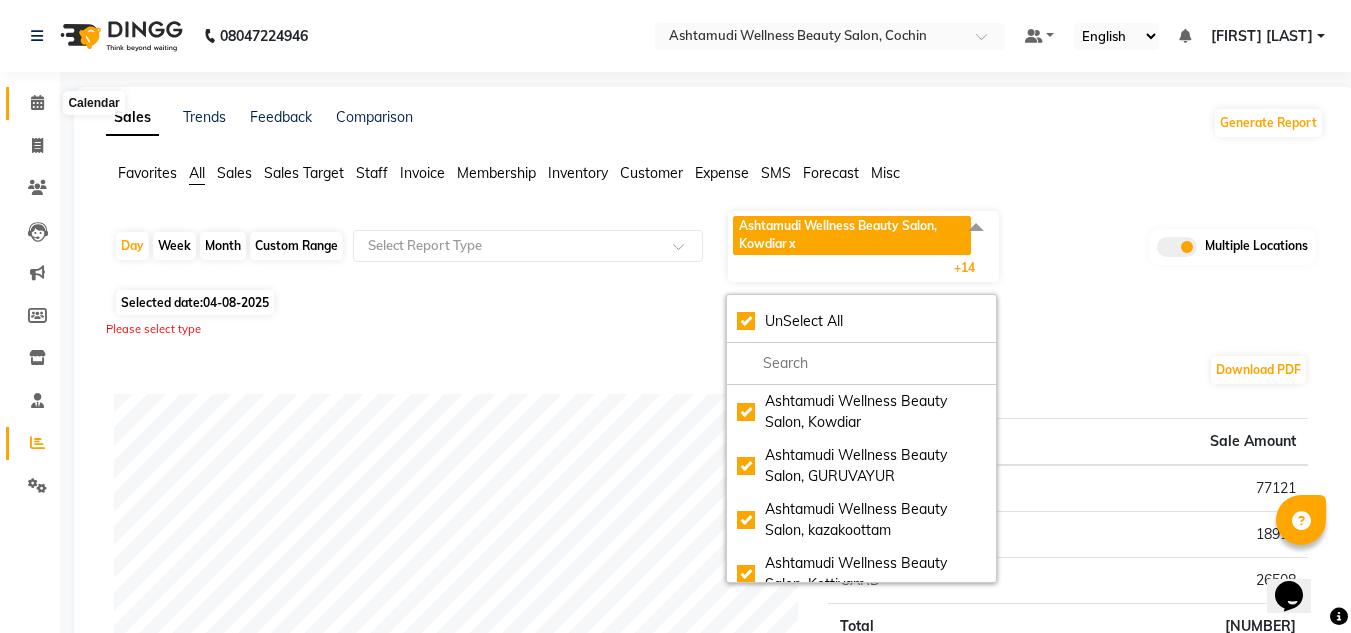 click 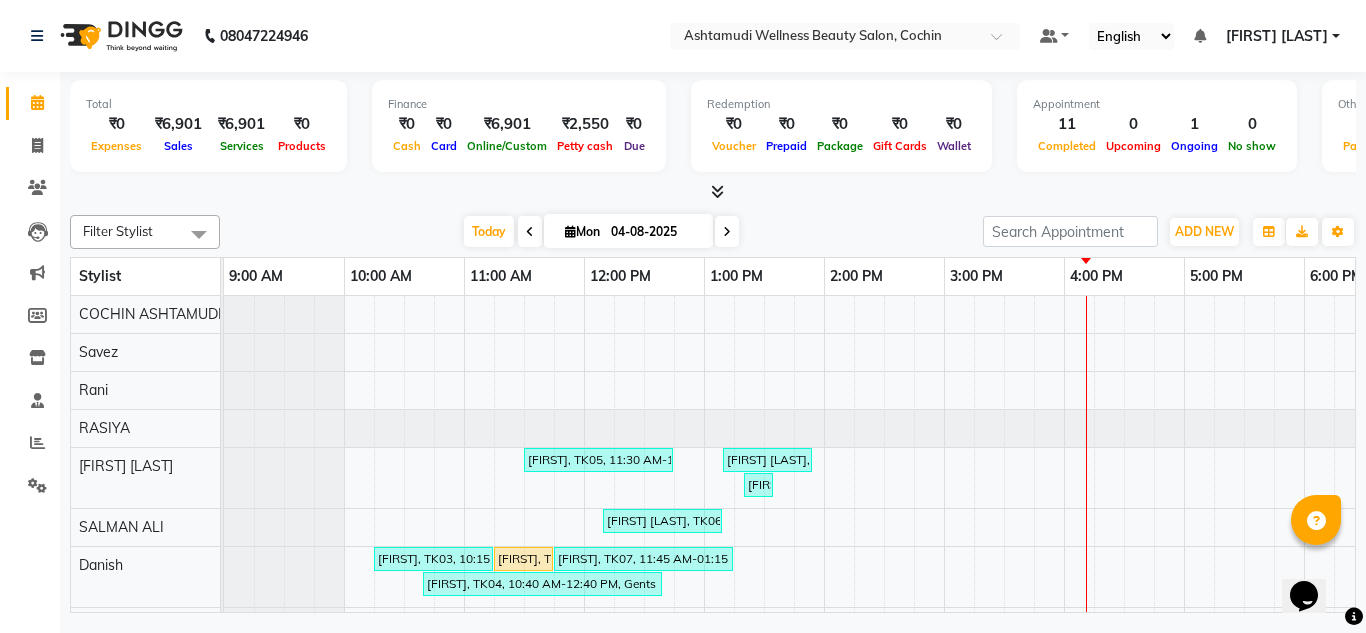 scroll, scrollTop: 0, scrollLeft: 0, axis: both 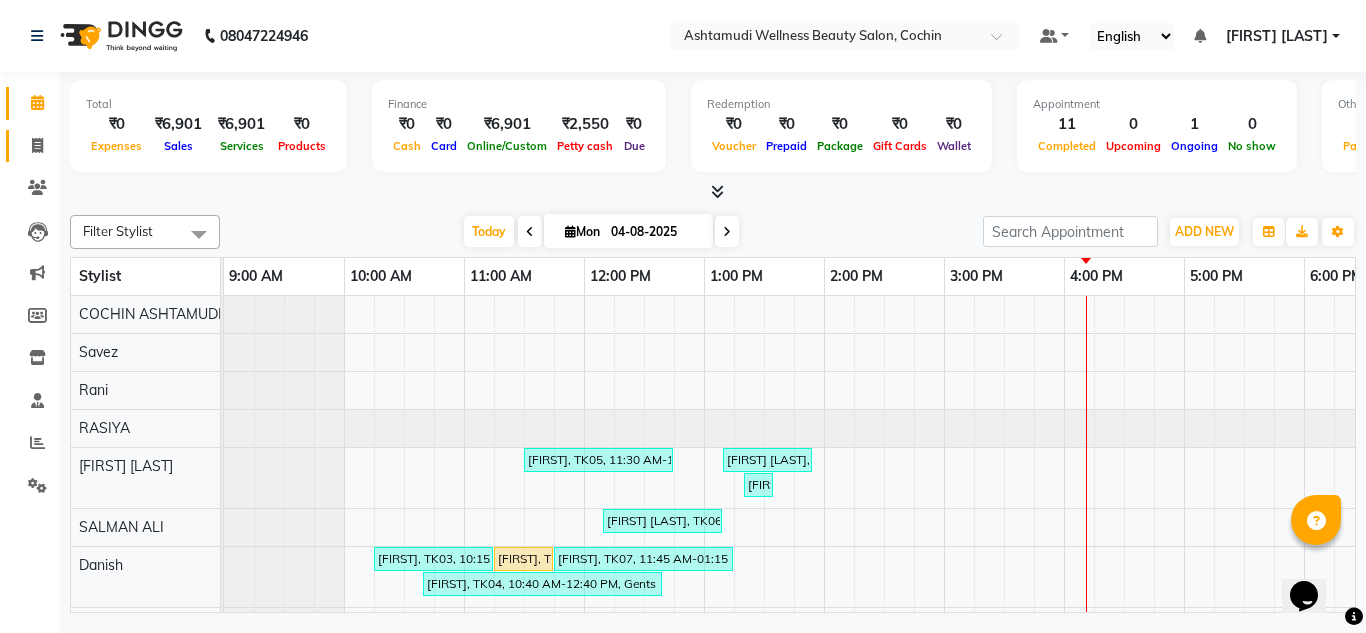 click 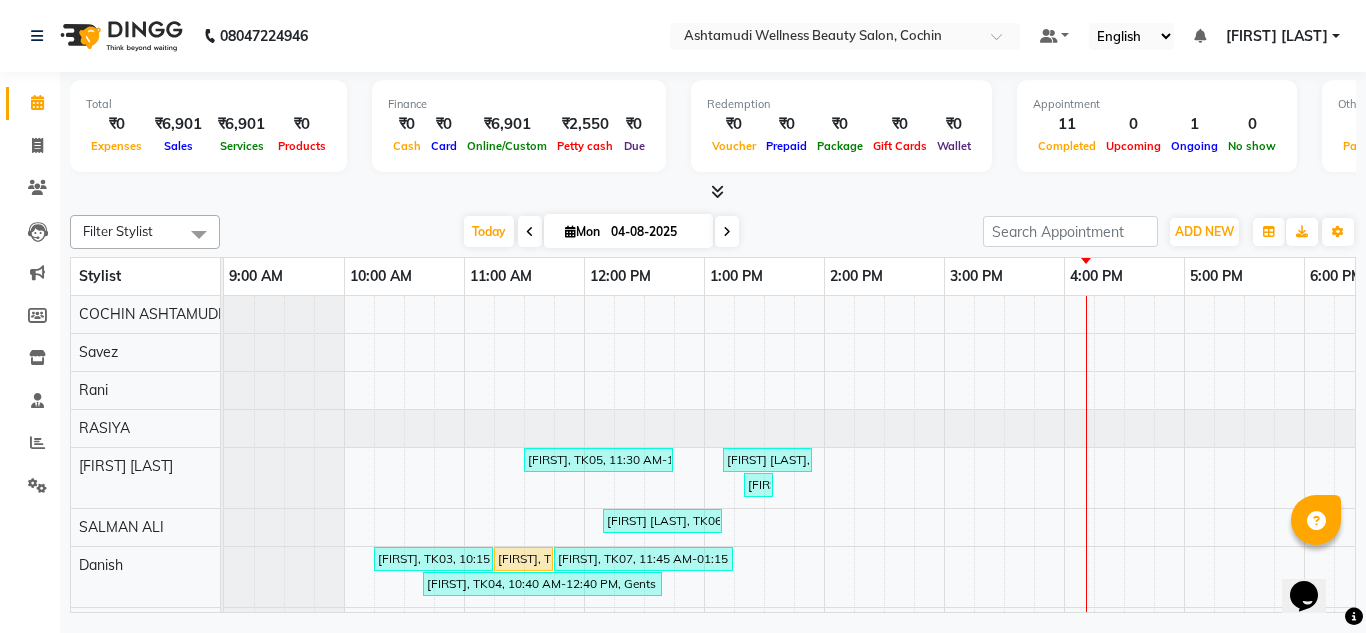 select on "service" 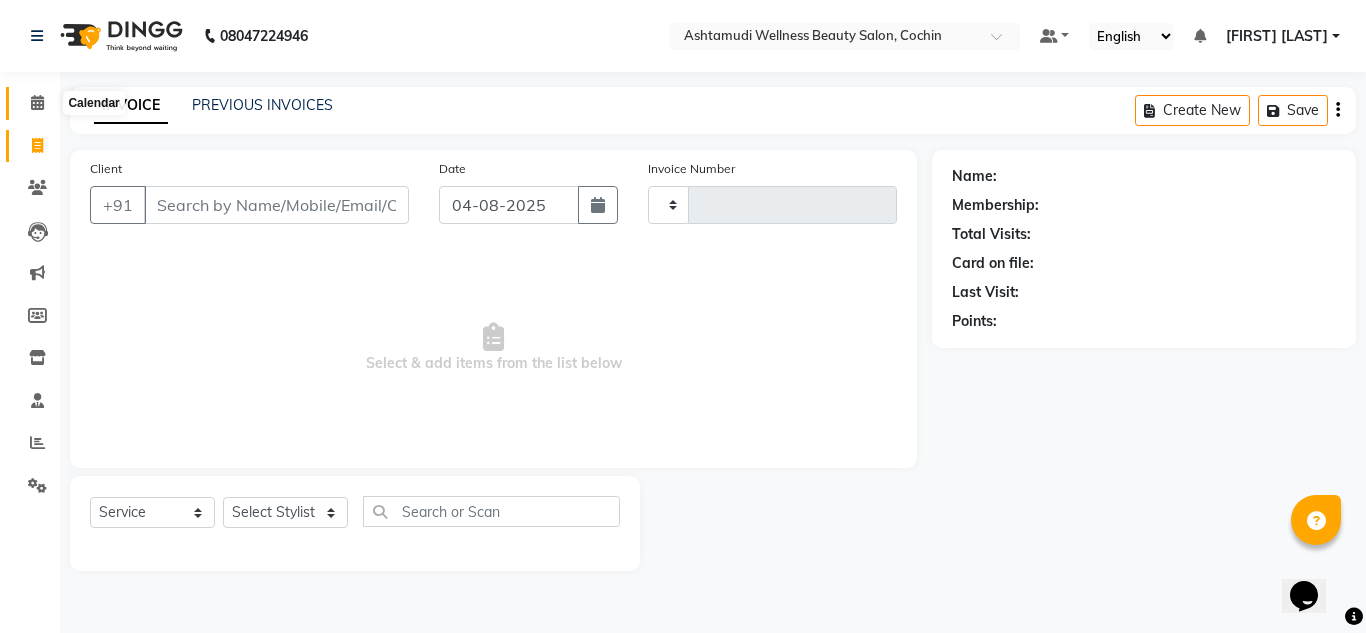 click 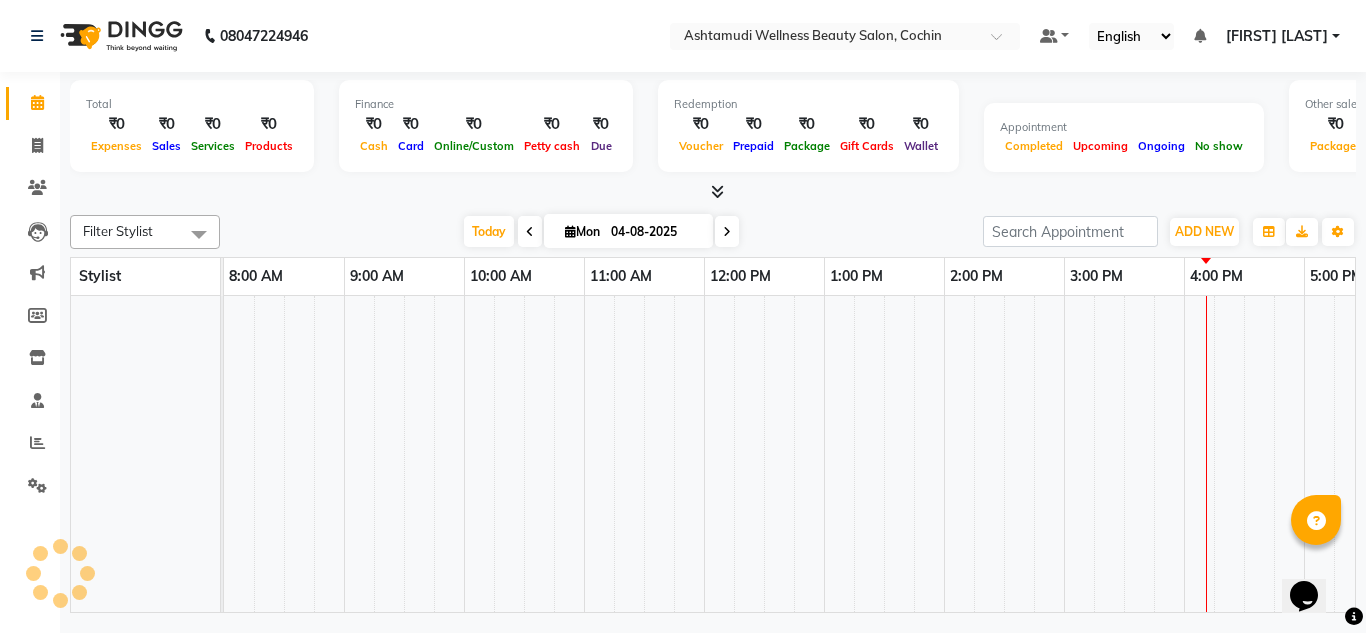 scroll, scrollTop: 0, scrollLeft: 309, axis: horizontal 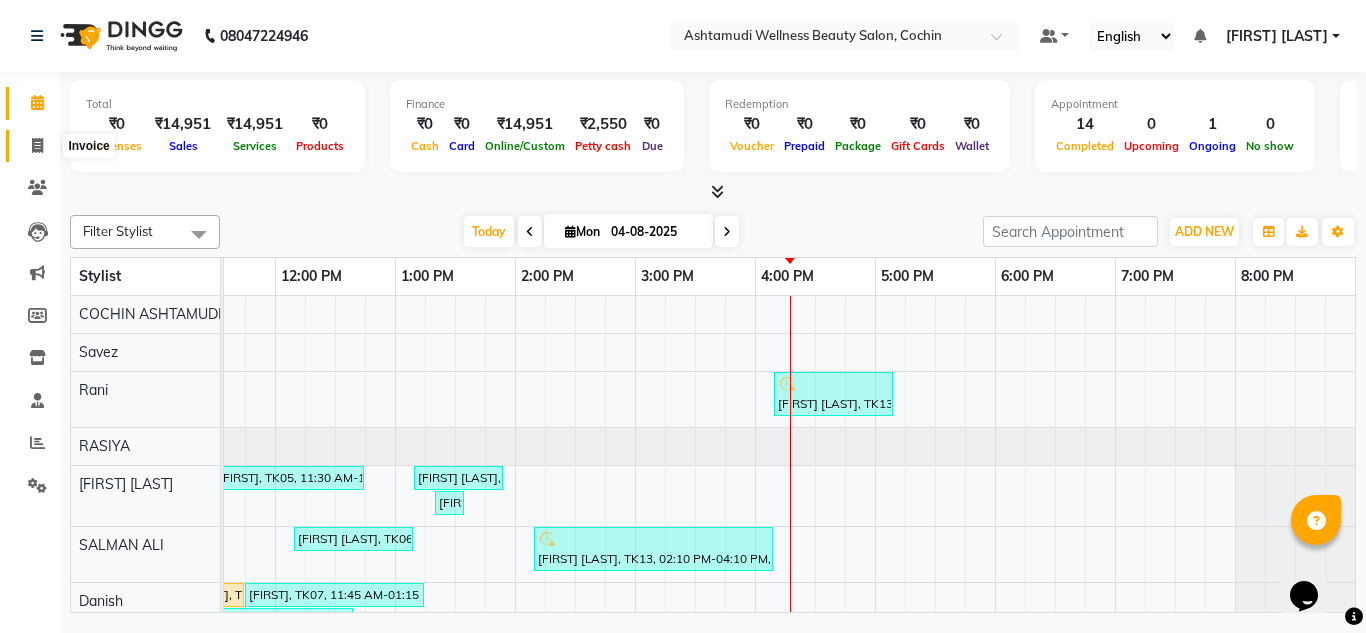 click 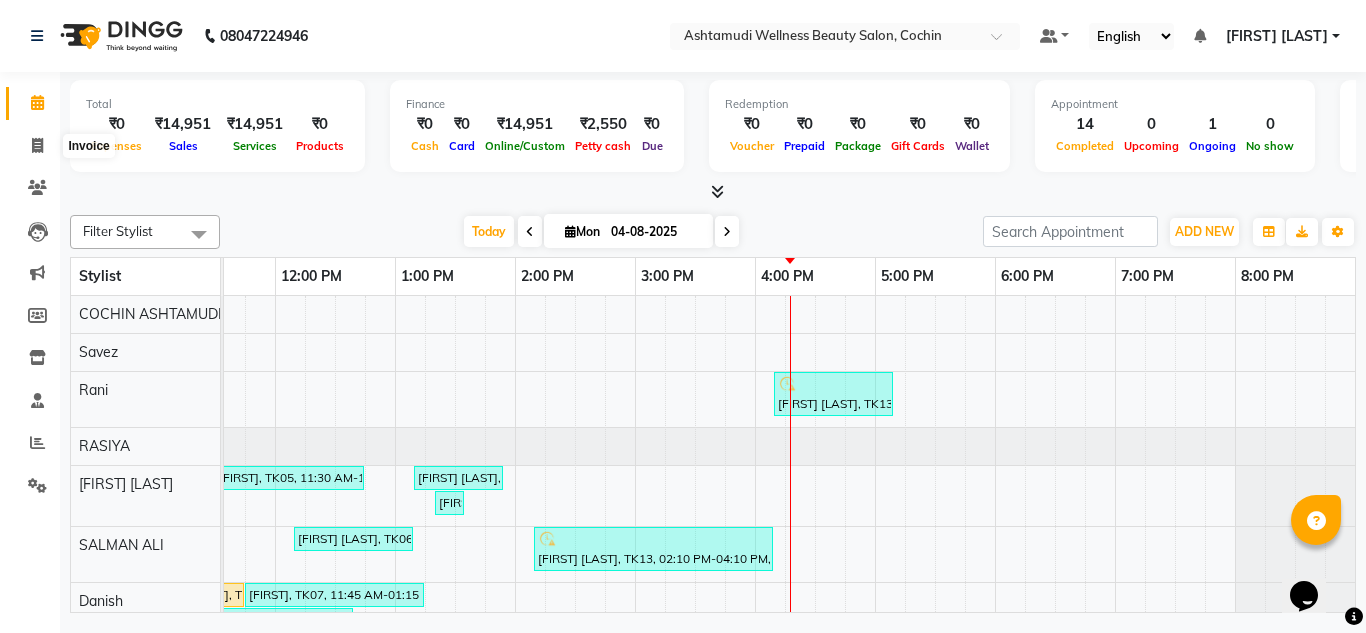 select on "service" 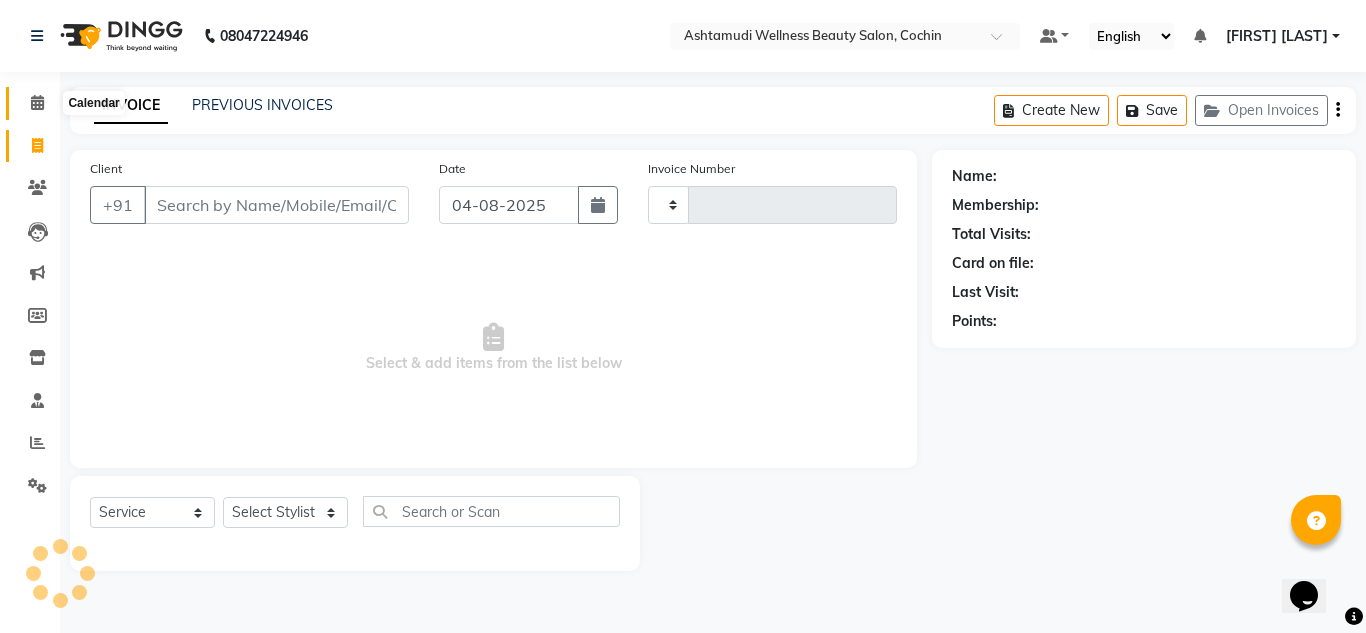 click 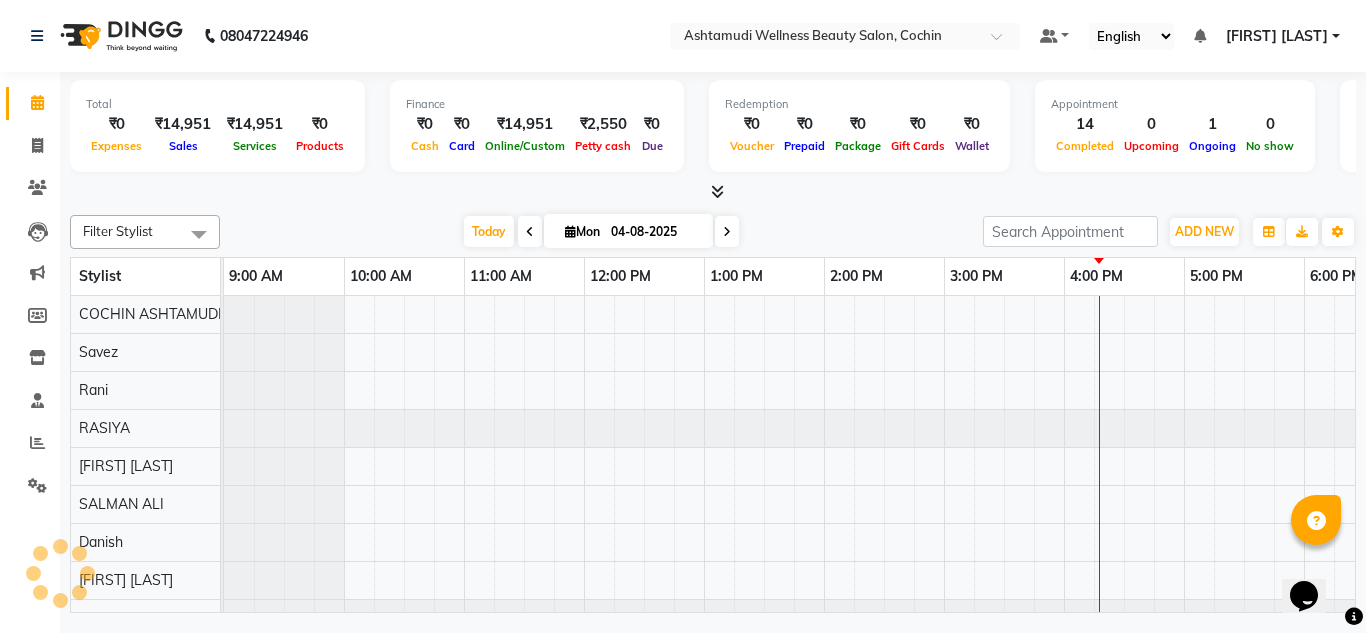 scroll, scrollTop: 0, scrollLeft: 0, axis: both 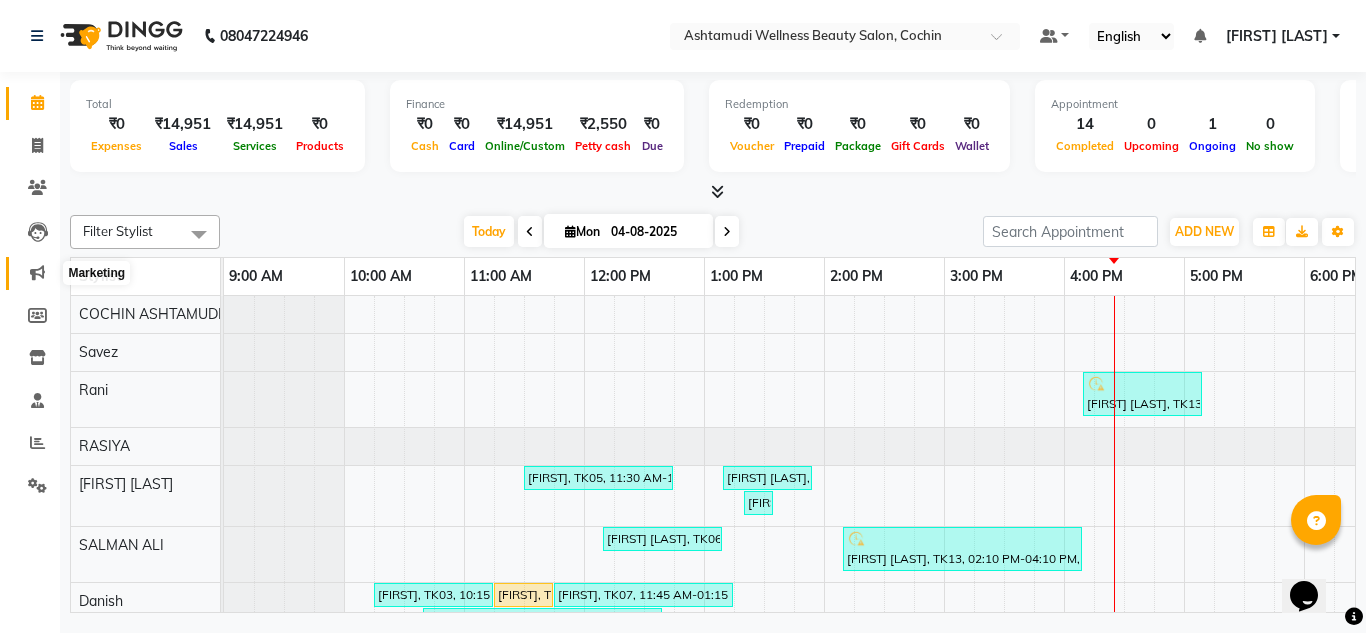 click 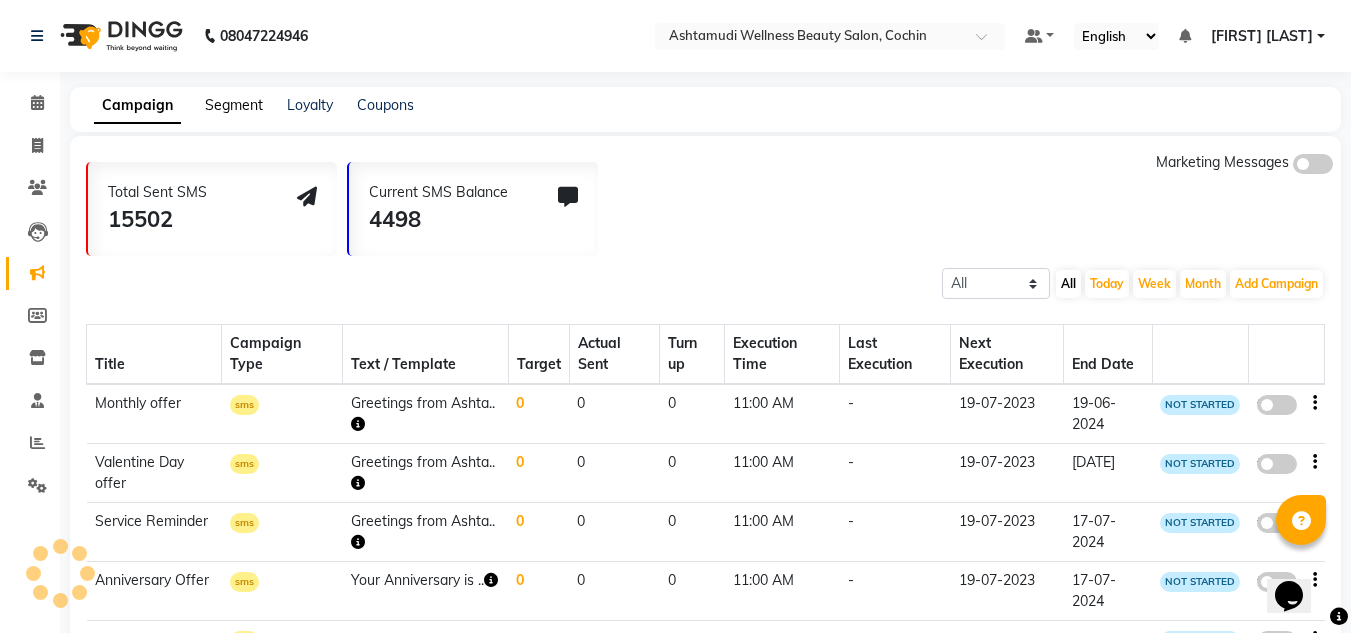 click on "Segment" 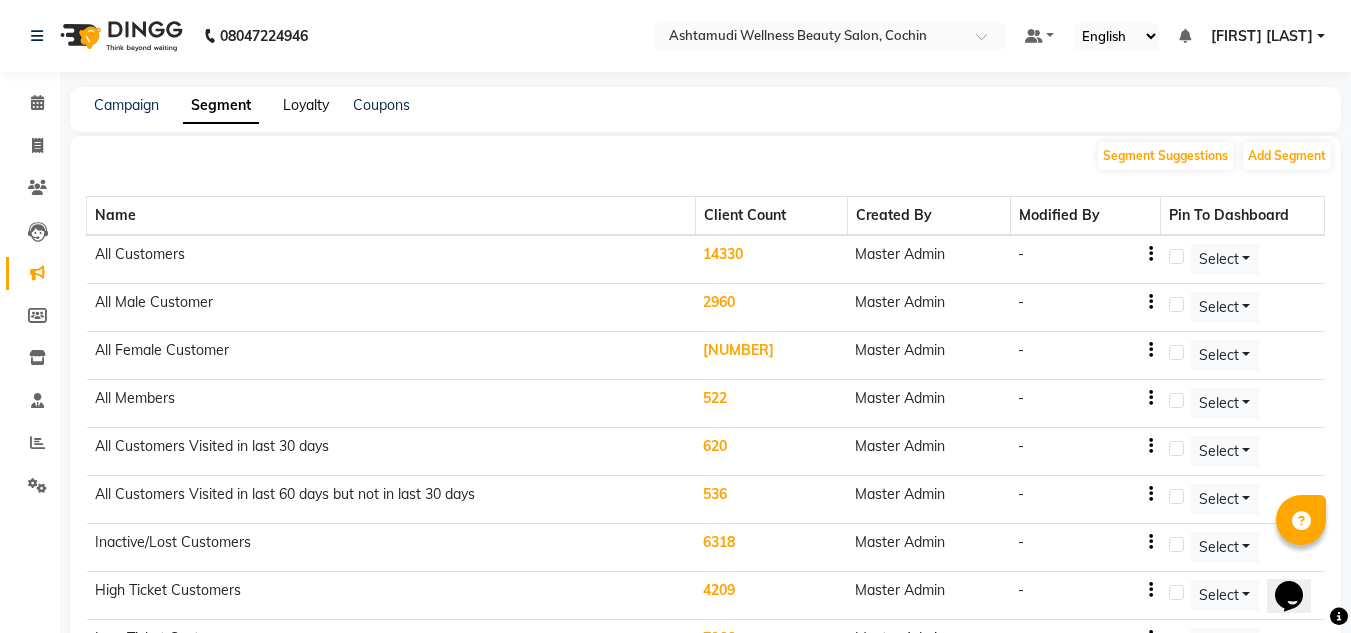 click on "Loyalty" 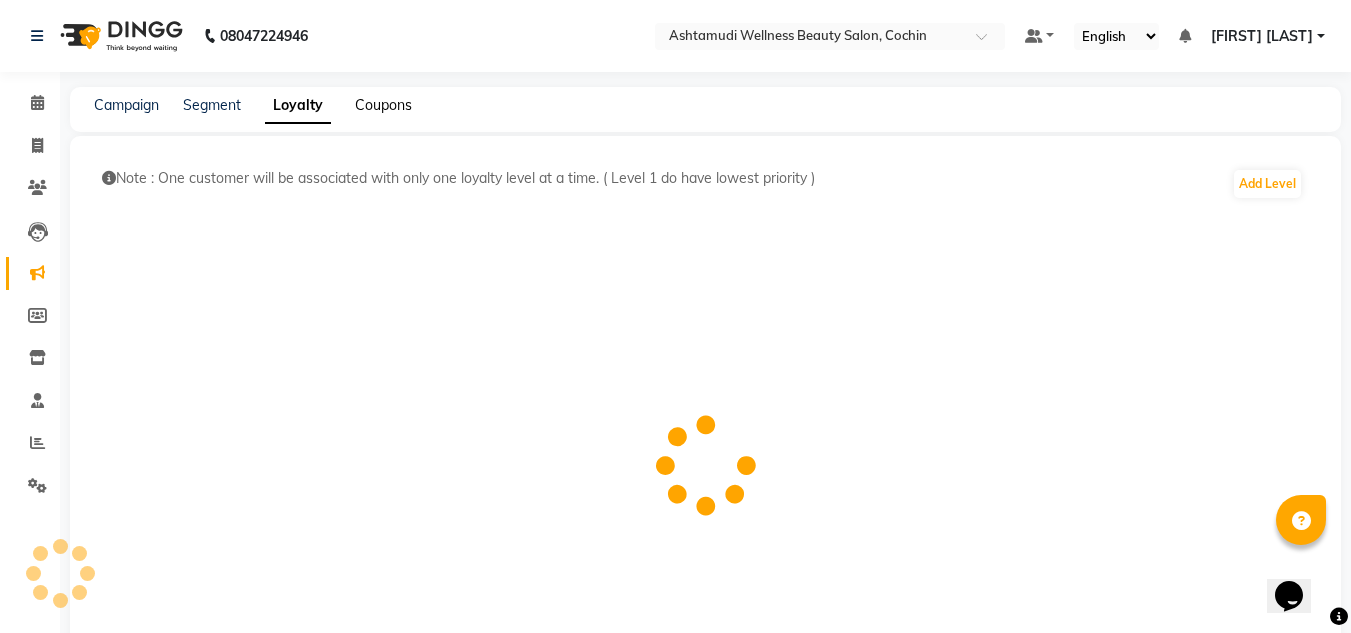 click on "Coupons" 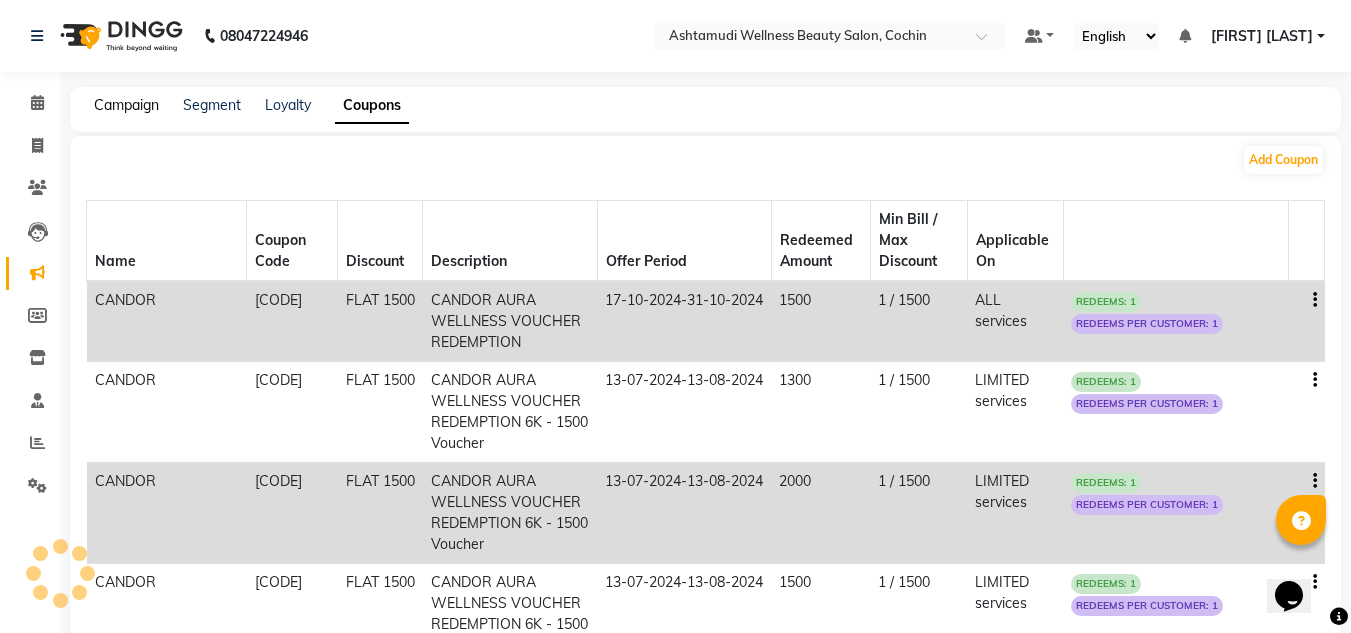 click on "Campaign" 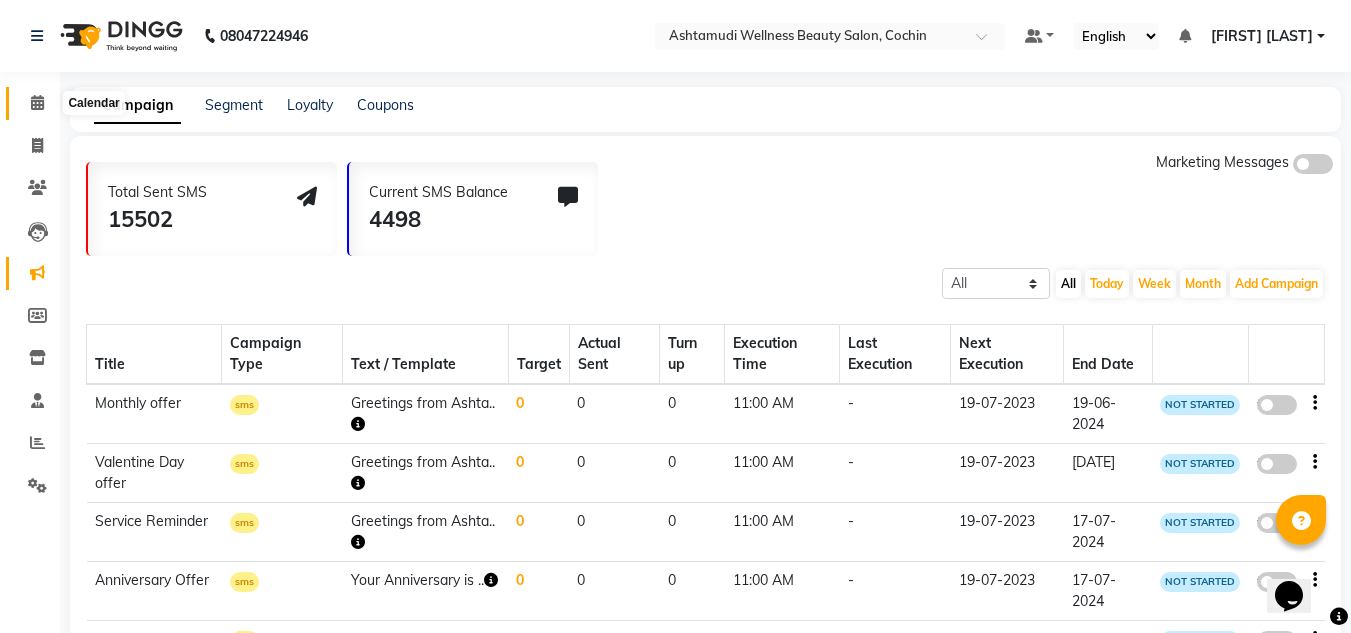 click 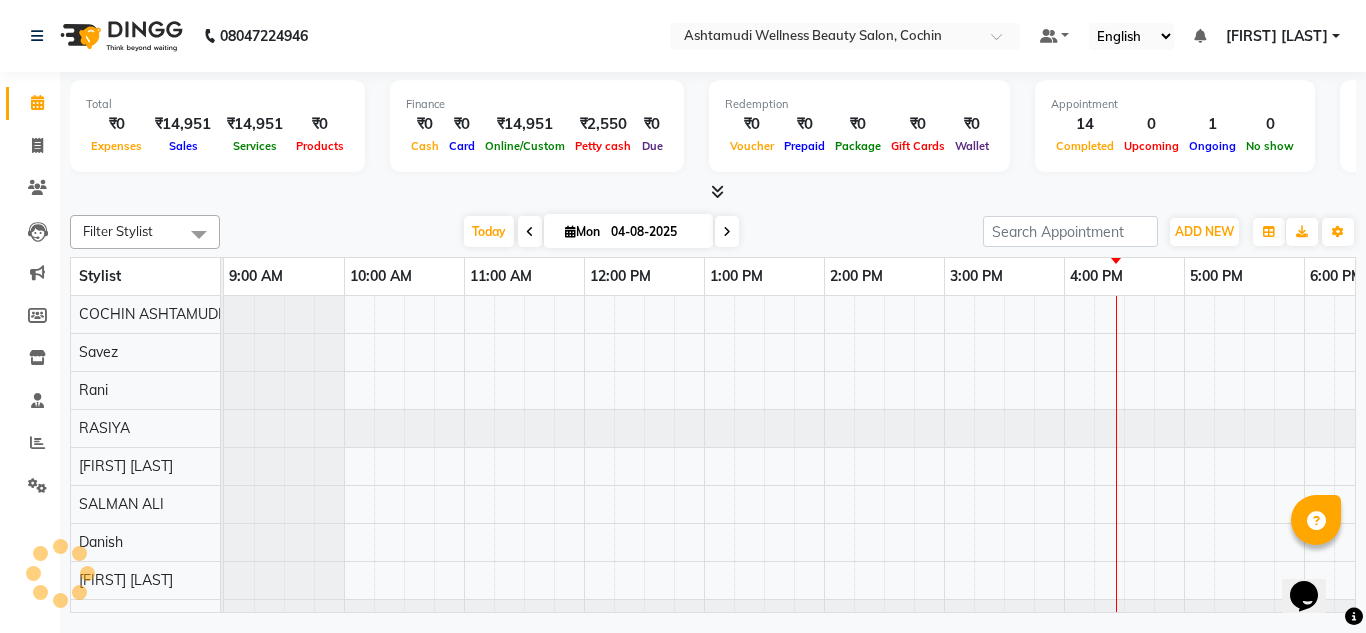 scroll, scrollTop: 0, scrollLeft: 0, axis: both 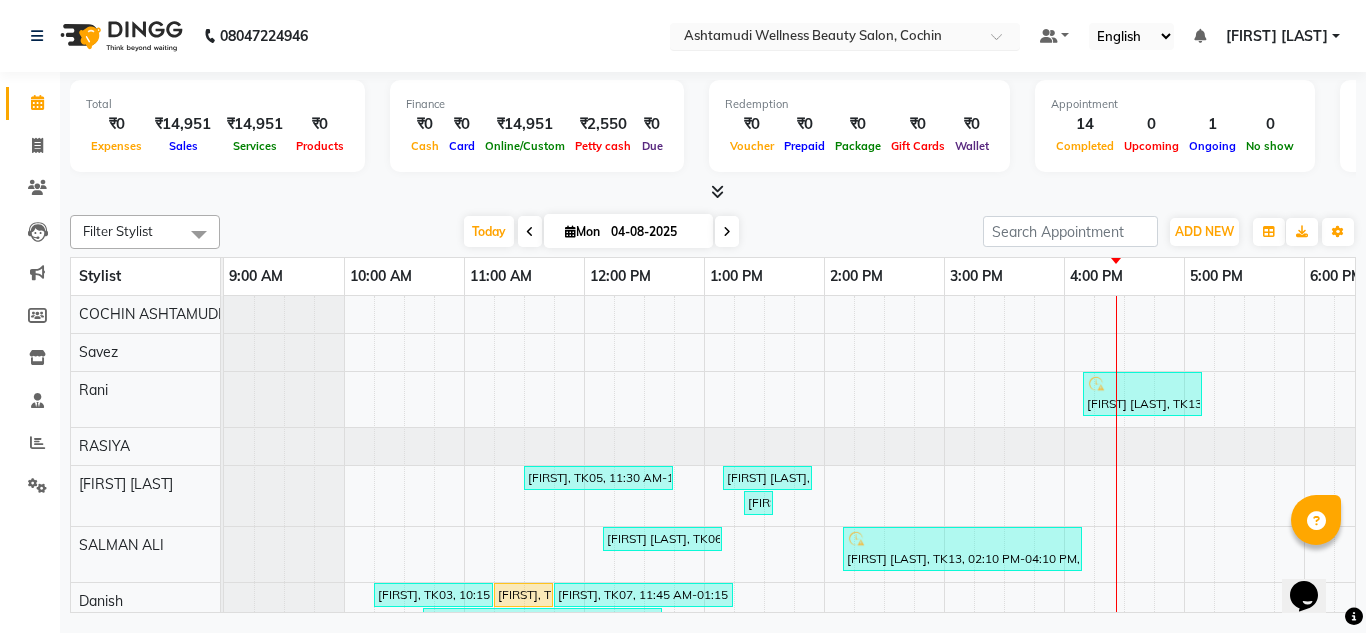 click at bounding box center (825, 38) 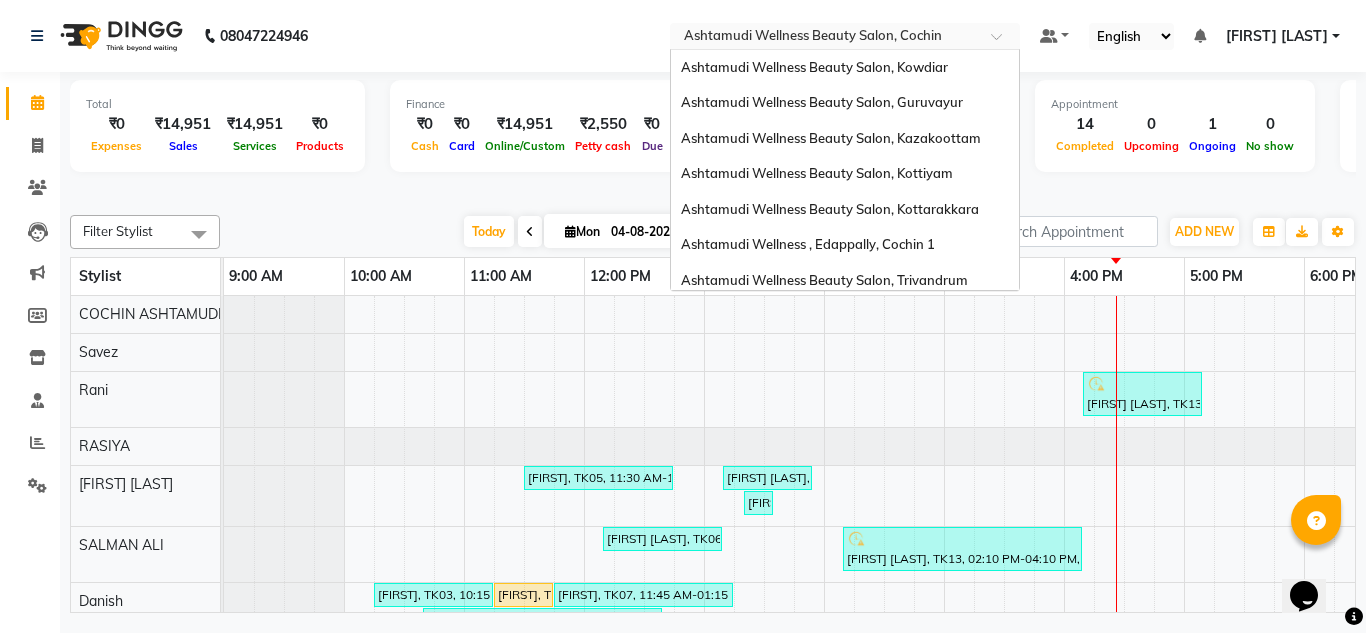 scroll, scrollTop: 312, scrollLeft: 0, axis: vertical 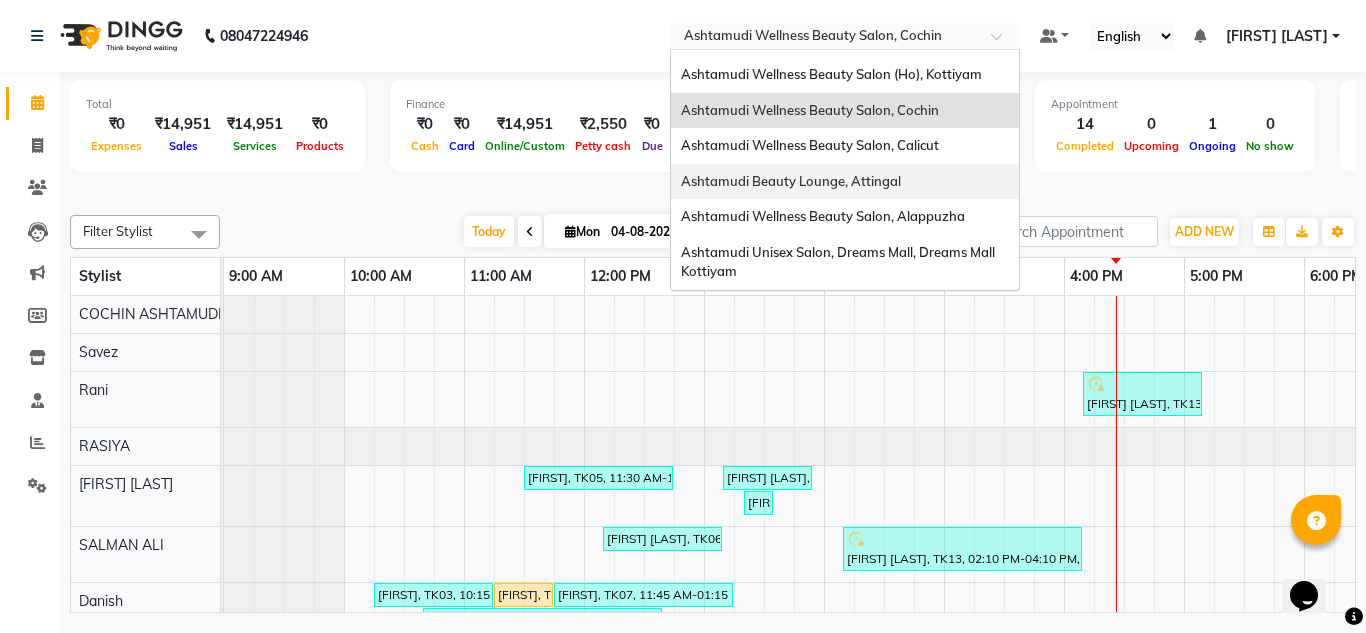click on "Ashtamudi Beauty Lounge, Attingal" at bounding box center (845, 182) 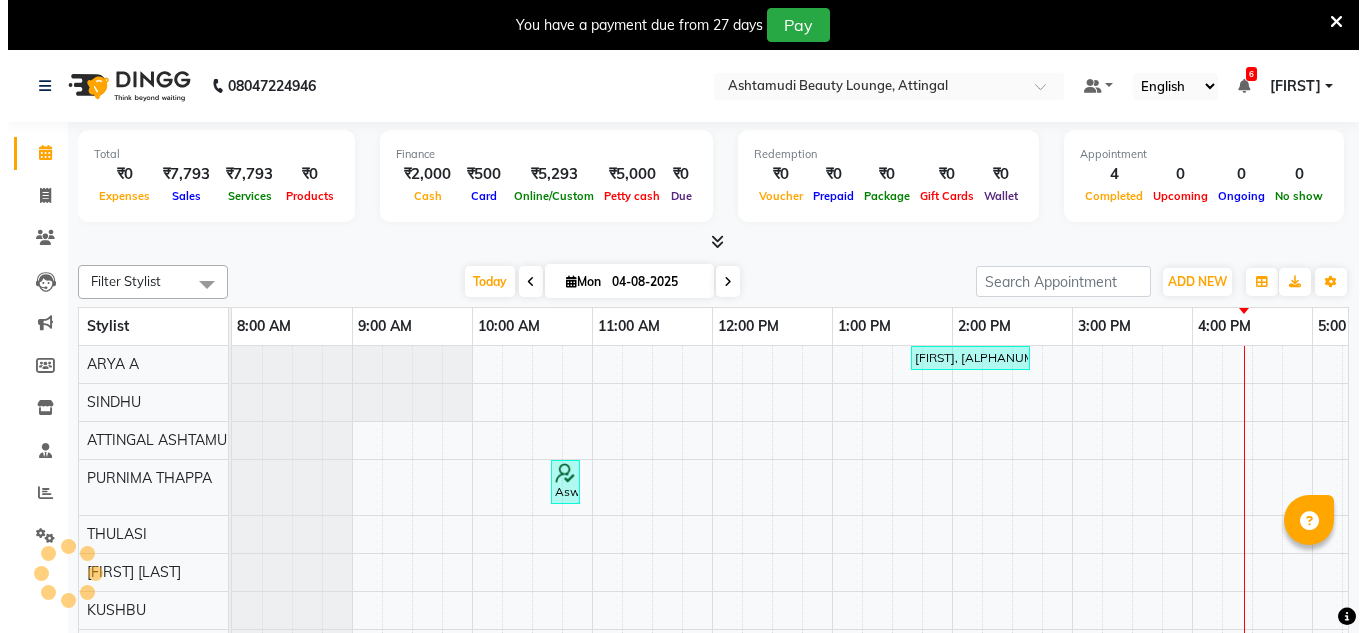 scroll, scrollTop: 0, scrollLeft: 0, axis: both 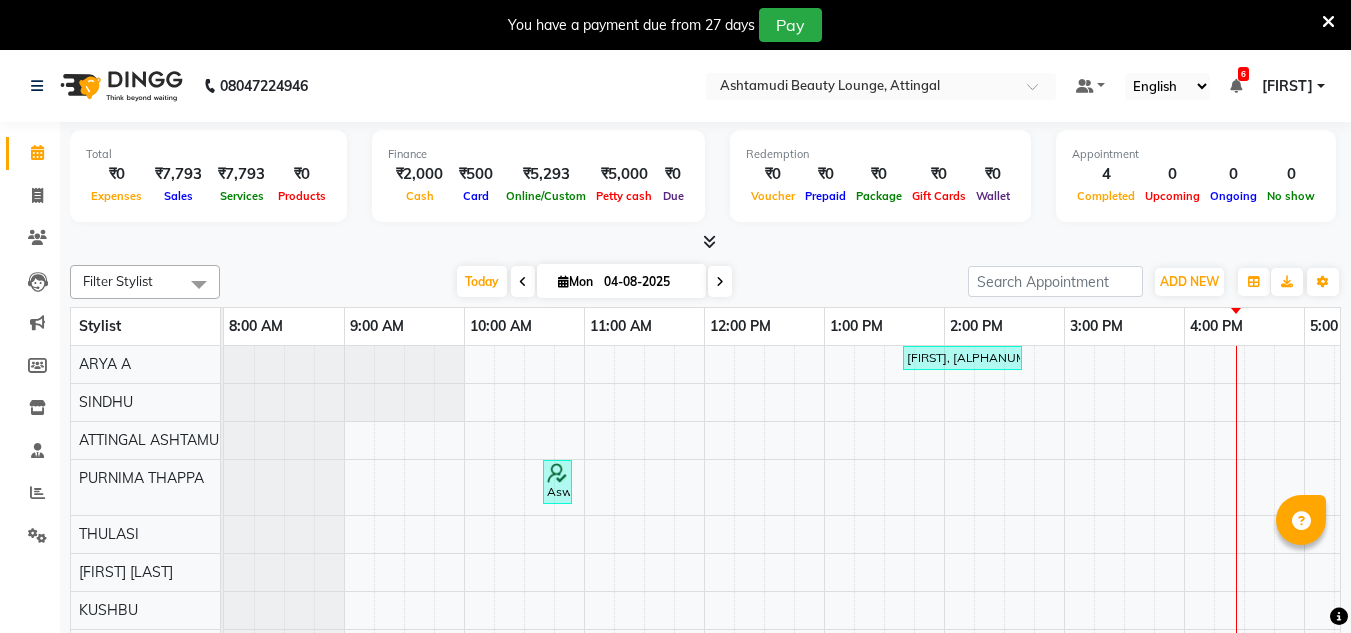 click at bounding box center (1328, 22) 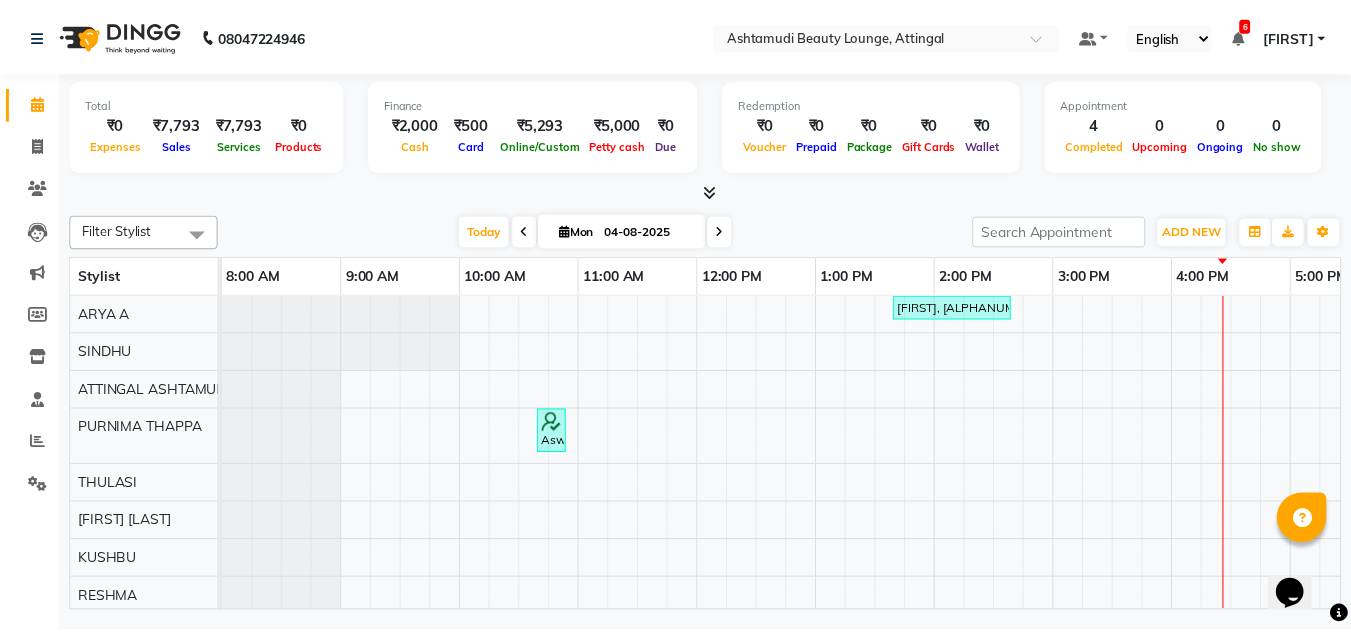 scroll, scrollTop: 0, scrollLeft: 0, axis: both 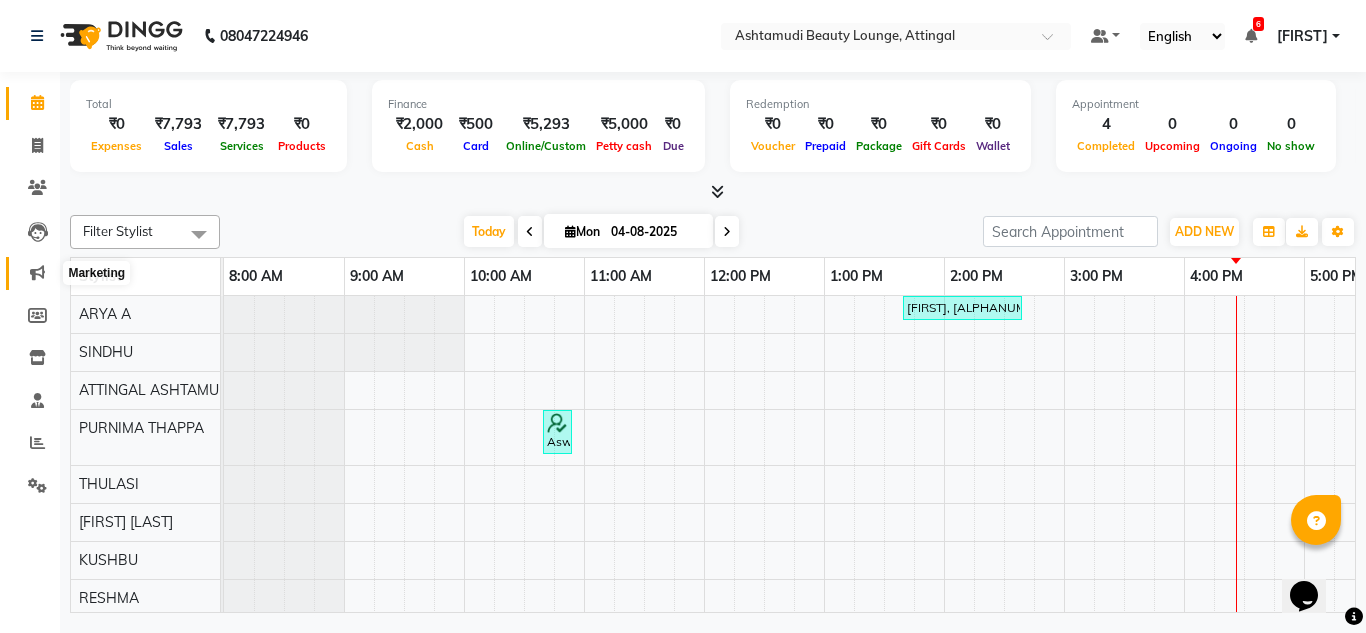 click 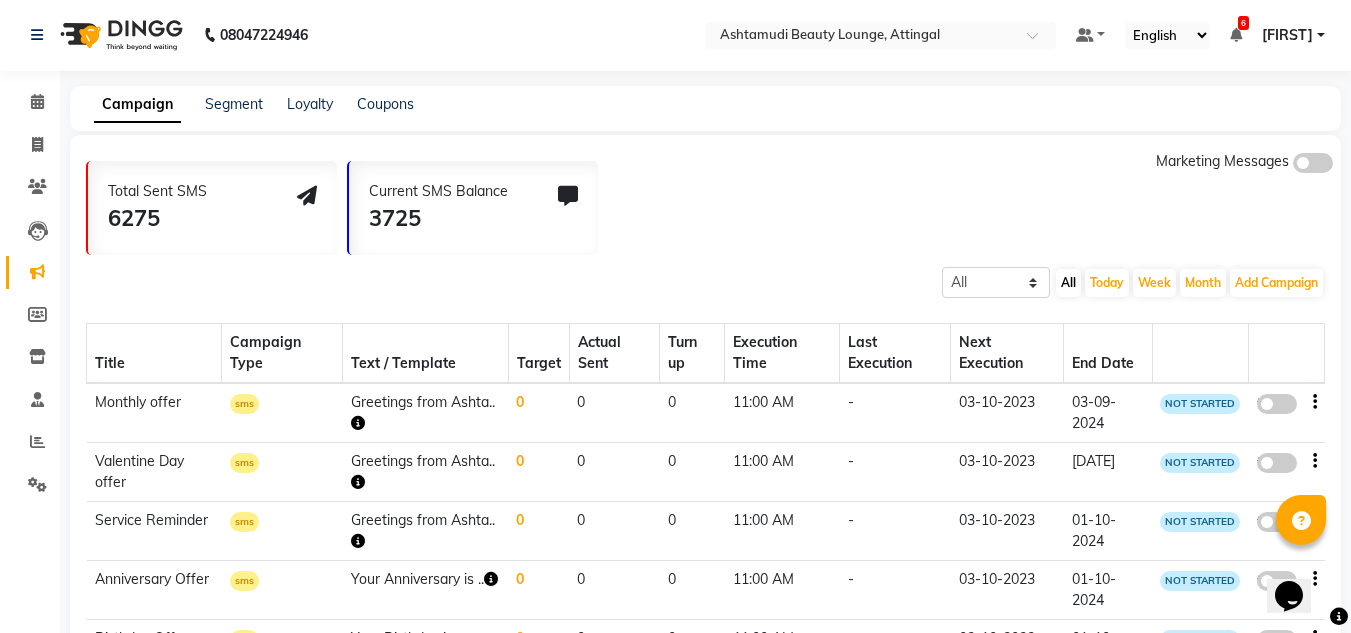scroll, scrollTop: 0, scrollLeft: 0, axis: both 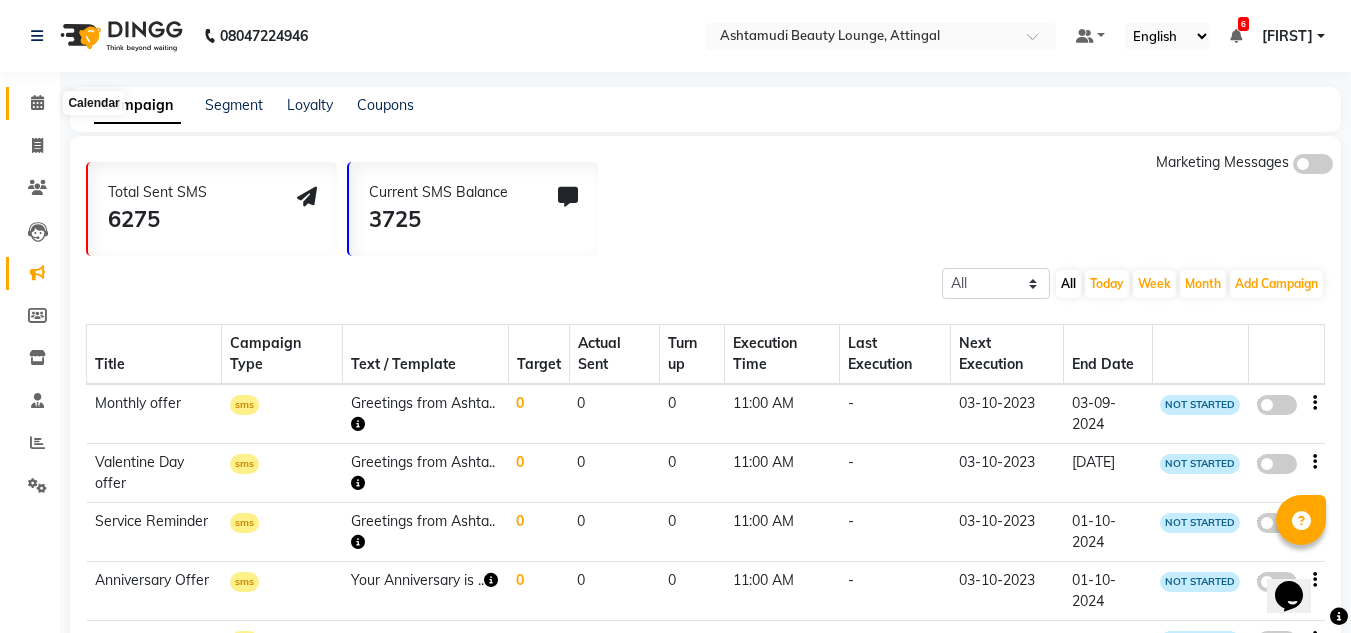 click 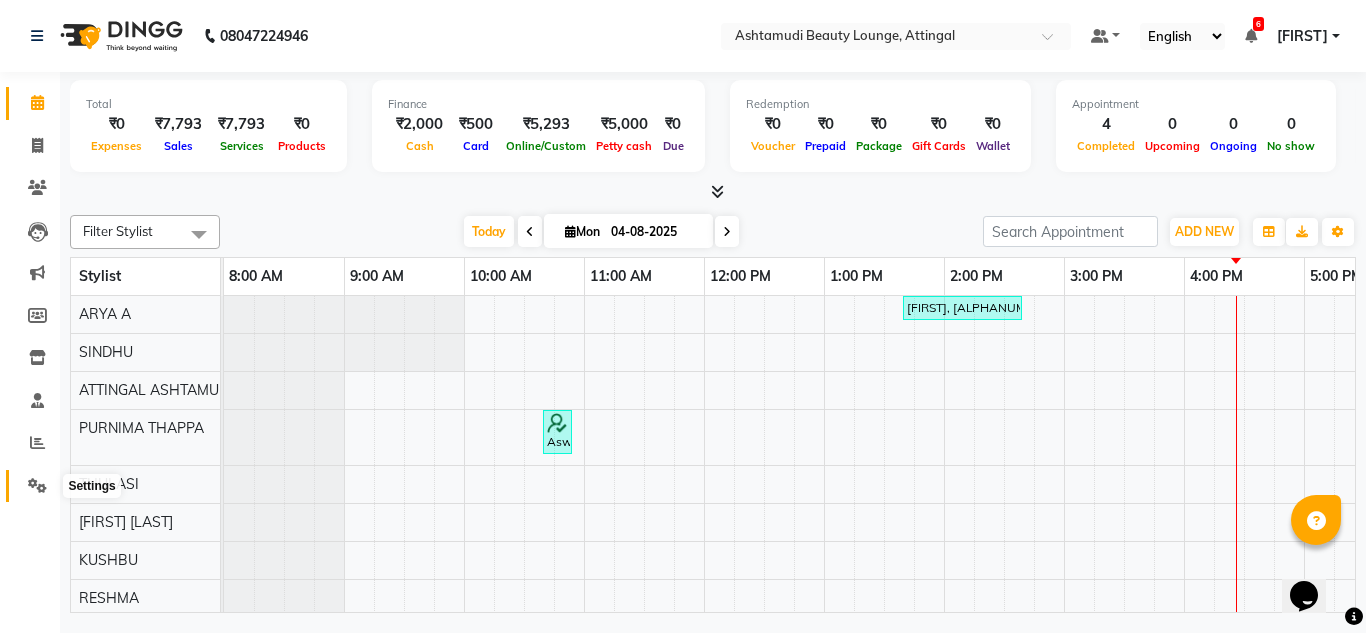 click 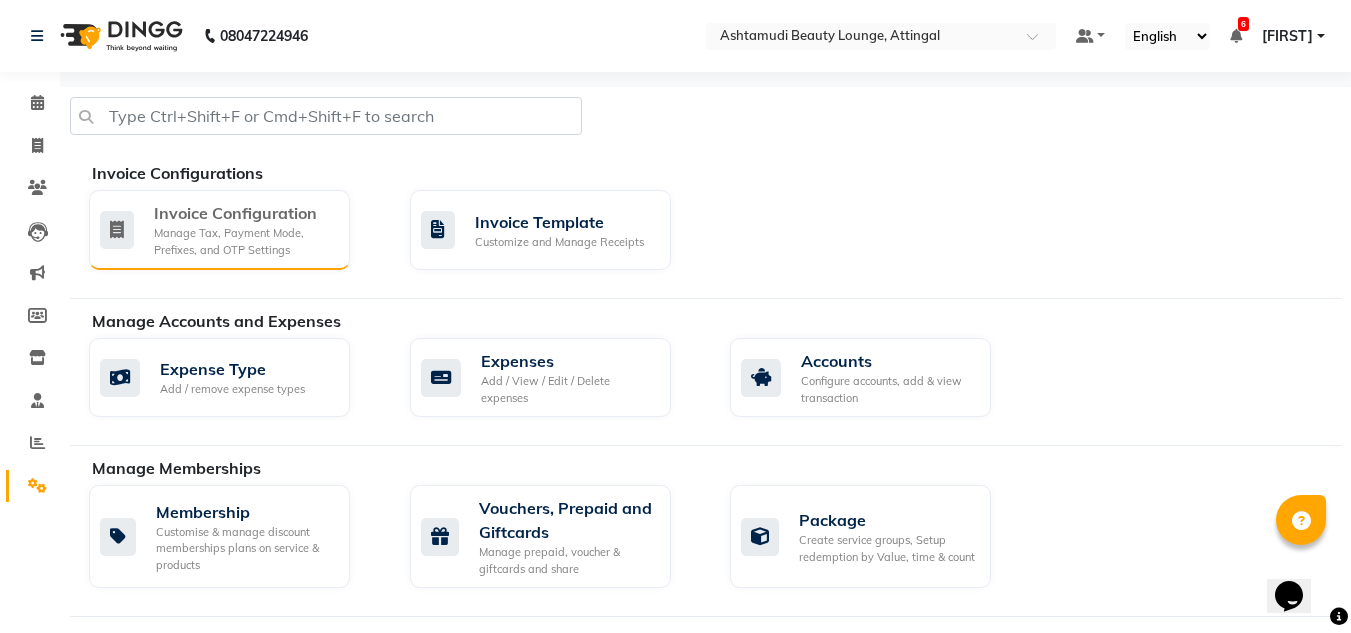 click on "Manage Tax, Payment Mode, Prefixes, and OTP Settings" 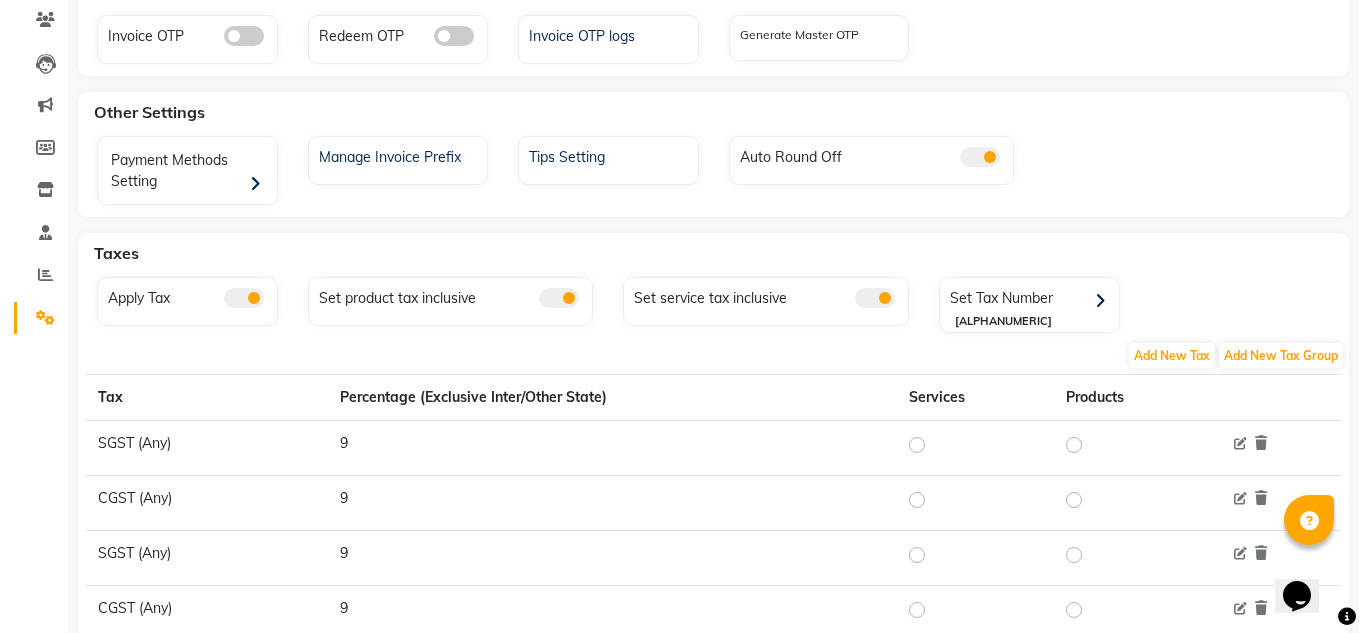 scroll, scrollTop: 0, scrollLeft: 0, axis: both 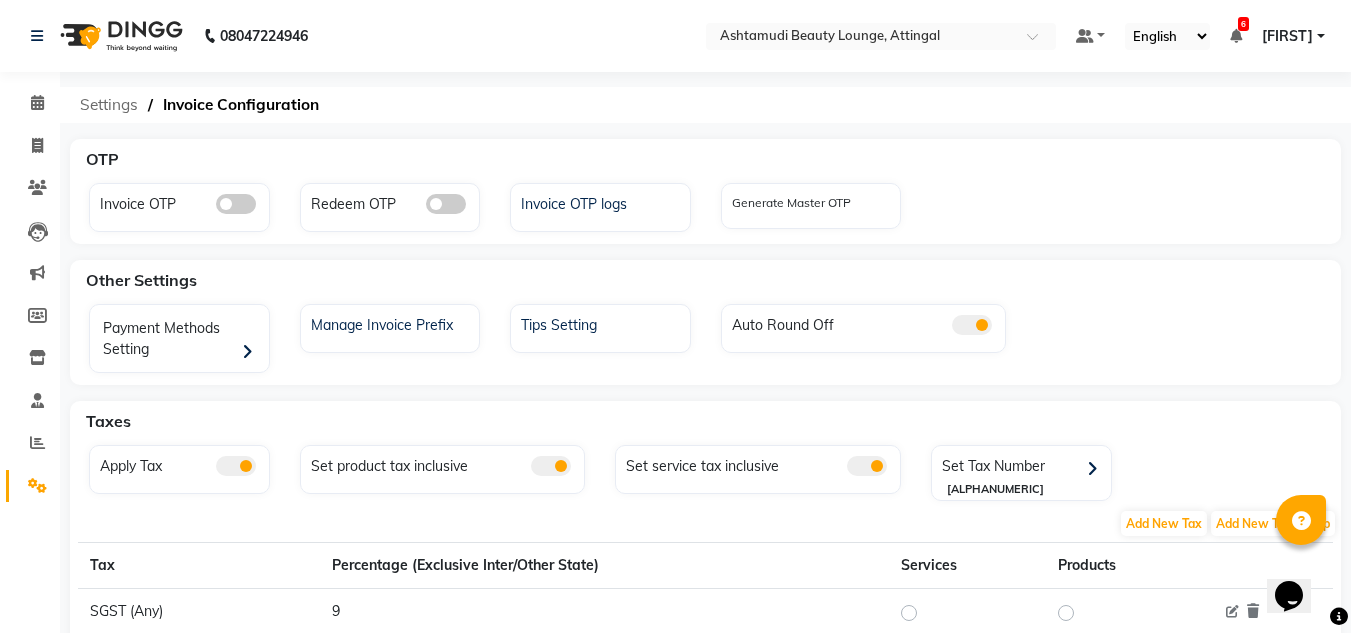 click on "Settings" 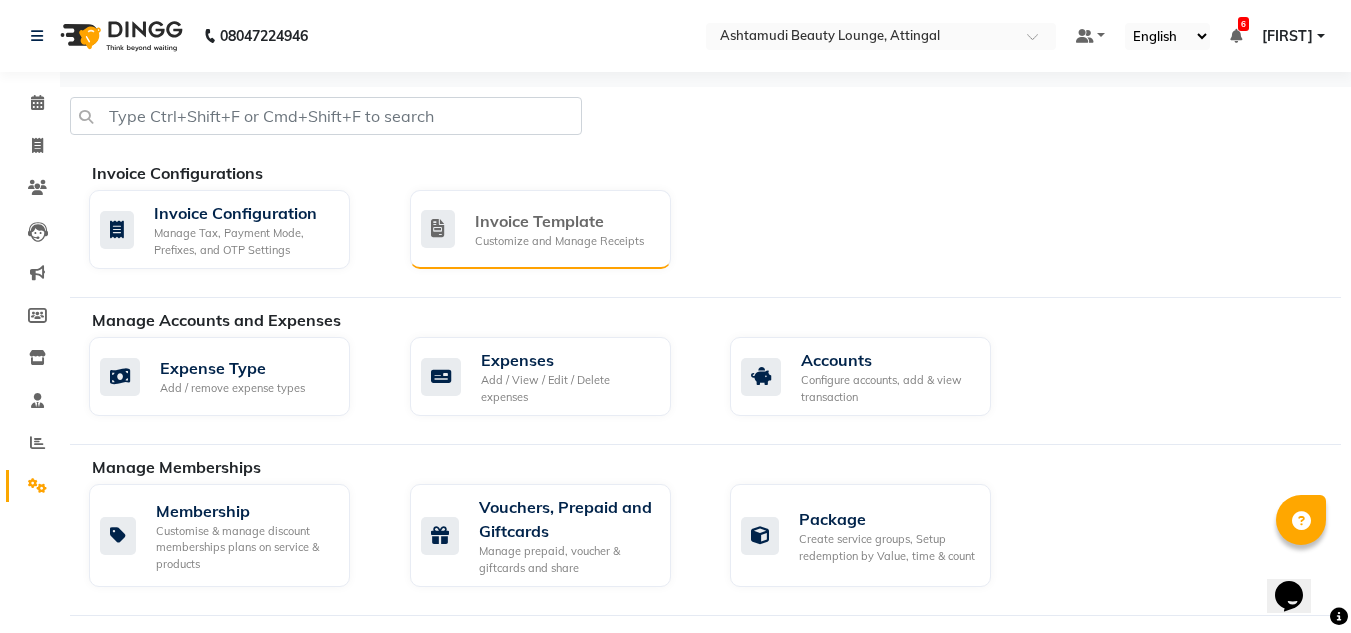 click on "Invoice Template" 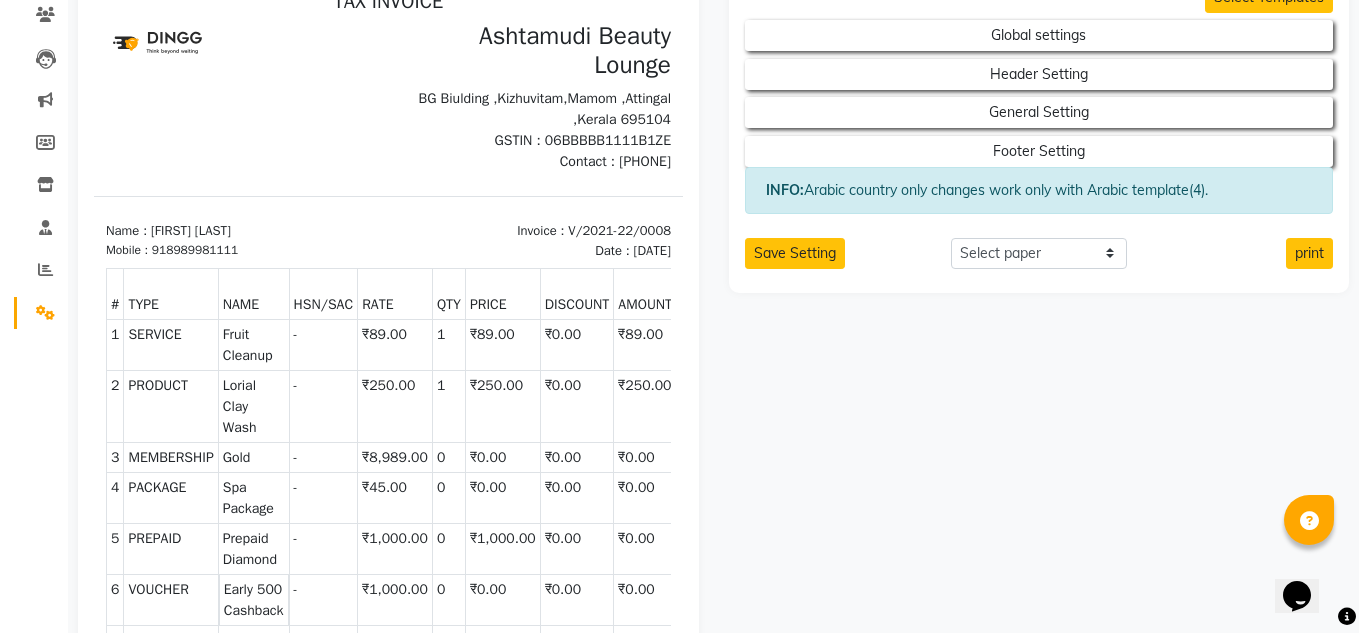 scroll, scrollTop: 91, scrollLeft: 0, axis: vertical 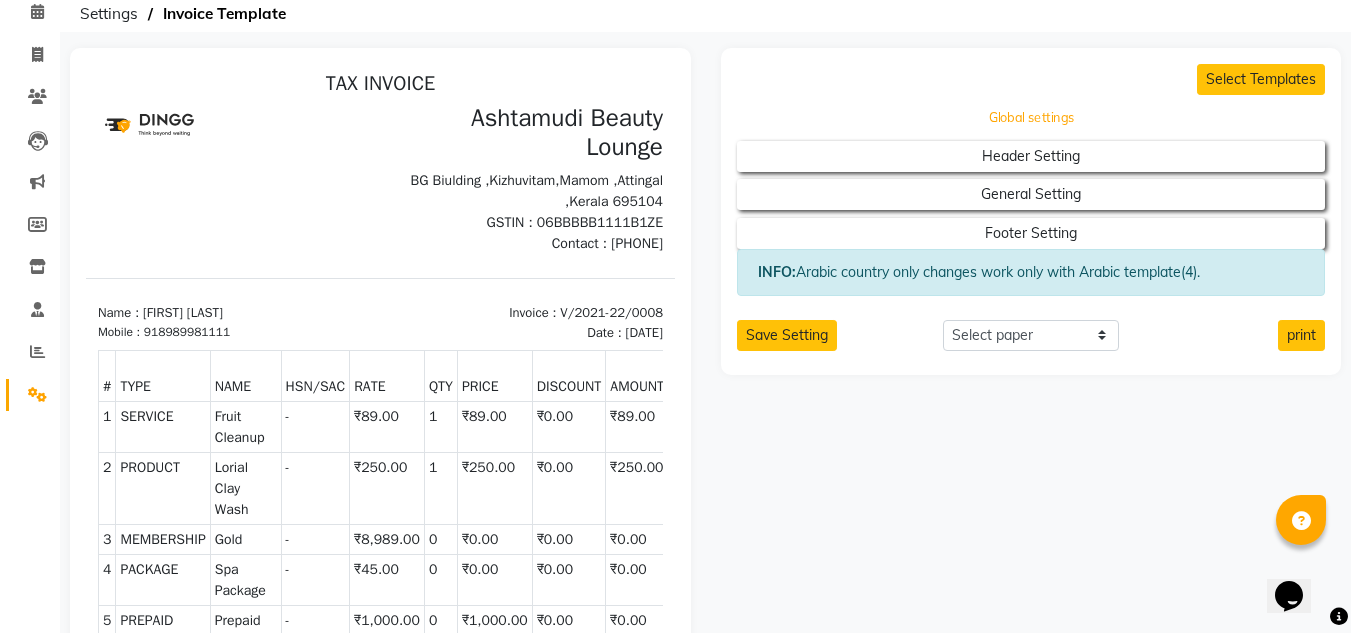 click on "Global settings" at bounding box center [1031, 118] 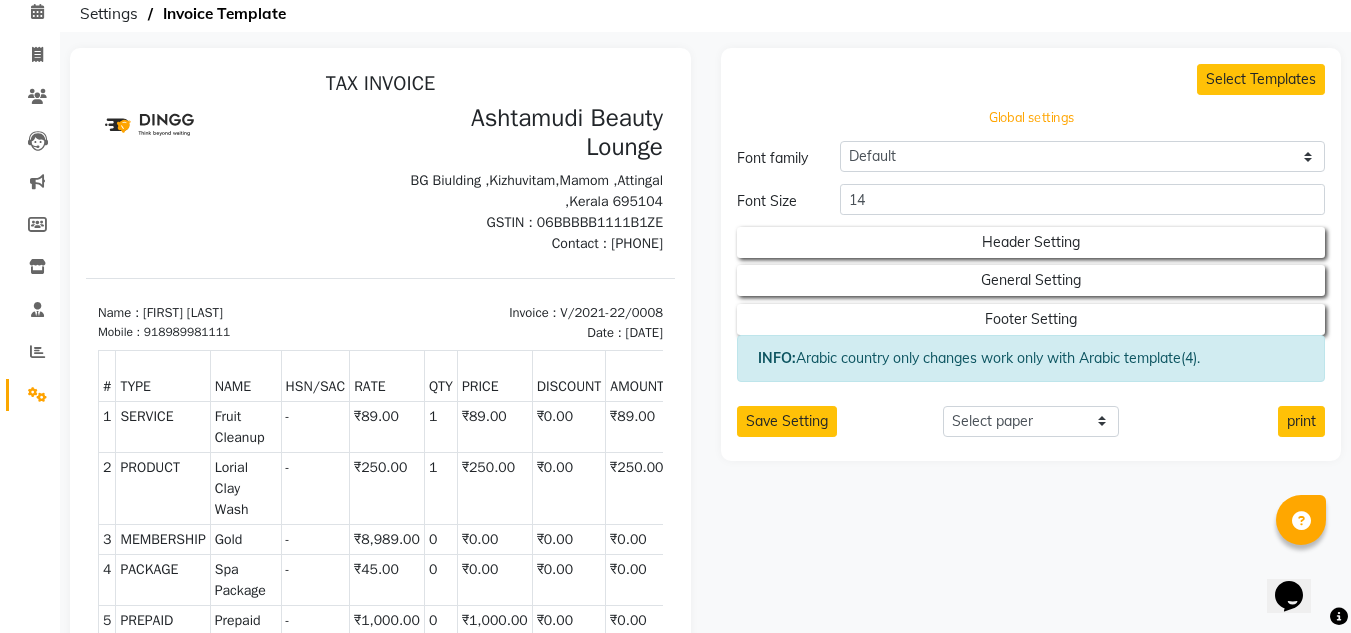 click on "Global settings" at bounding box center [1031, 118] 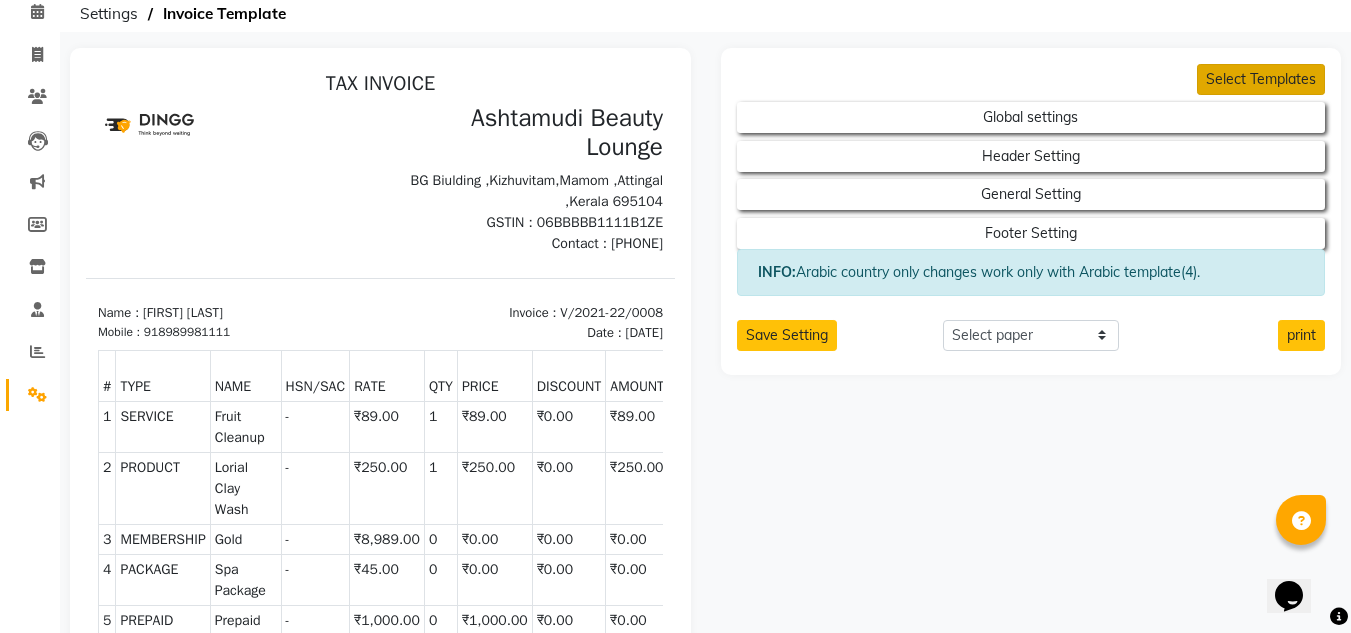 click on "Select Templates" 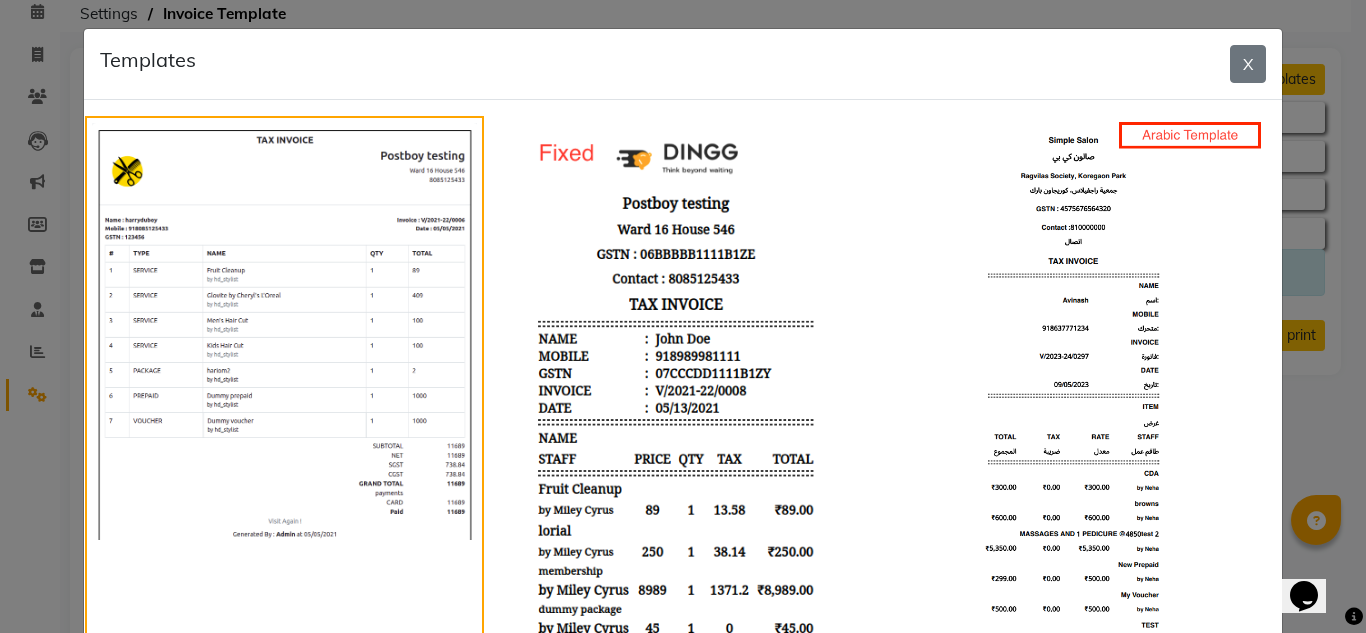 click 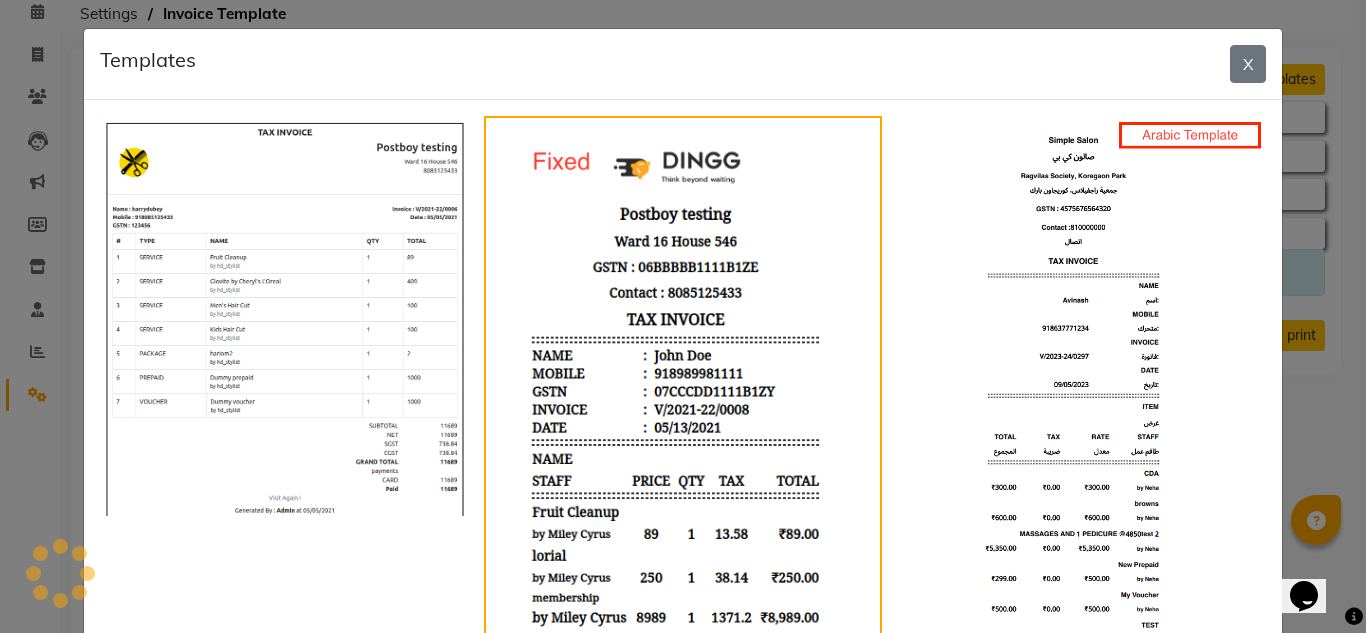 scroll, scrollTop: 0, scrollLeft: 0, axis: both 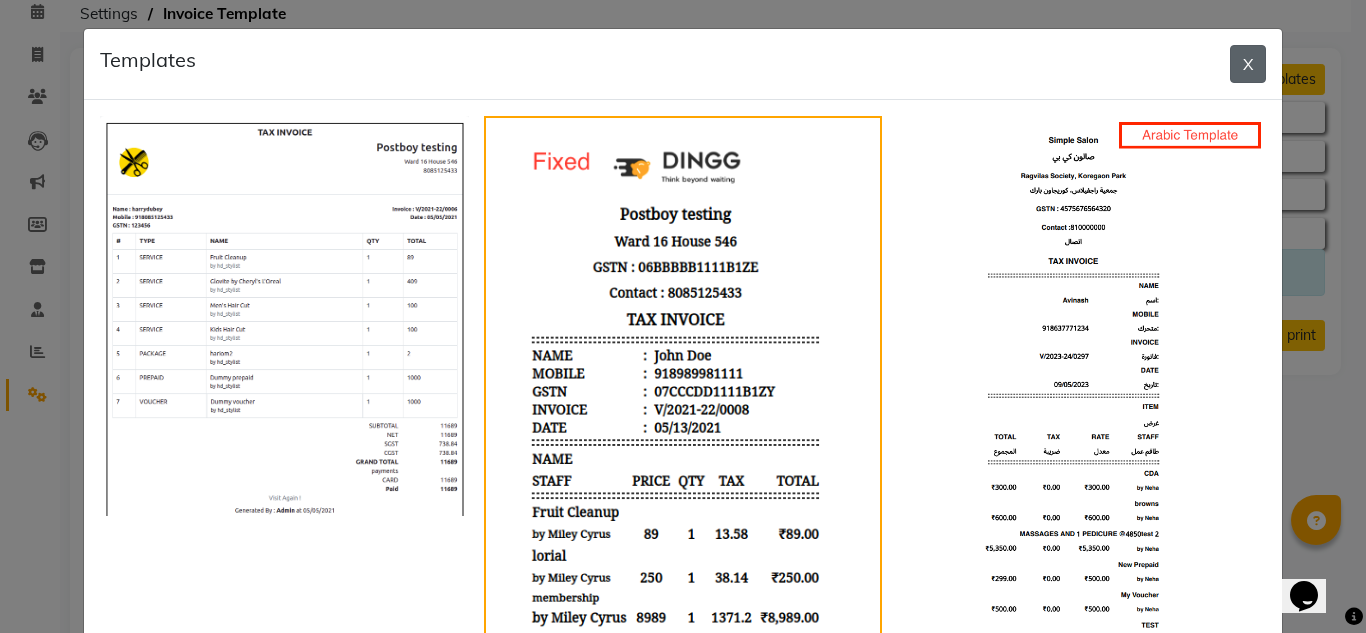 click on "X" 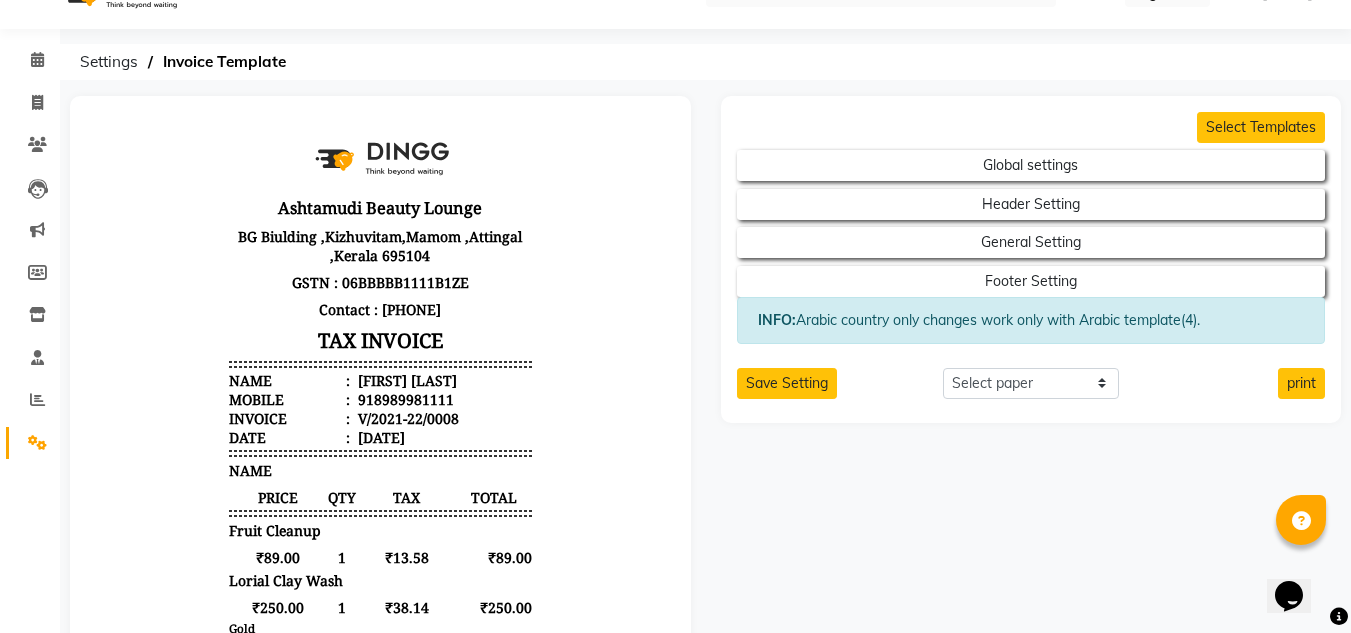 scroll, scrollTop: 0, scrollLeft: 0, axis: both 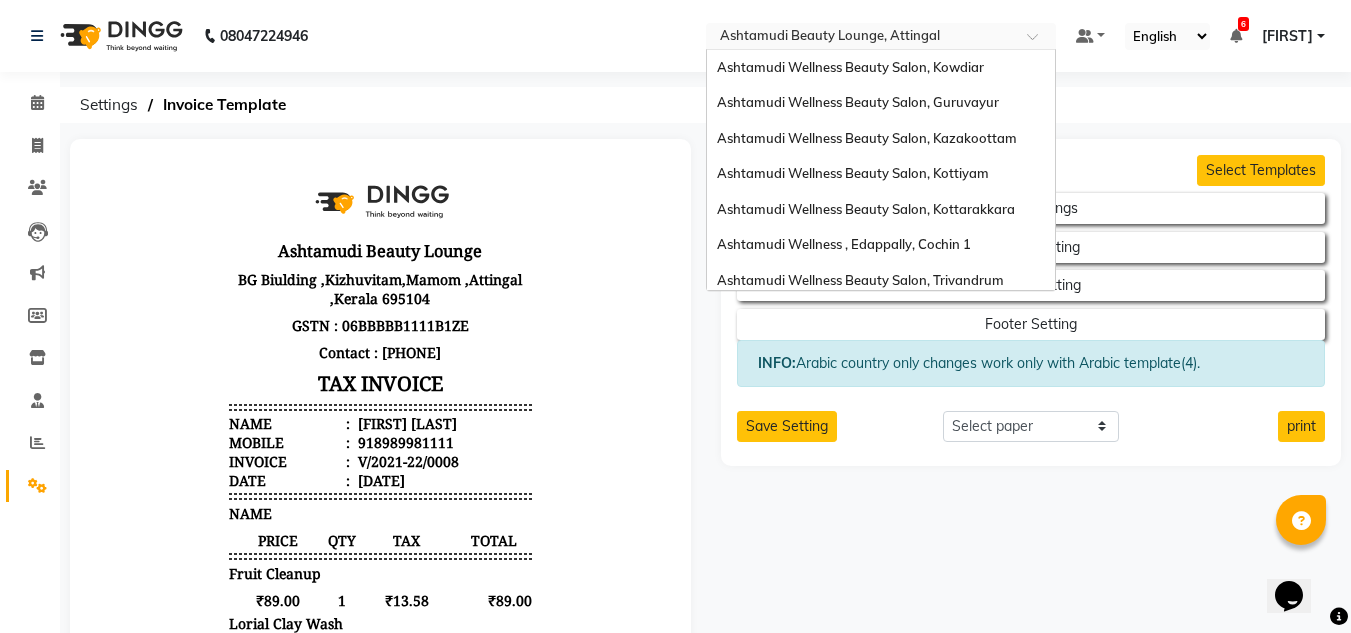 click at bounding box center [861, 38] 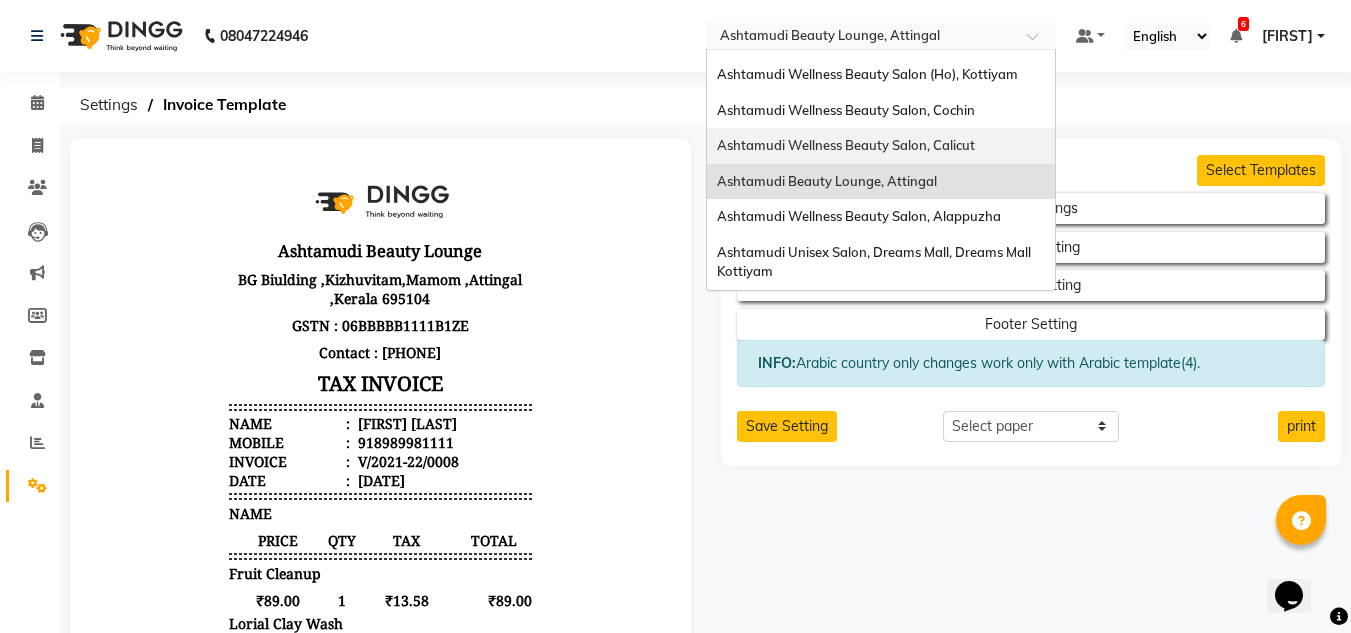 click on "Ashtamudi Wellness Beauty Salon, Calicut" at bounding box center [846, 145] 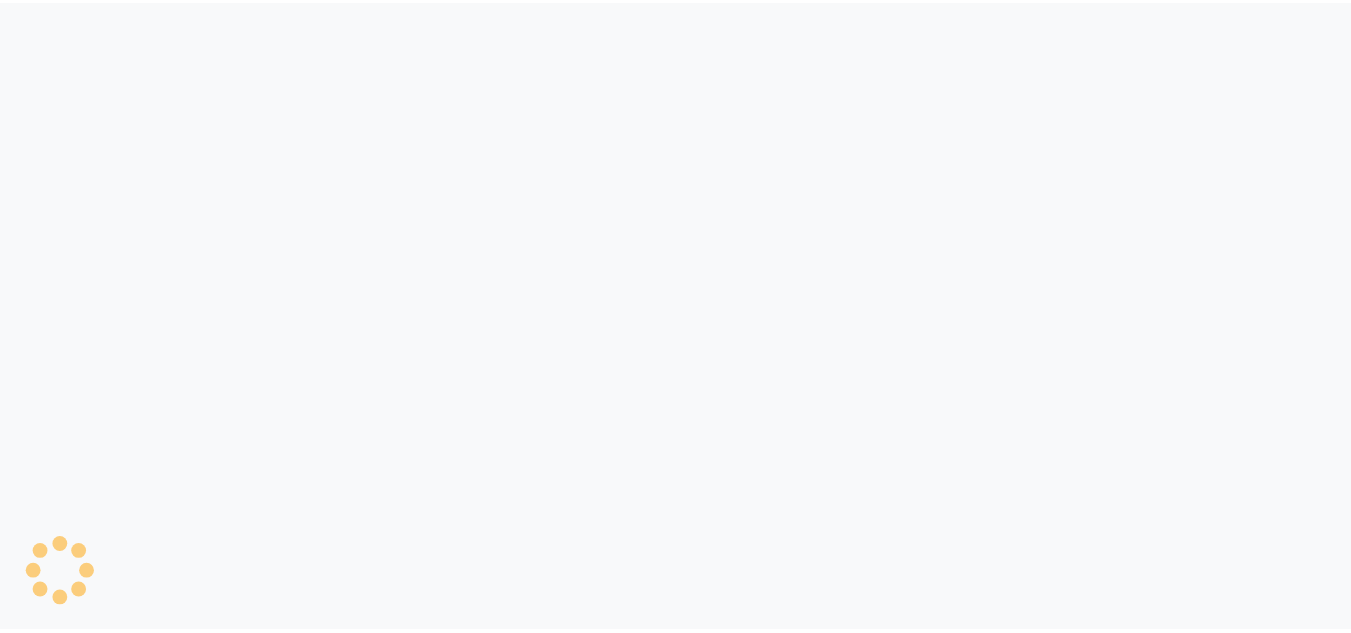 scroll, scrollTop: 0, scrollLeft: 0, axis: both 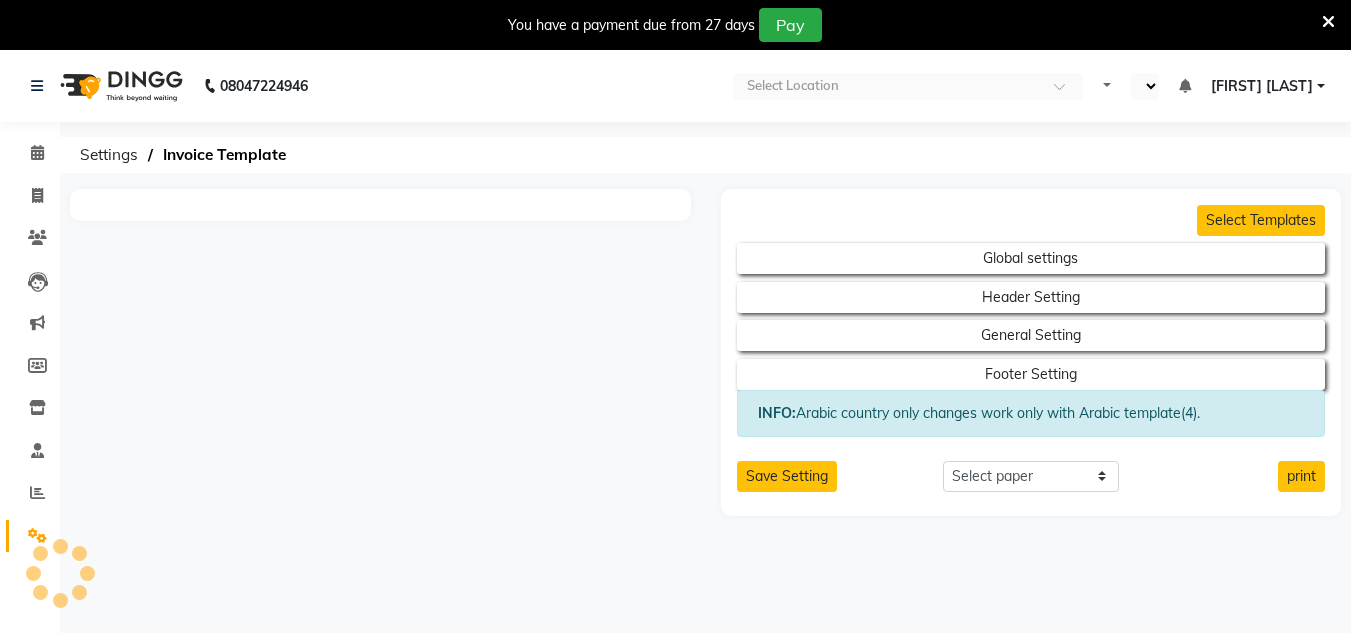 select on "en" 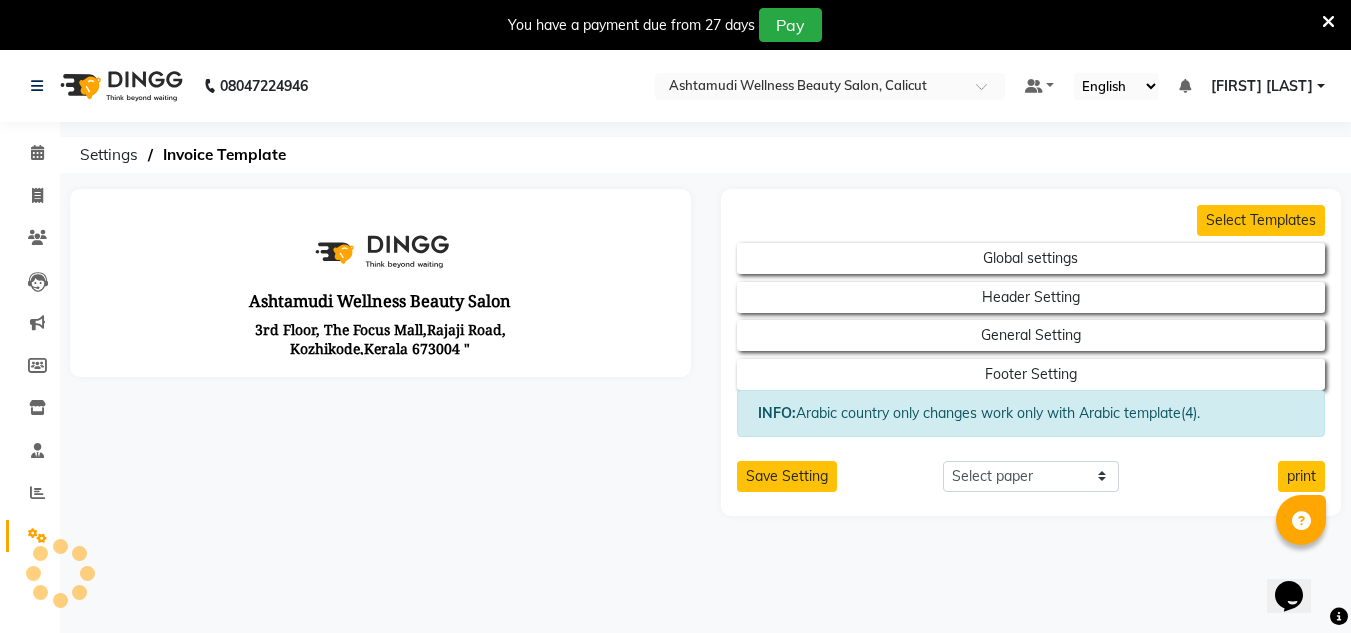 scroll, scrollTop: 0, scrollLeft: 0, axis: both 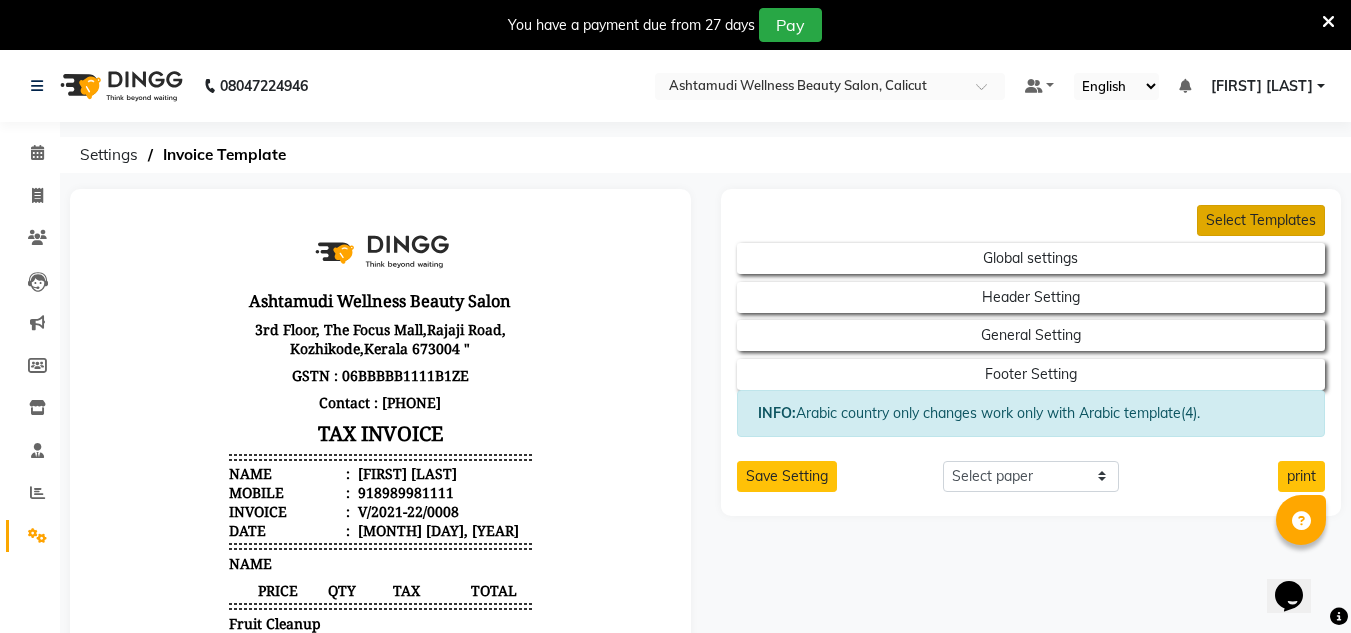 click on "Select Templates" 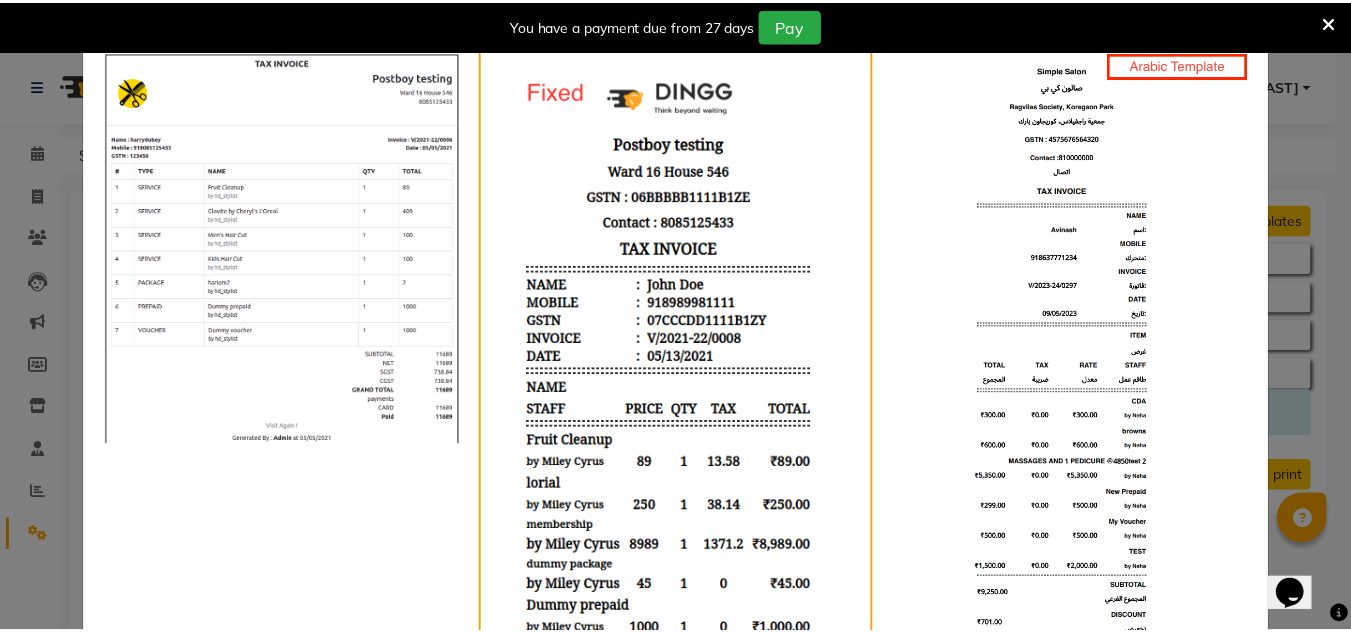 scroll, scrollTop: 0, scrollLeft: 0, axis: both 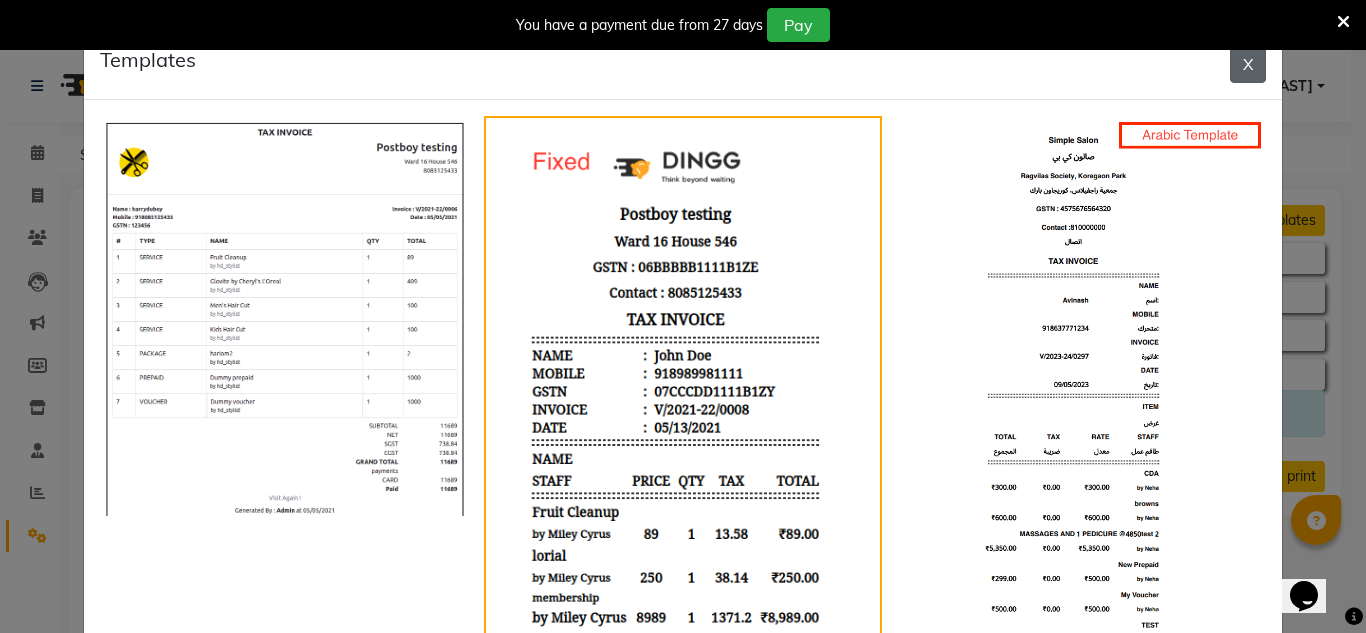 click on "X" 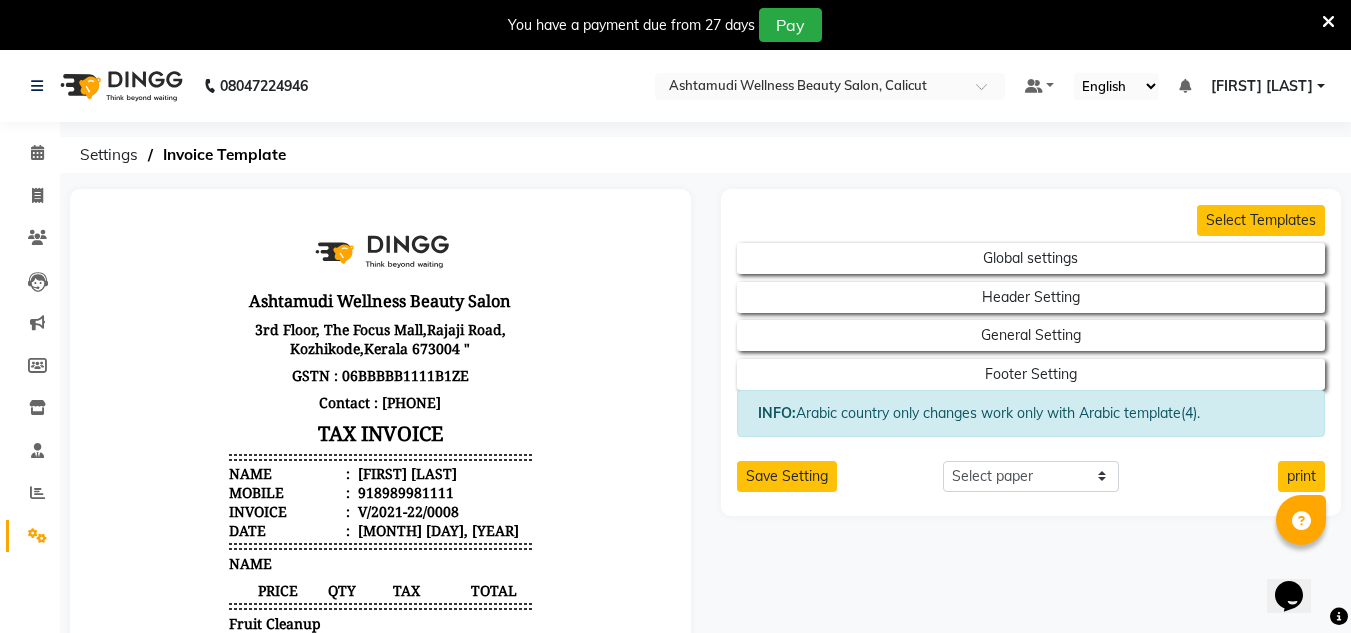 click at bounding box center (1328, 22) 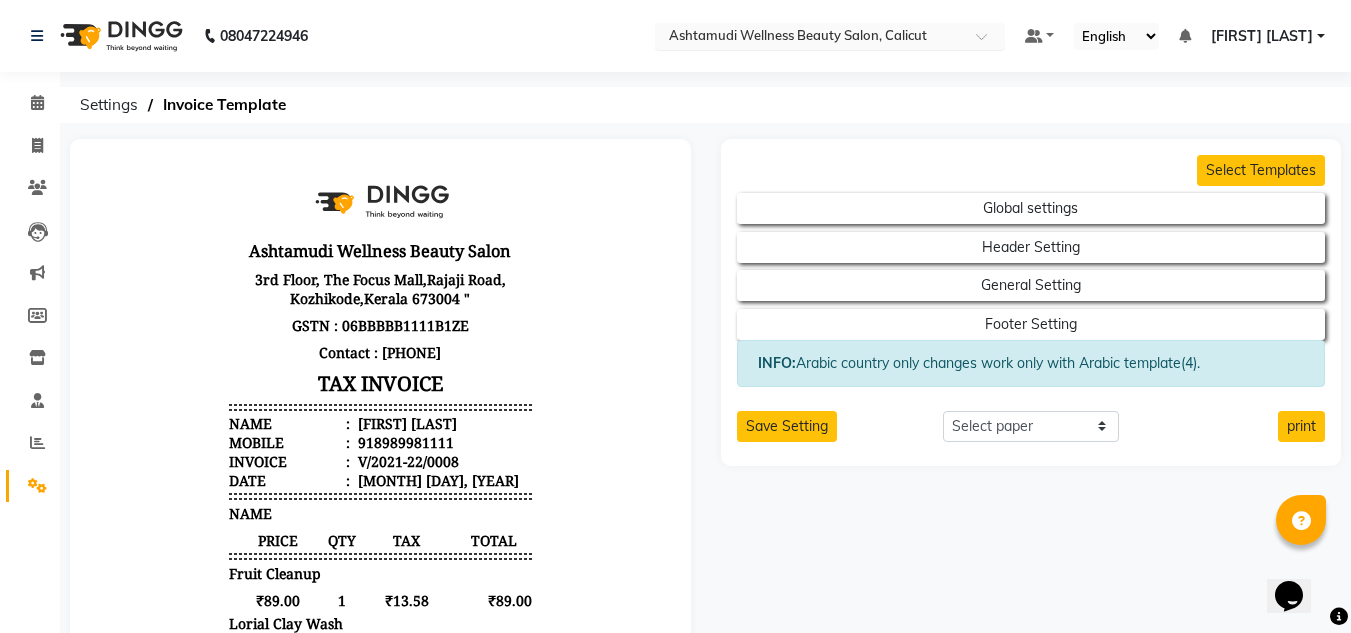 click at bounding box center [810, 38] 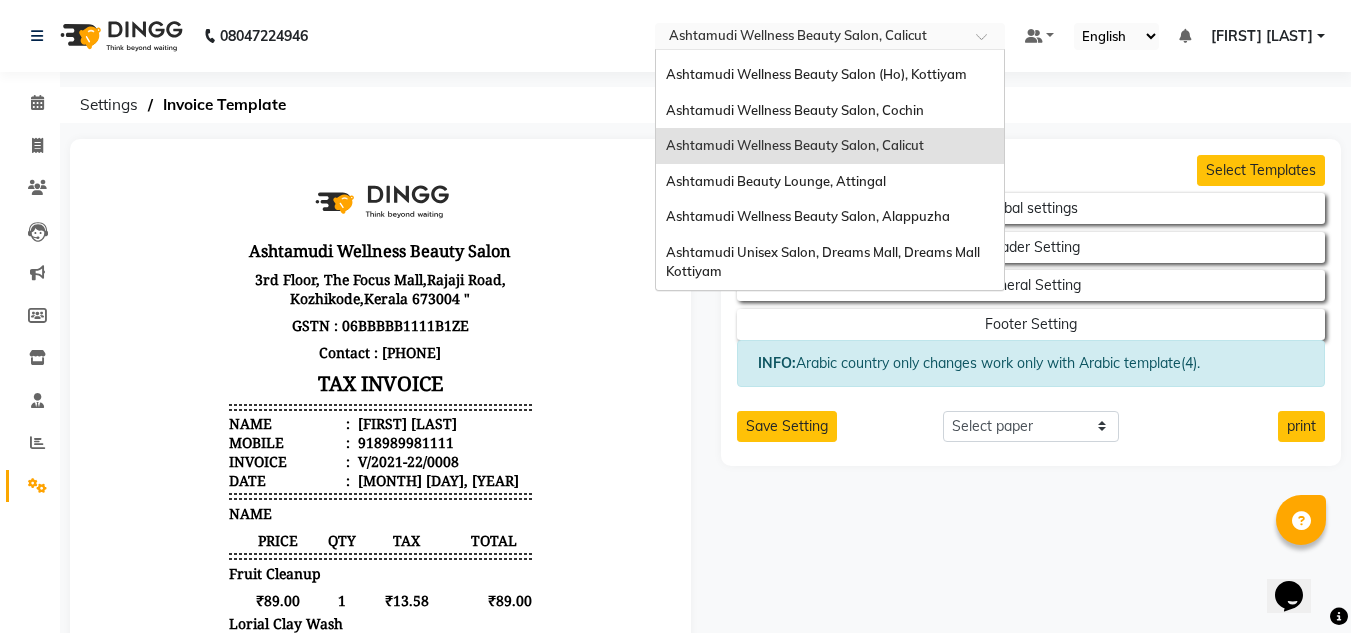 scroll, scrollTop: 112, scrollLeft: 0, axis: vertical 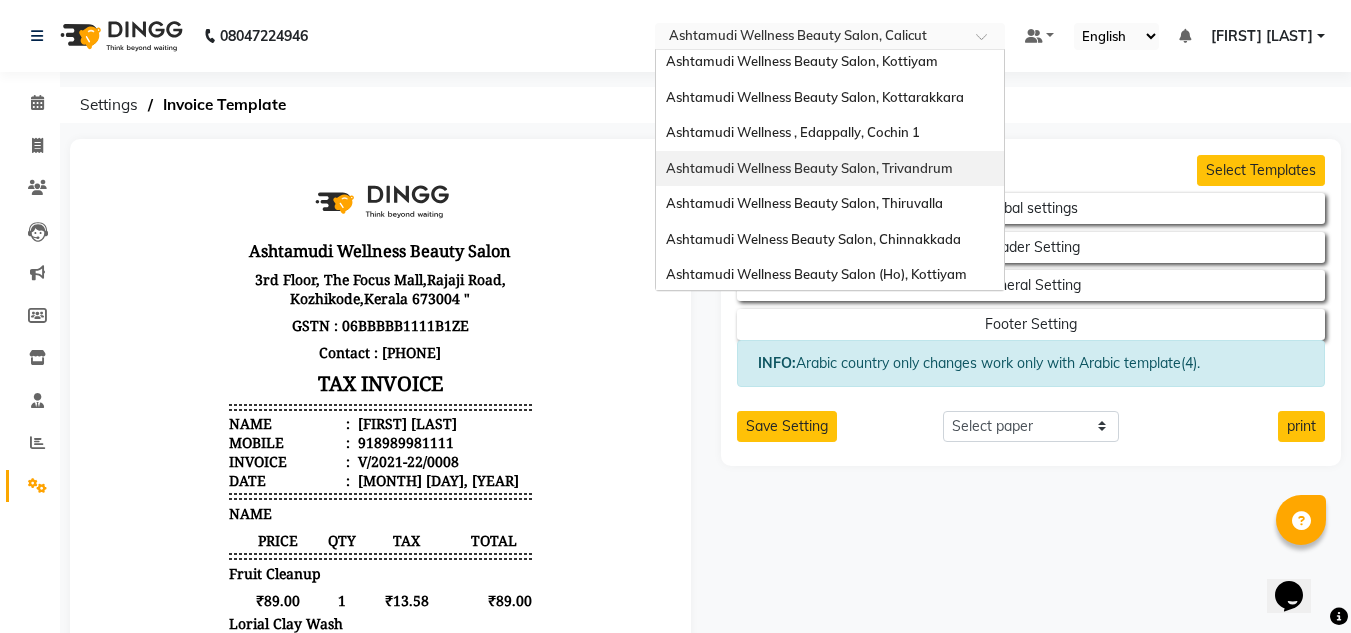 click on "Ashtamudi Wellness Beauty Salon, Trivandrum" at bounding box center [809, 168] 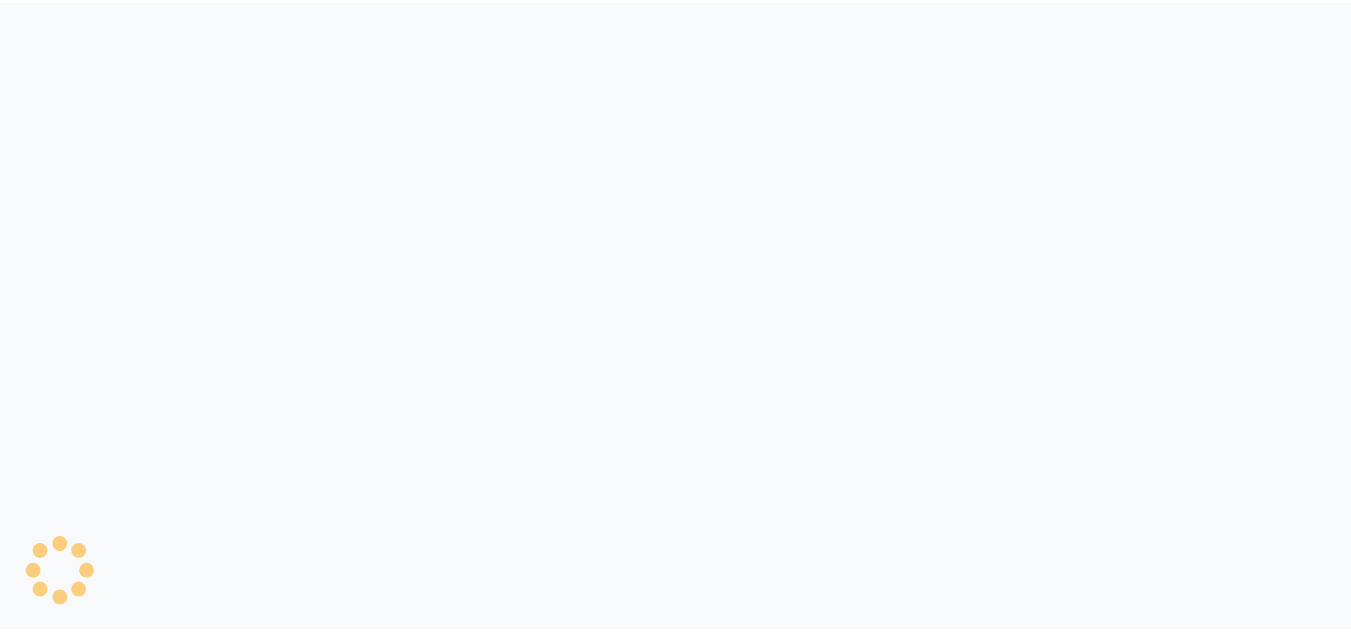 scroll, scrollTop: 0, scrollLeft: 0, axis: both 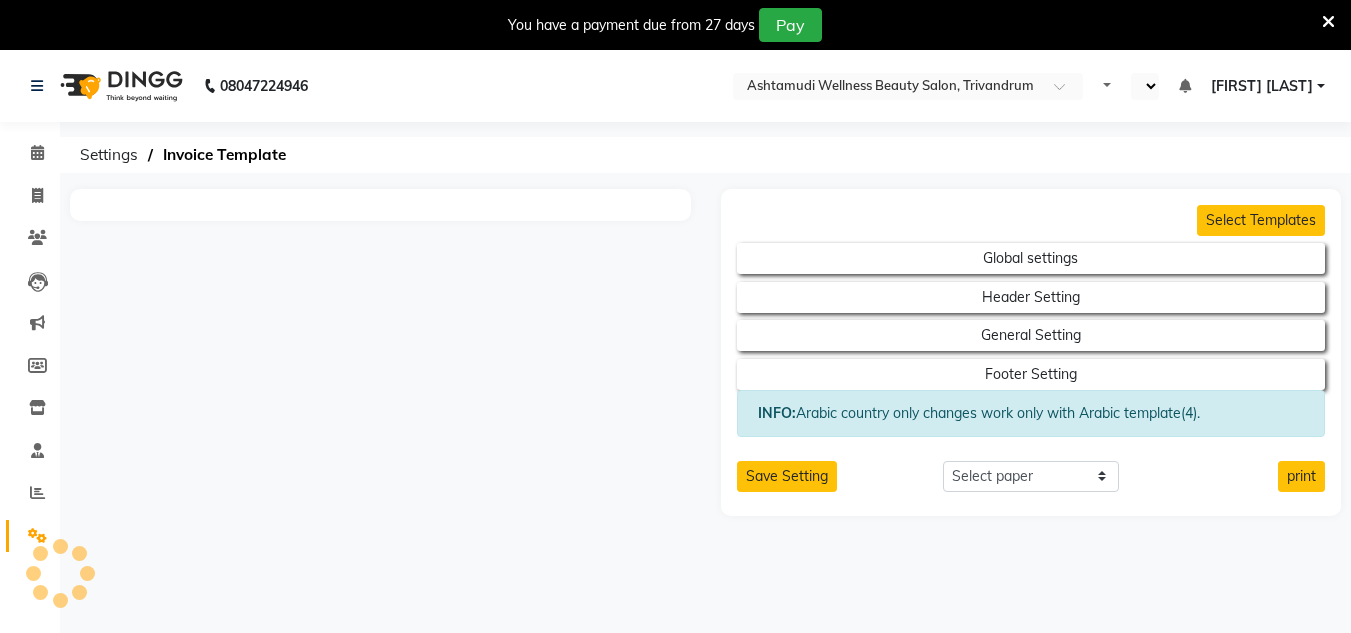 select on "en" 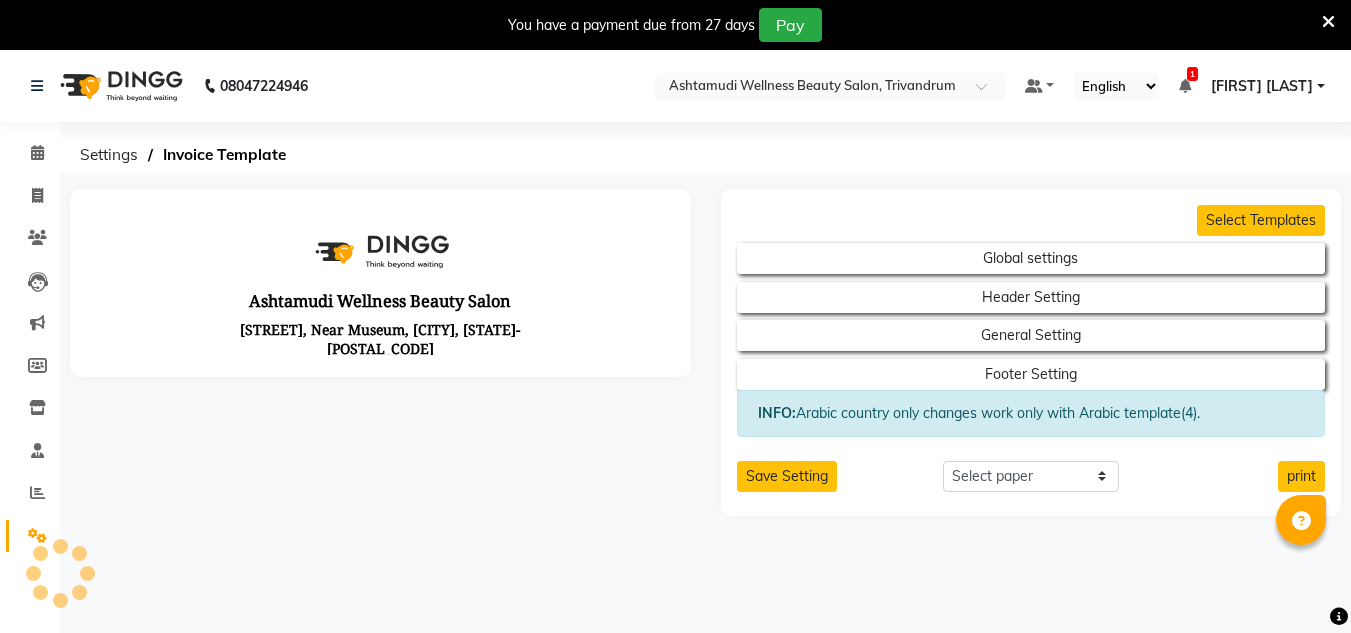 scroll, scrollTop: 0, scrollLeft: 0, axis: both 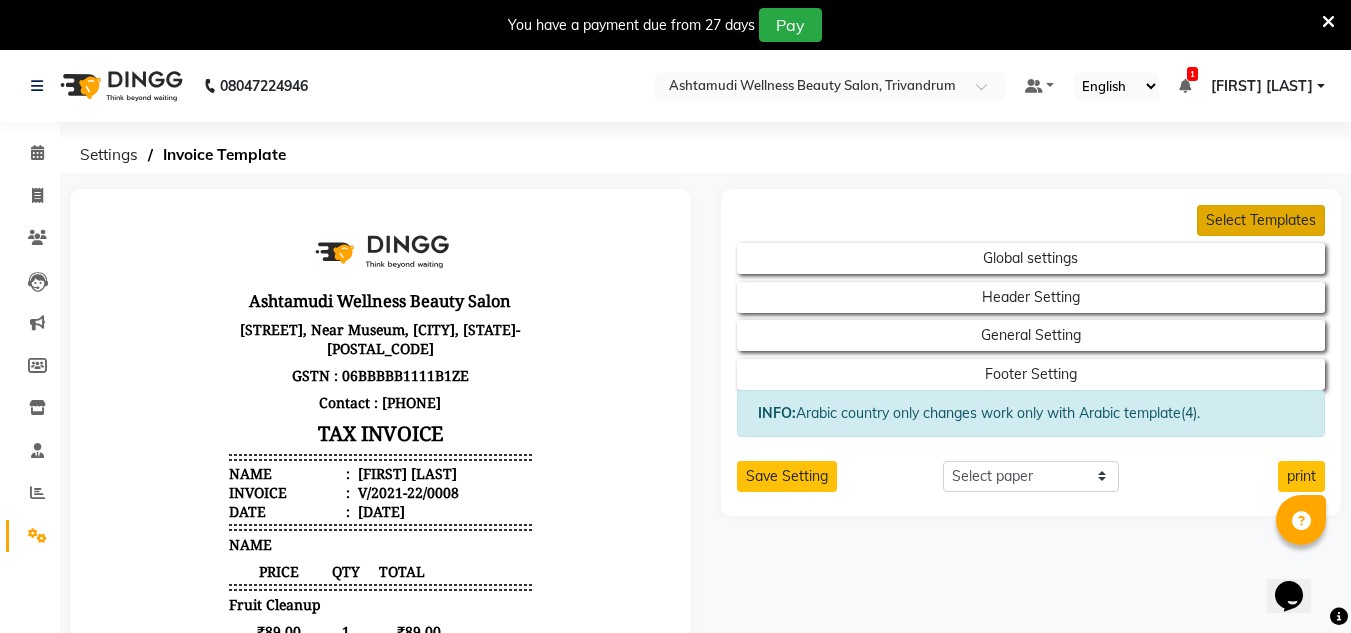 click on "Select Templates" 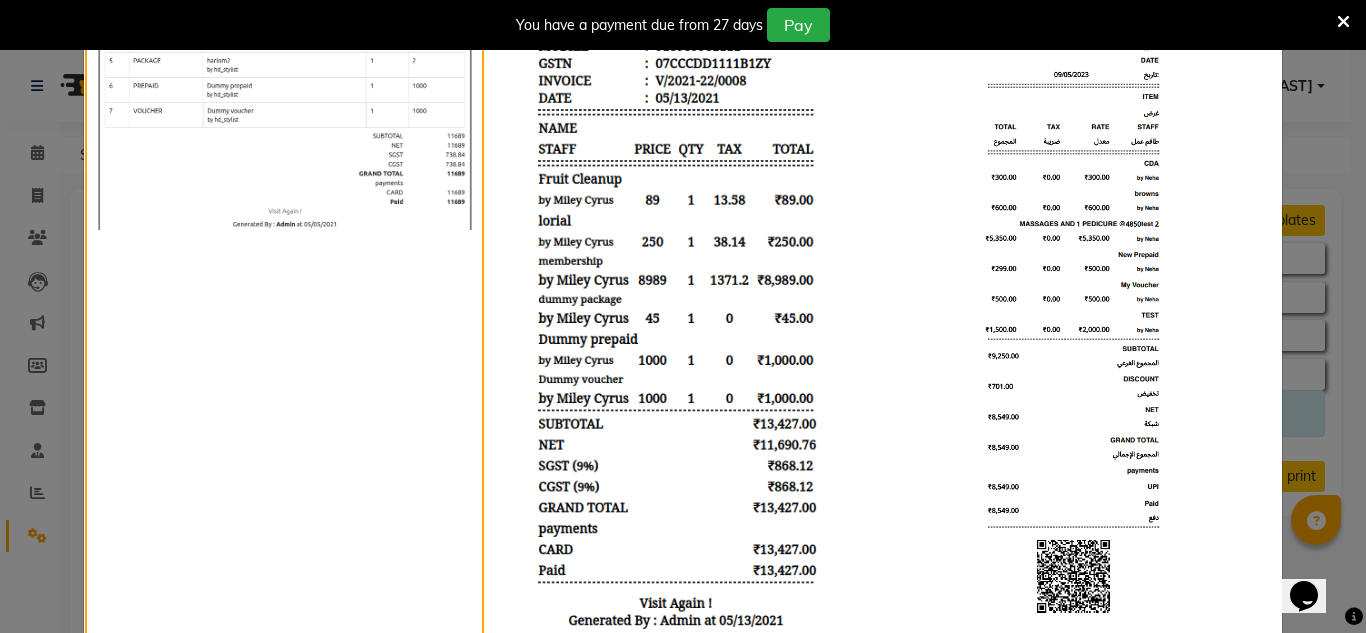 scroll, scrollTop: 0, scrollLeft: 0, axis: both 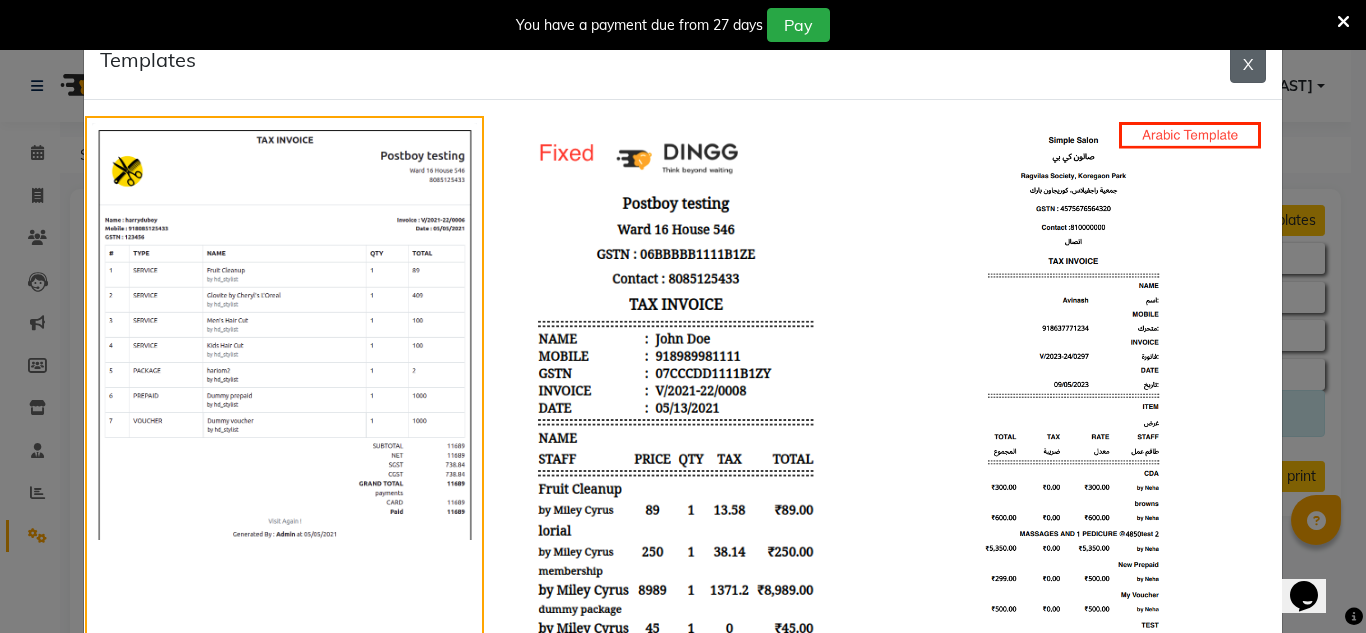 click on "X" 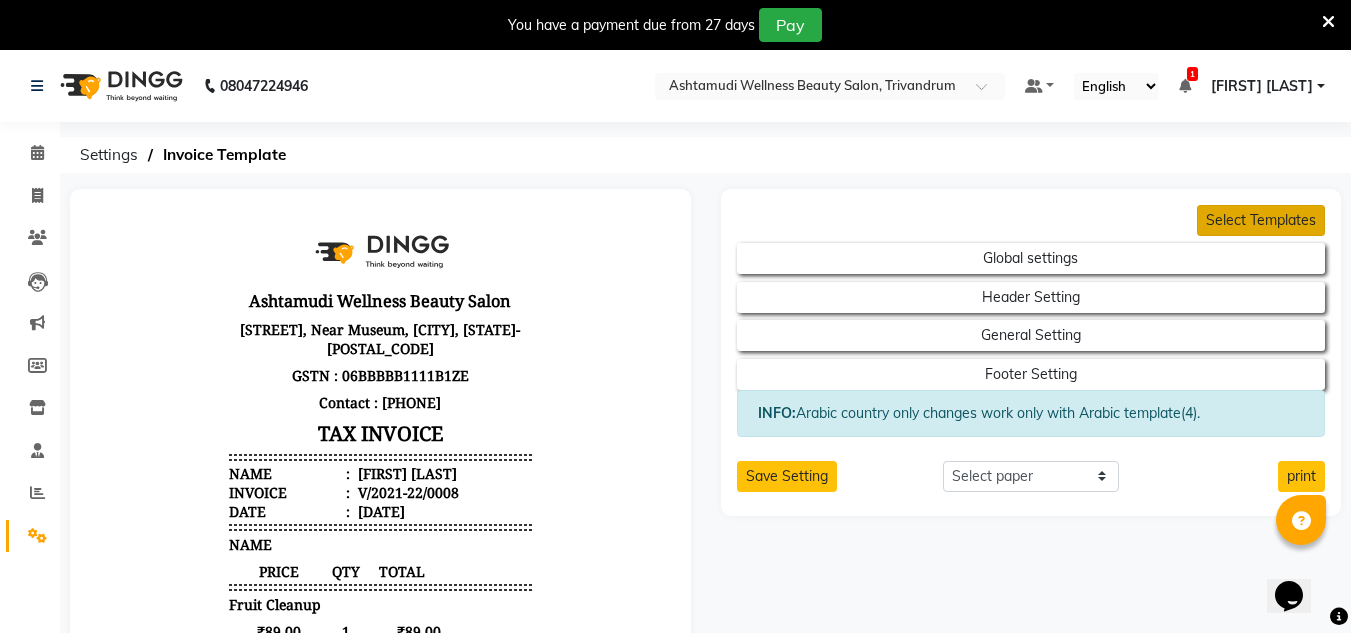 click on "Select Templates" 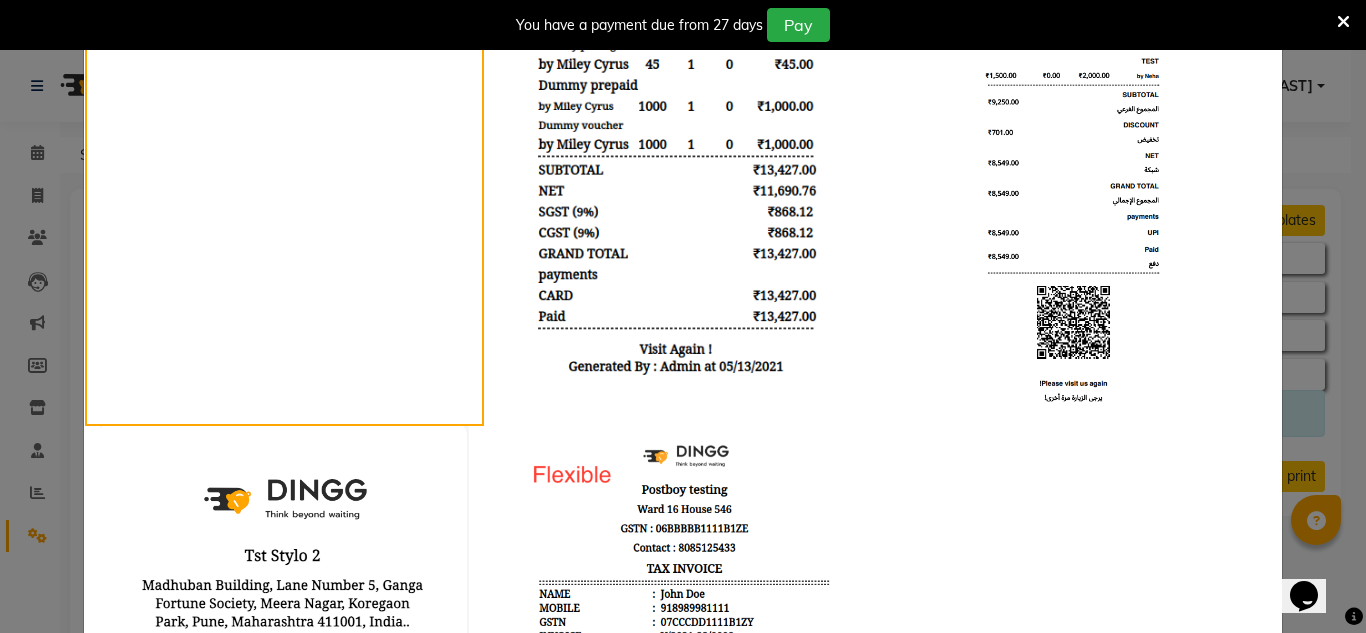 scroll, scrollTop: 0, scrollLeft: 0, axis: both 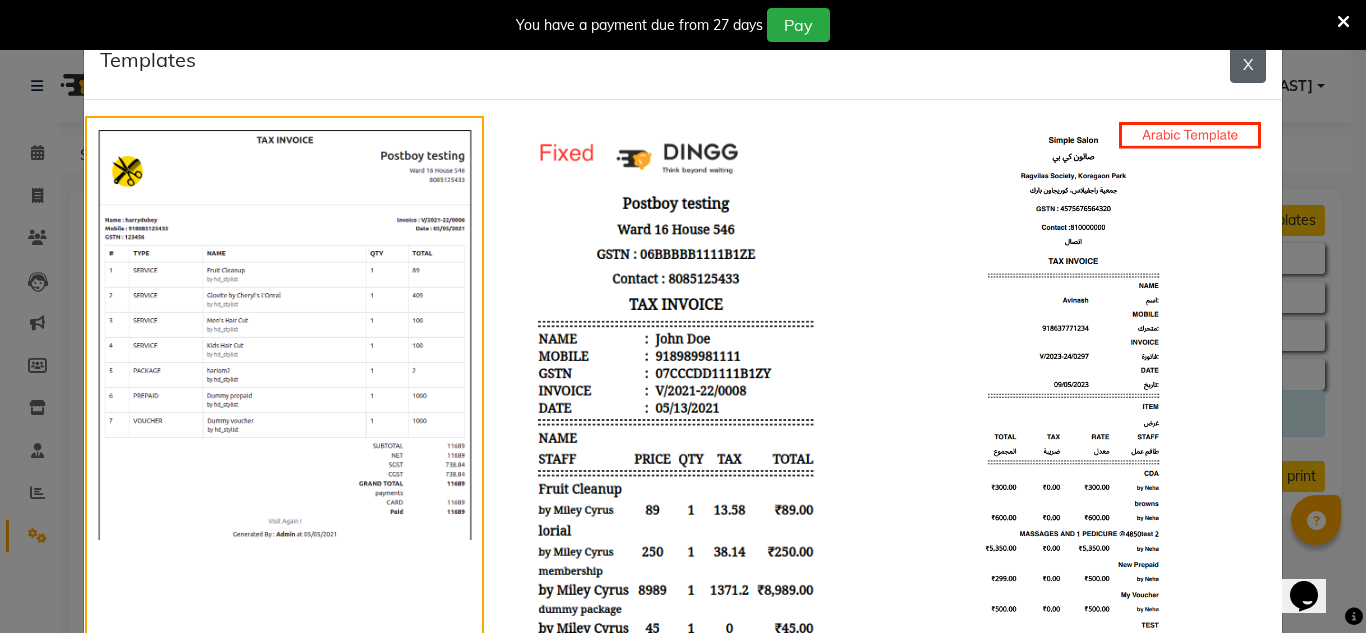 click on "X" 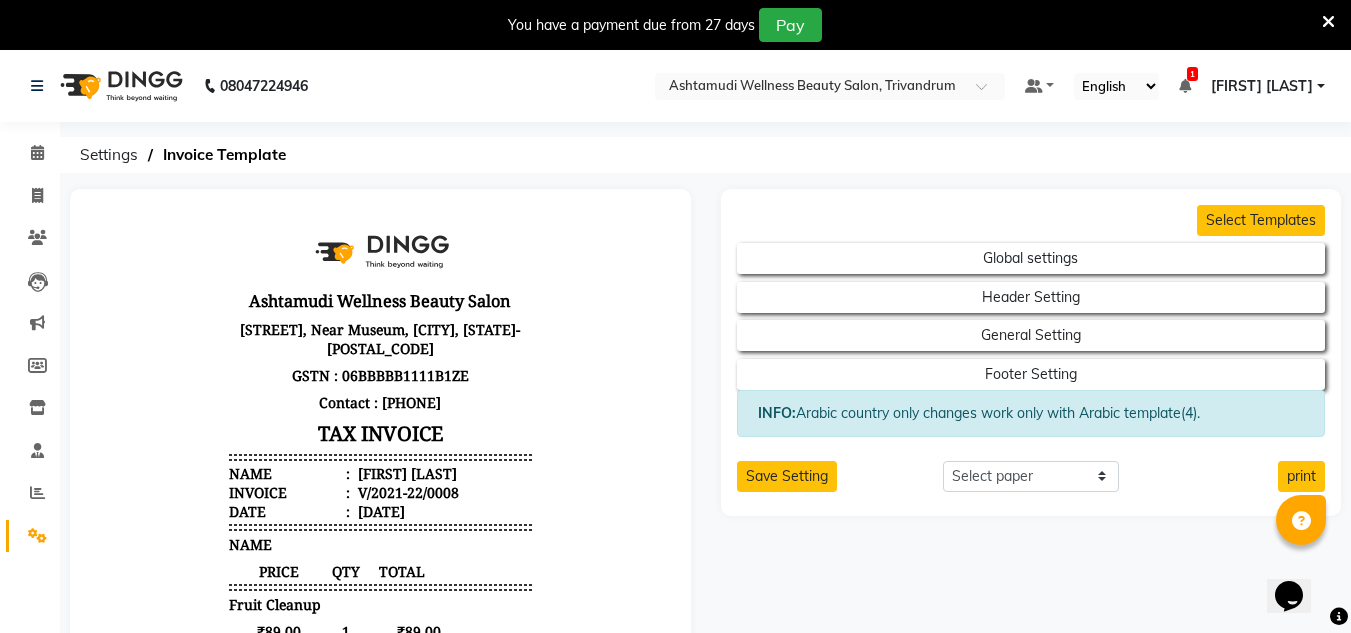 click at bounding box center [1328, 22] 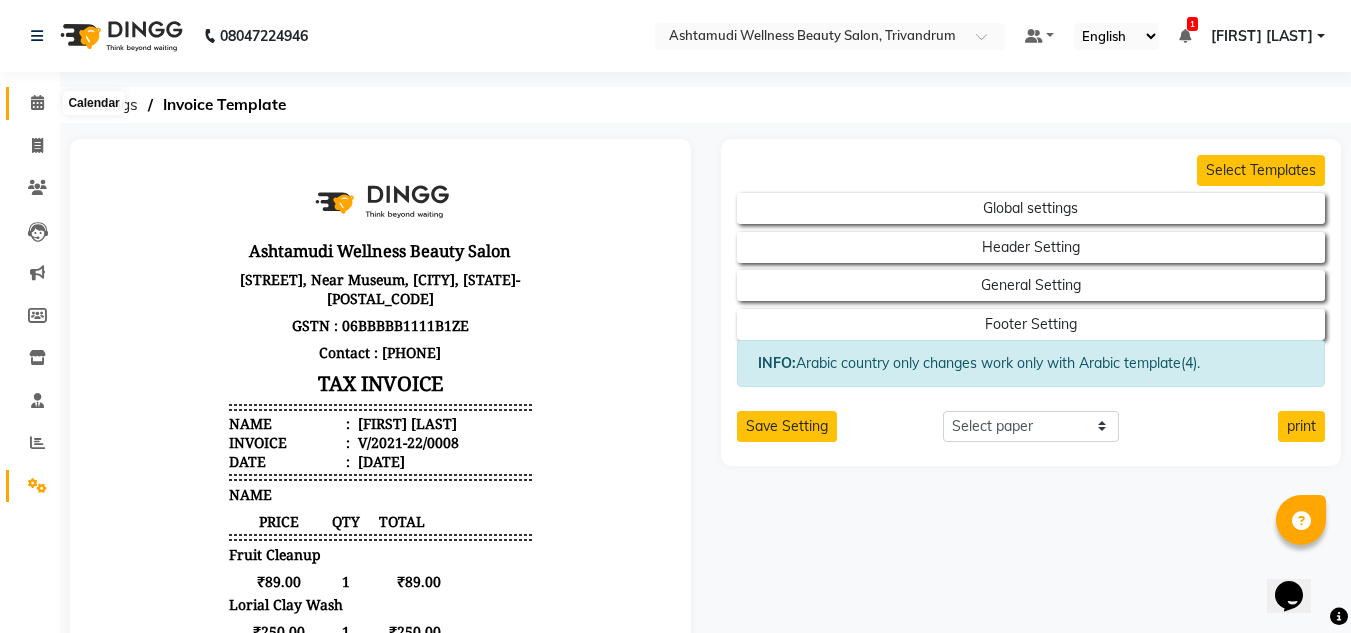 click 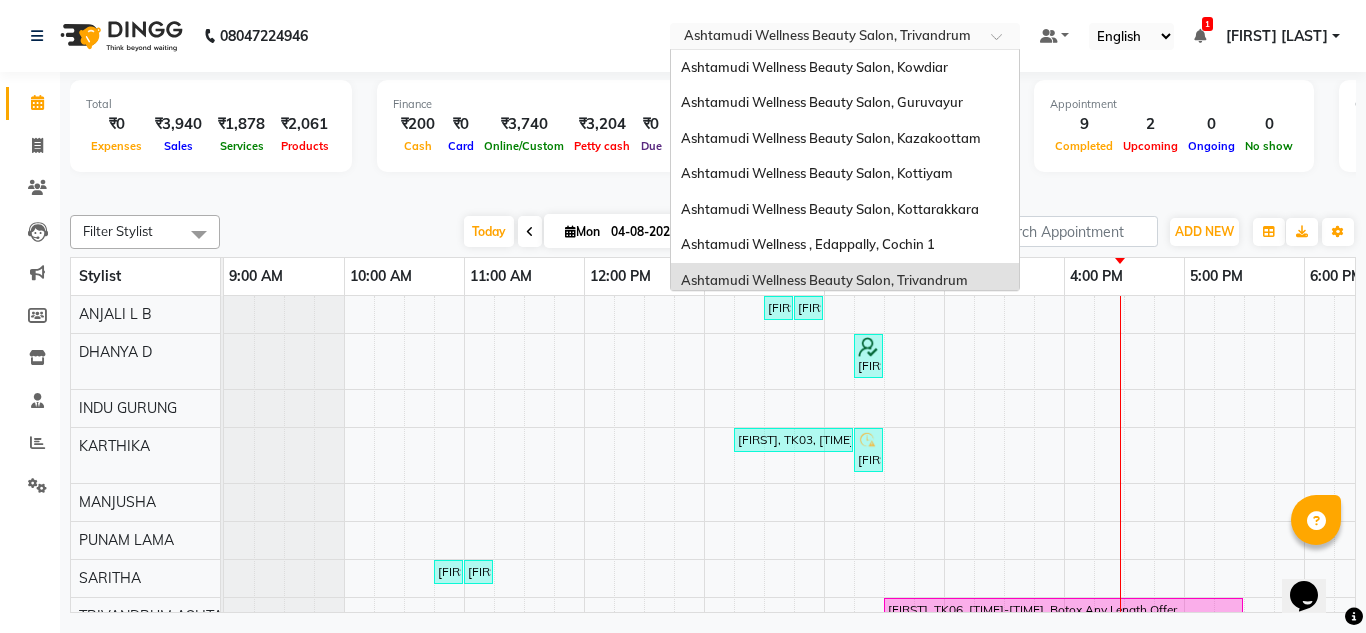 click at bounding box center [825, 38] 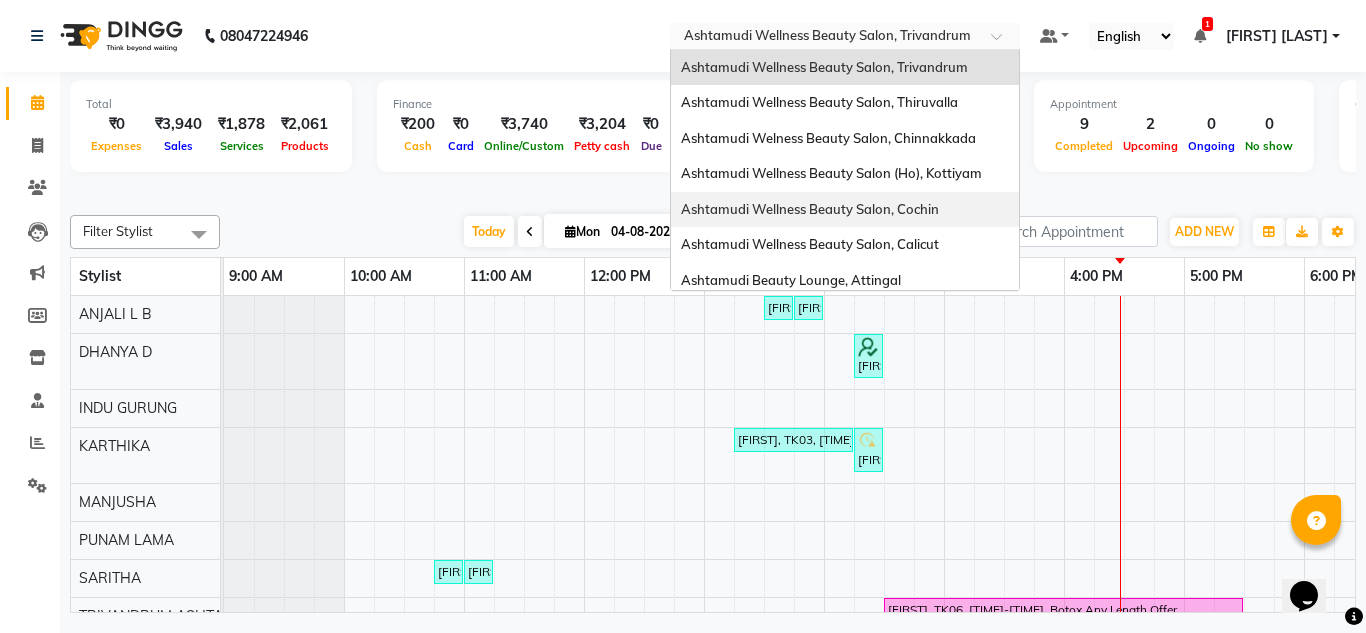 click on "Ashtamudi Wellness Beauty Salon, Cochin" at bounding box center (810, 209) 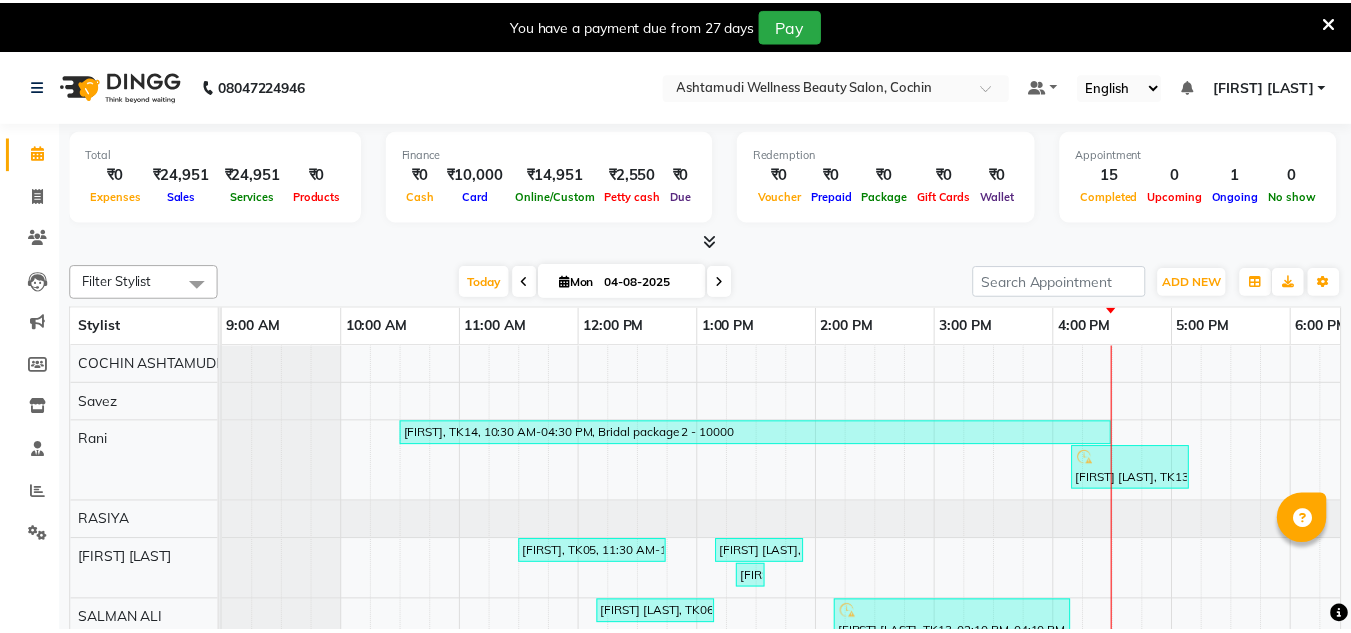 scroll, scrollTop: 0, scrollLeft: 0, axis: both 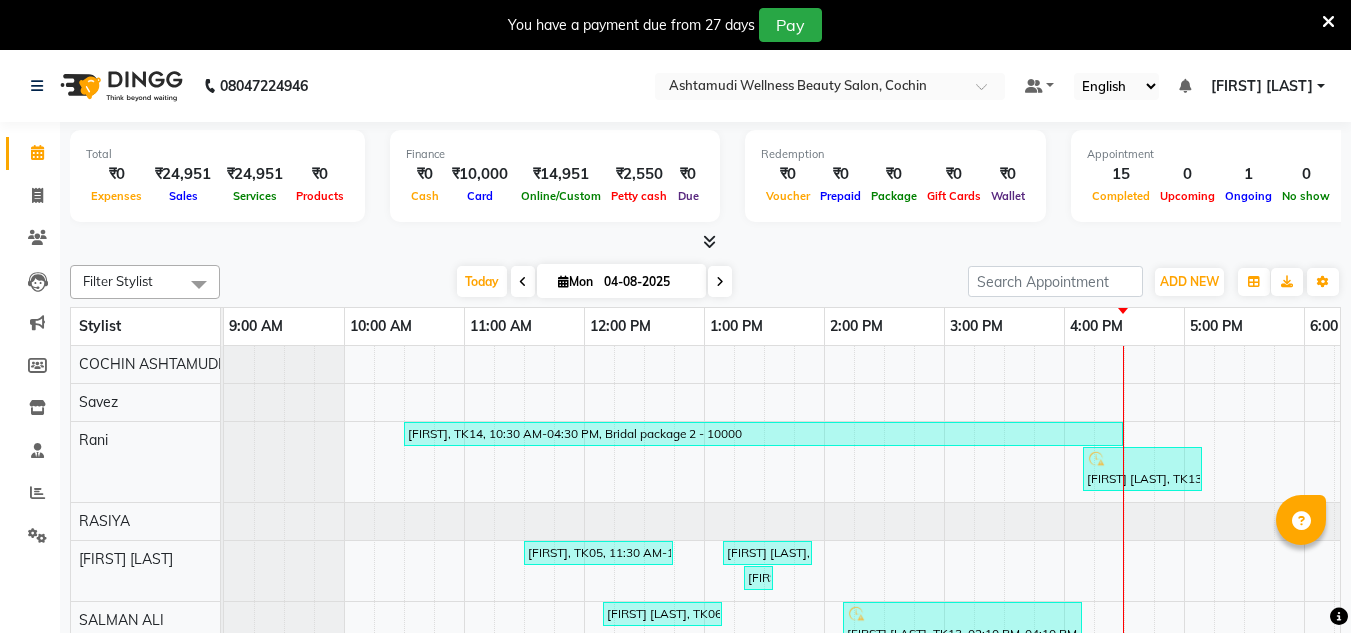 click at bounding box center (1328, 22) 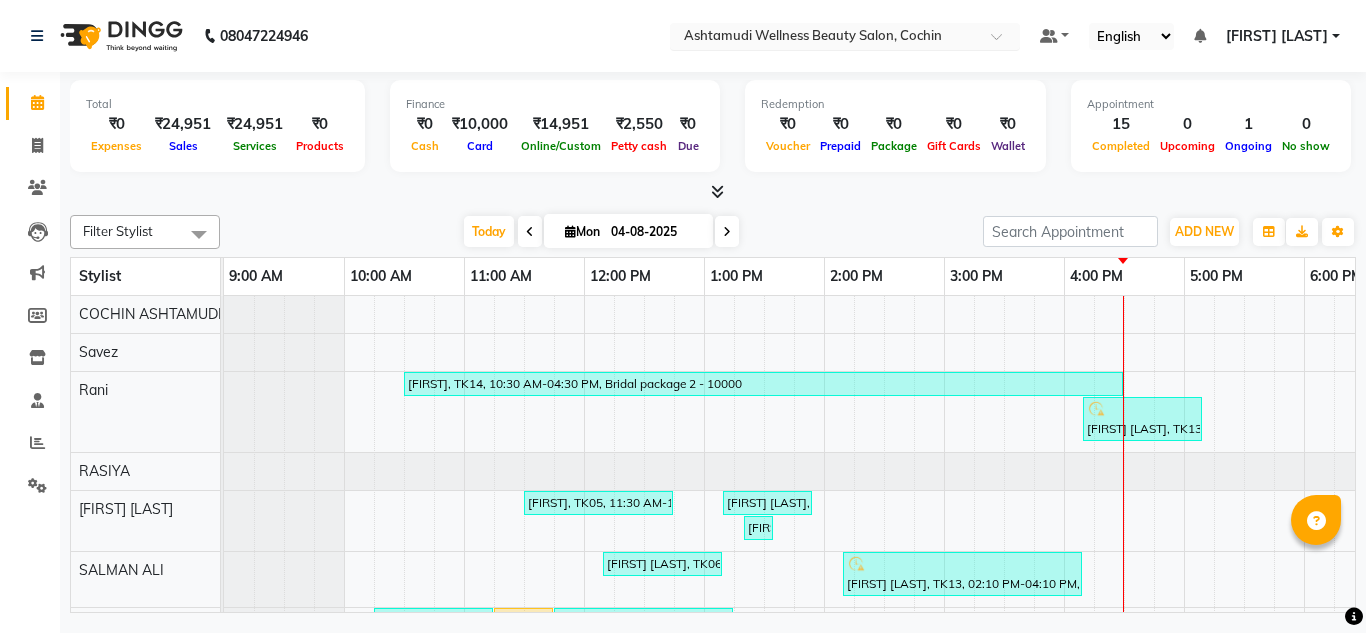 click at bounding box center [845, 38] 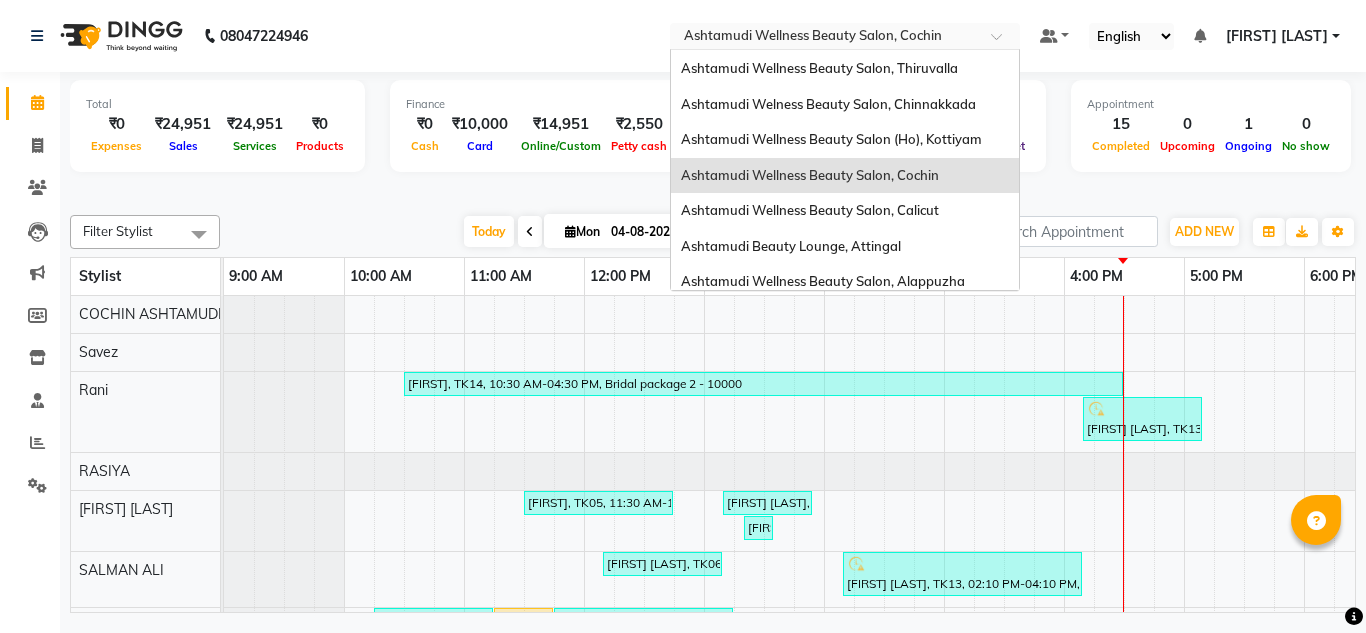 scroll, scrollTop: 12, scrollLeft: 0, axis: vertical 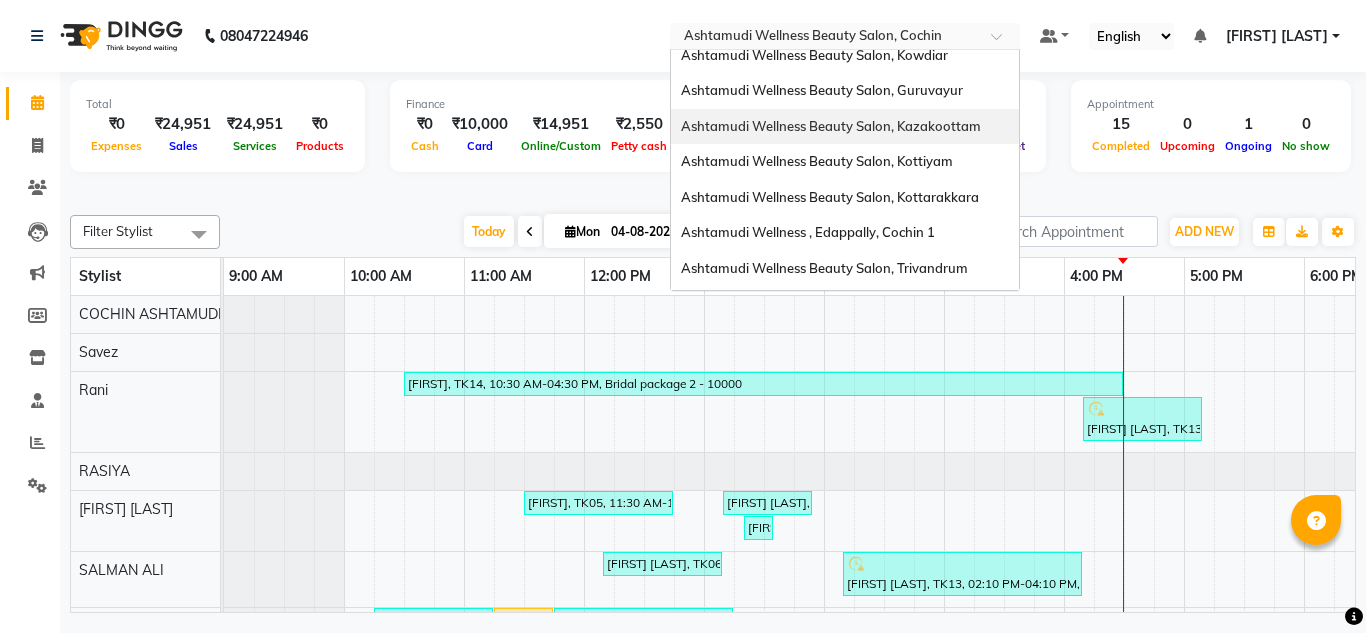 click on "Ashtamudi Wellness Beauty Salon, Kazakoottam" at bounding box center (845, 127) 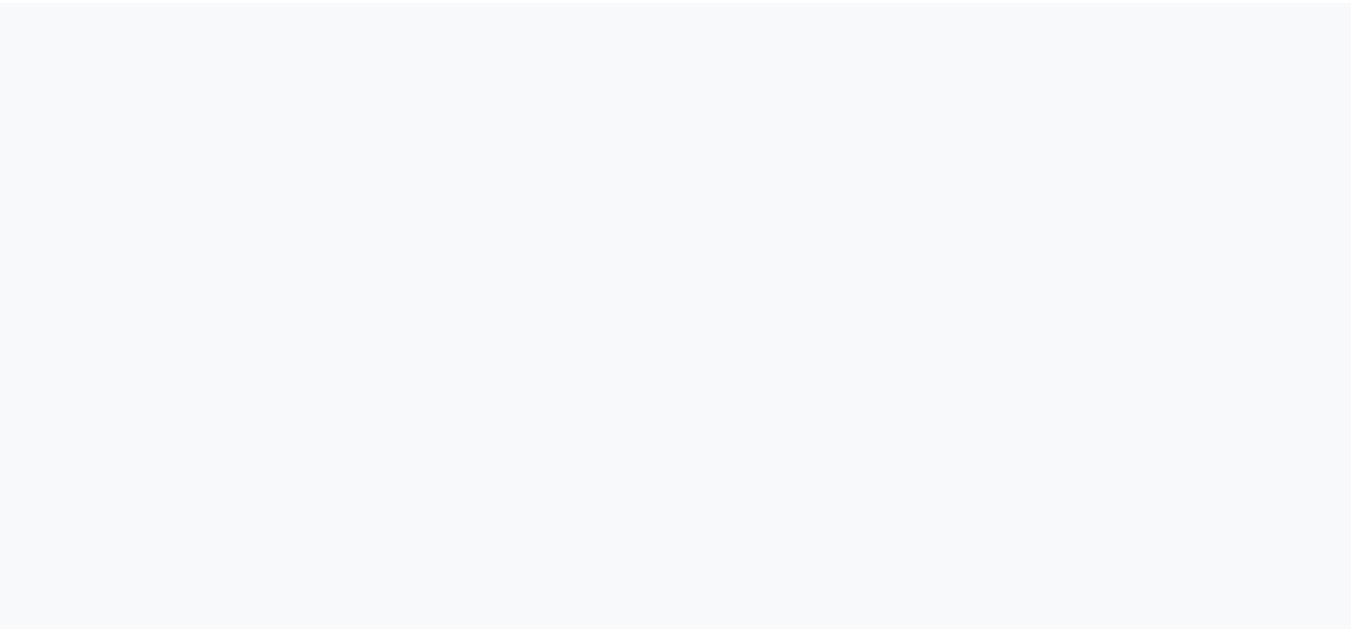 scroll, scrollTop: 0, scrollLeft: 0, axis: both 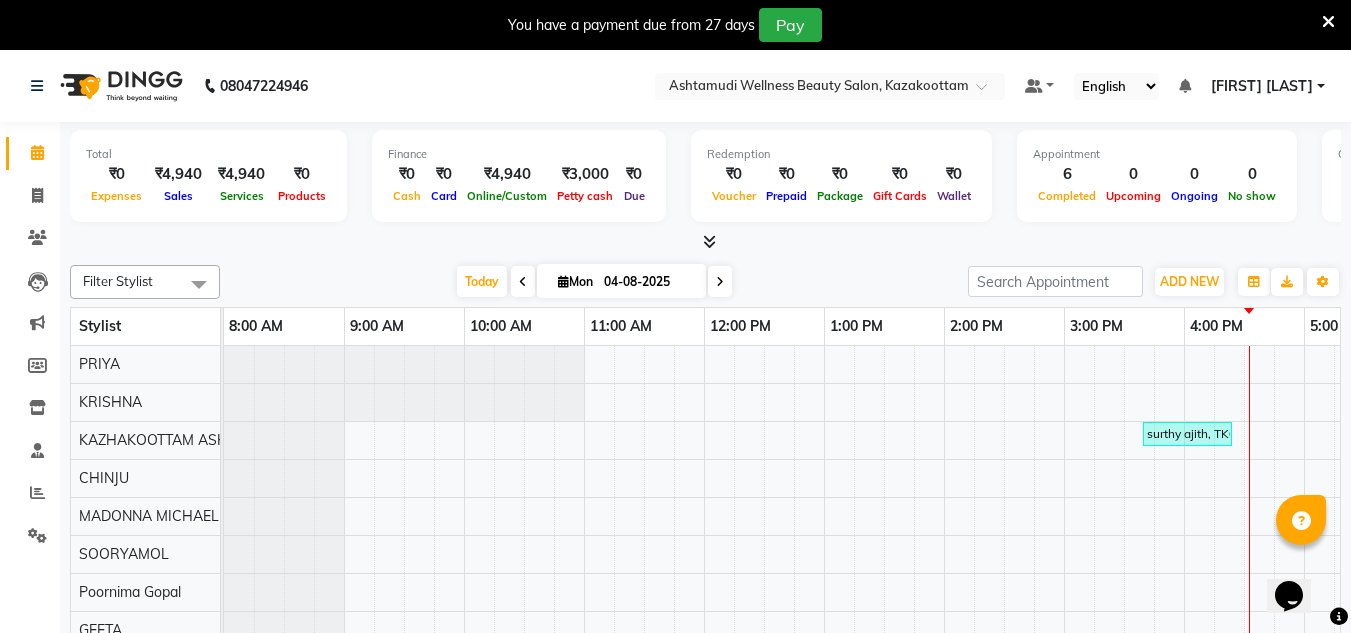 click at bounding box center (1328, 22) 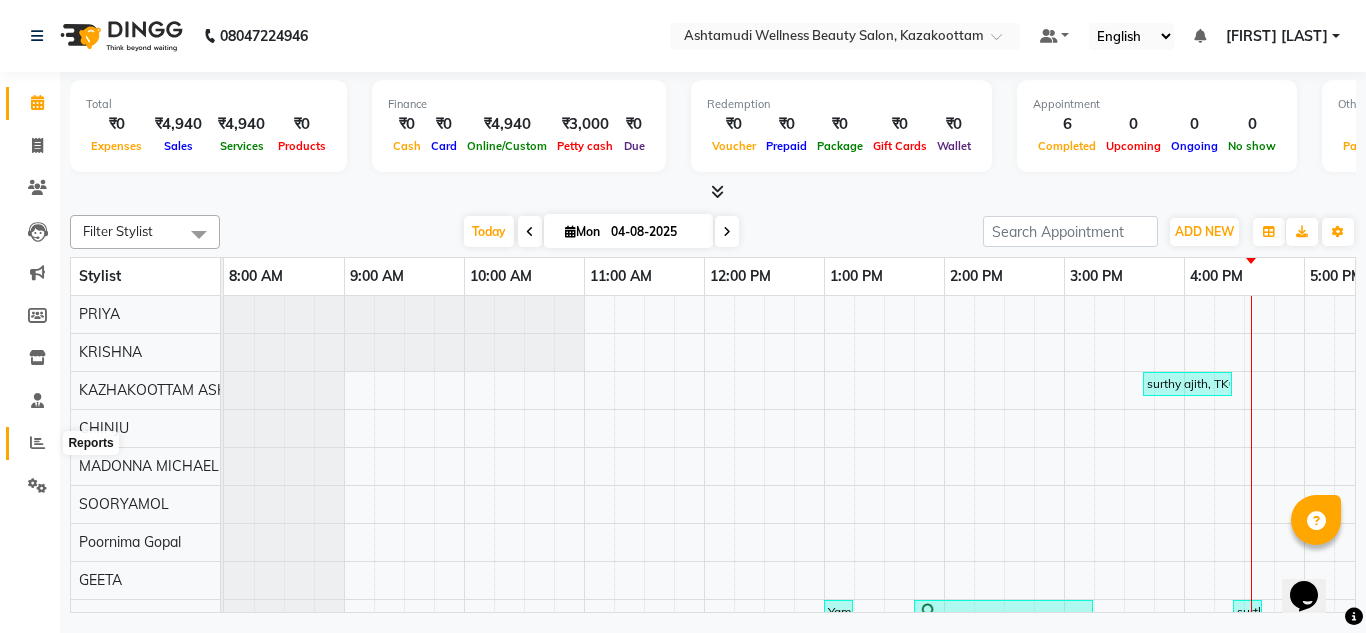 click 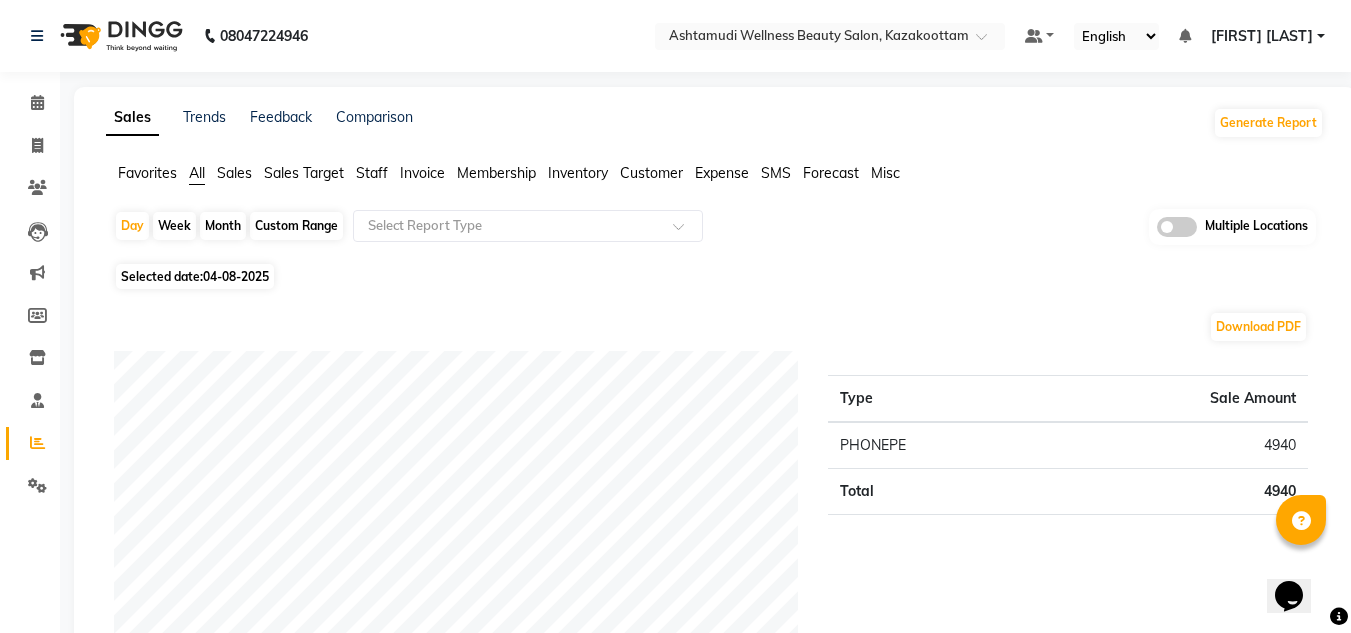 click 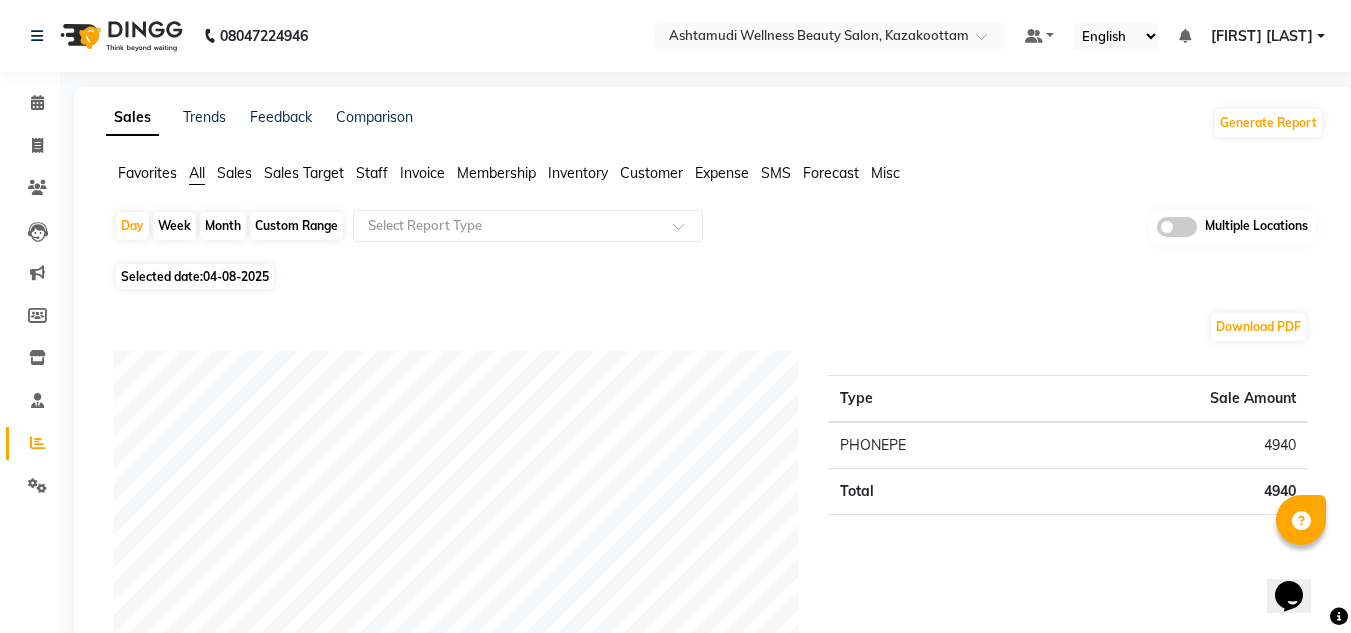 click 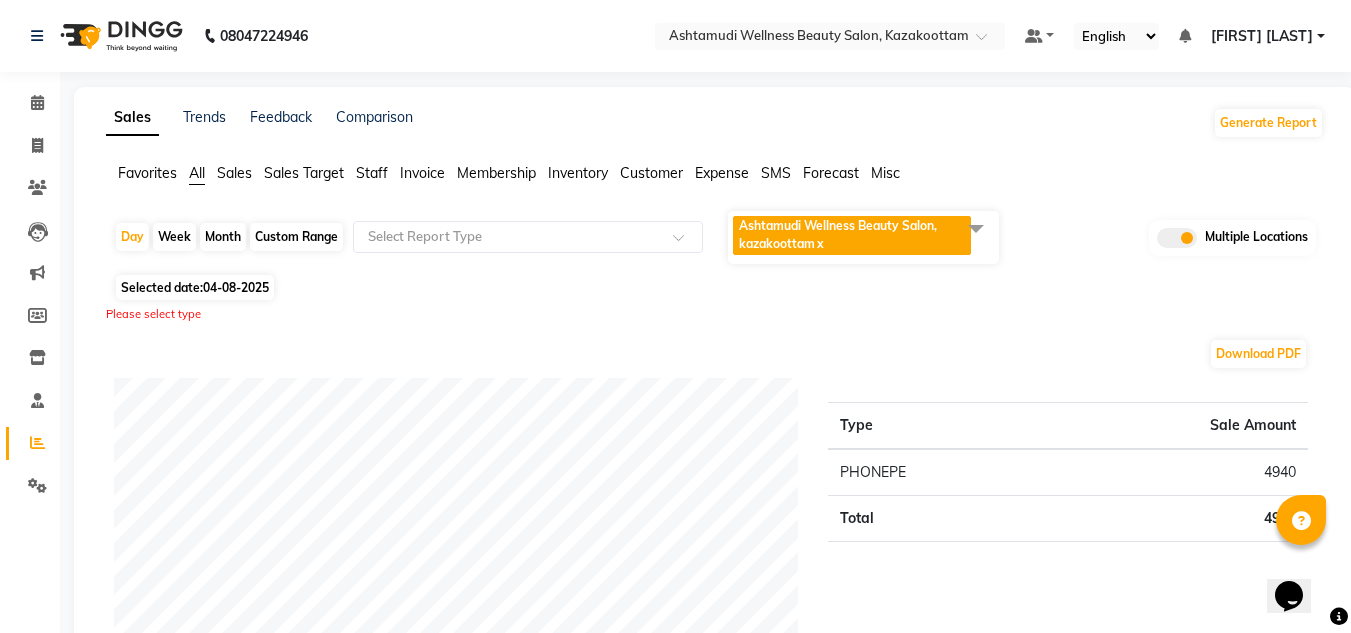 click on "x" 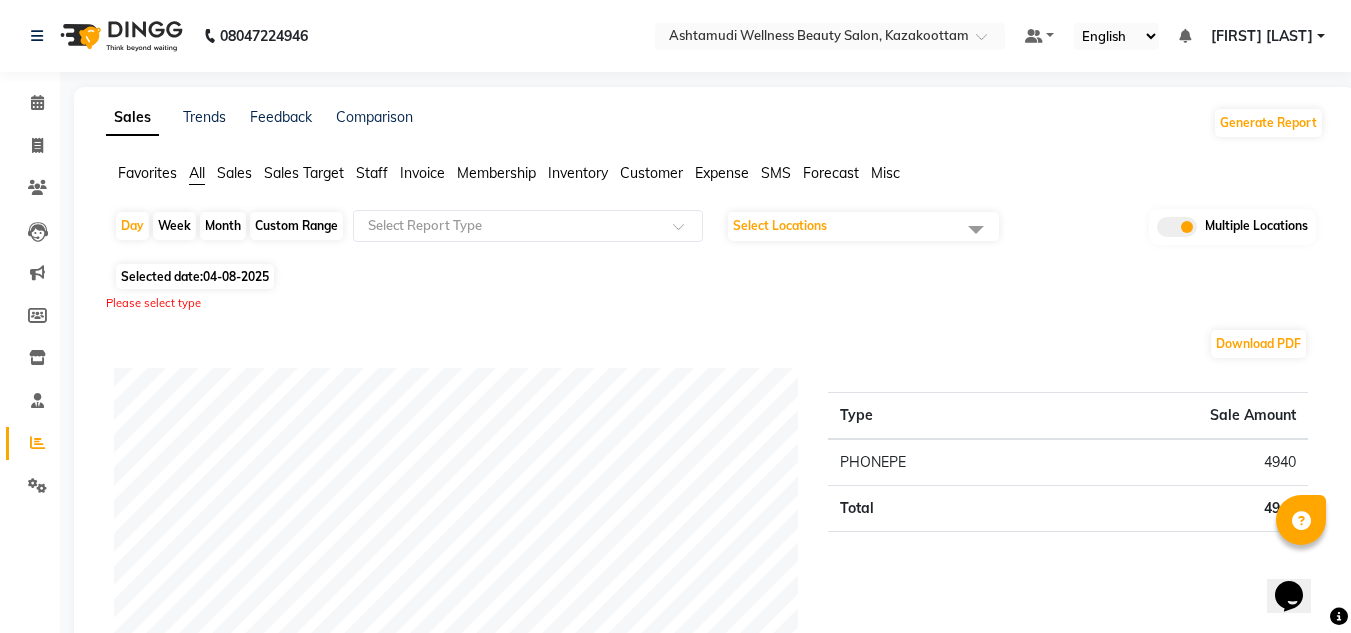 click on "Select Locations" 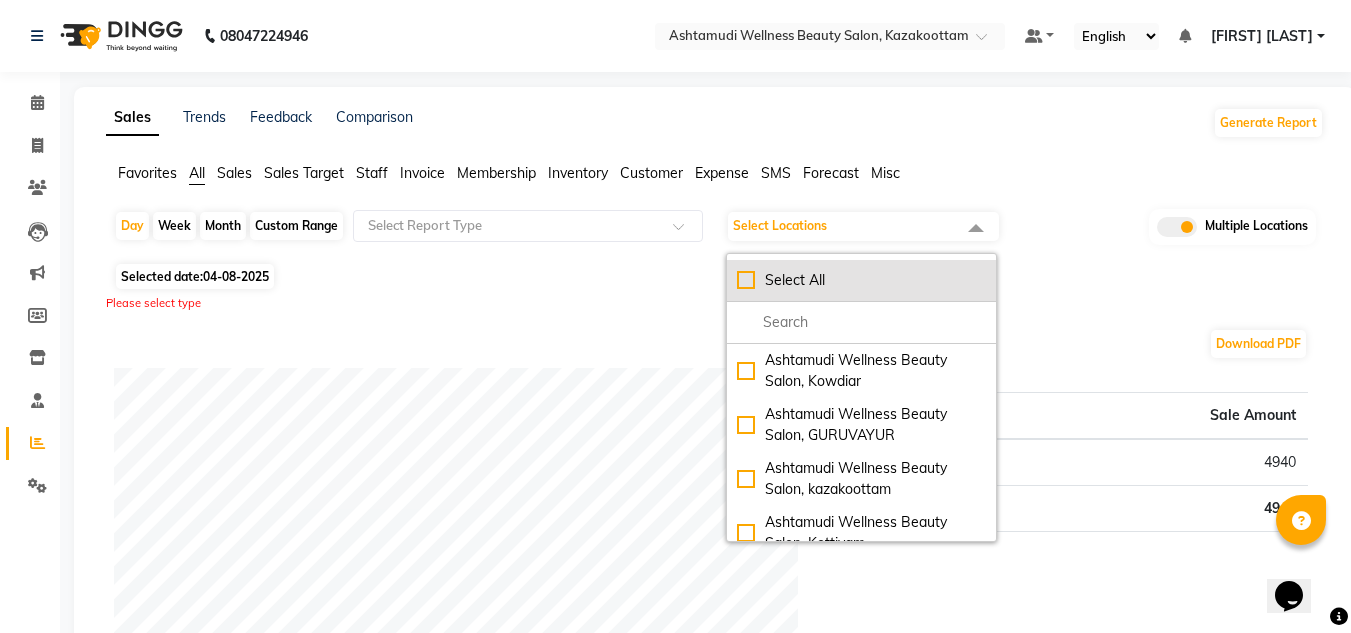 click on "Select All" 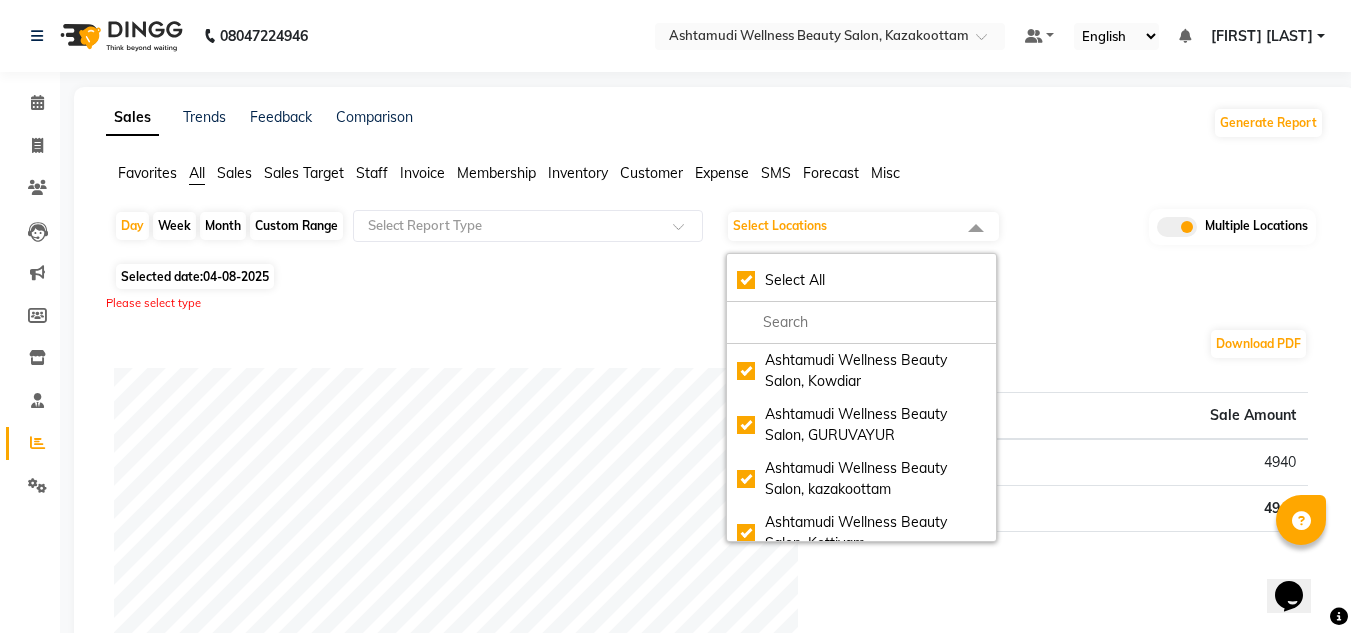 checkbox on "true" 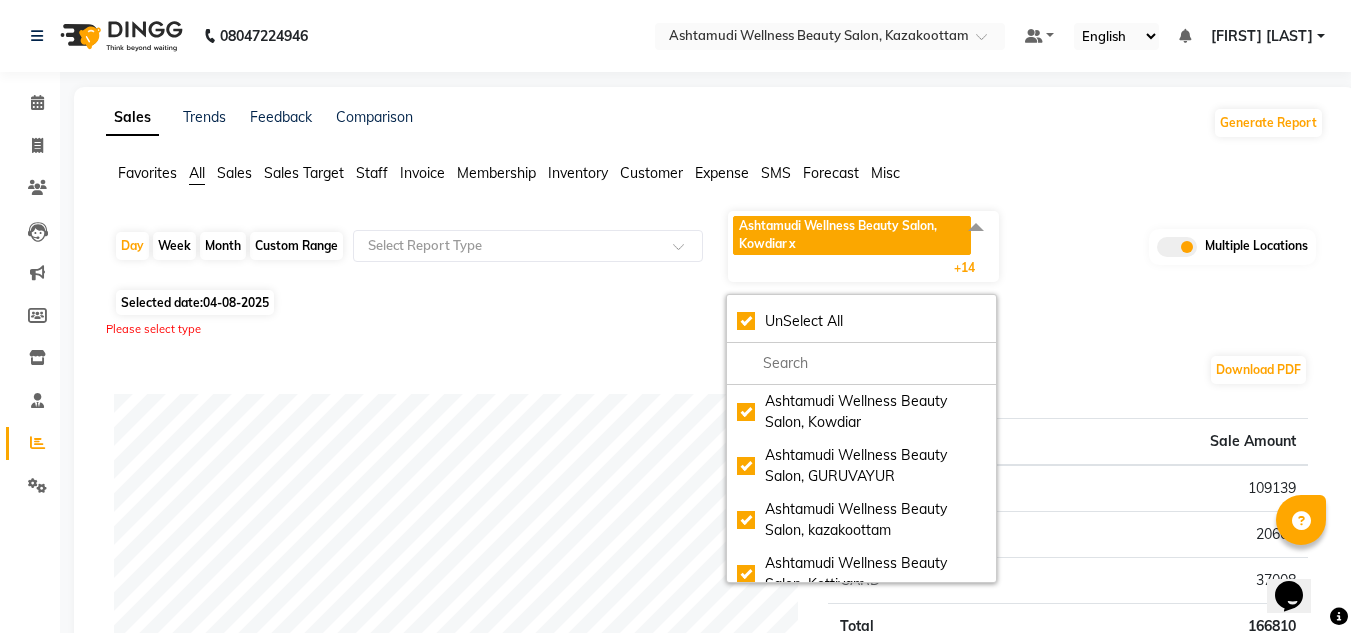 click on "Sales Trends Feedback Comparison Generate Report Favorites All Sales Sales Target Staff Invoice Membership Inventory Customer Expense SMS Forecast Misc  Day   Week   Month   Custom Range  Select Report Type Ashtamudi Wellness Beauty Salon, Kowdiar  x Ashtamudi Wellness Beauty Salon, GURUVAYUR  x Ashtamudi Wellness Beauty Salon, kazakoottam  x Ashtamudi Wellness Beauty Salon, Kottiyam  x Ashtamudi Wellness Beauty Salon, Kottarakkara  x Ashtamudi Wellness , Edappally, Cochin 1  x Ashtamudi Wellness Beauty Salon, TRIVANDRUM  x Ashtamudi Wellness Beauty Salon, THIRUVALLA  x Ashtamudi Welness Beauty Salon, Chinnakkada  x Ashtamudi Wellness Beauty Salon (HO), Kottiyam  x Ashtamudi Wellness Beauty Salon, COCHIN  x Ashtamudi Wellness Beauty Salon, CALICUT  x Ashtamudi Beauty Lounge, ATTINGAL  x Ashtamudi Wellness Beauty Salon, Alappuzha  x Ashtamudi Unisex Salon, Dreams Mall, Dreams Mall Kottiyam   x +14 UnSelect All Ashtamudi Wellness Beauty Salon, Kowdiar Ashtamudi Wellness Beauty Salon, GURUVAYUR 42" 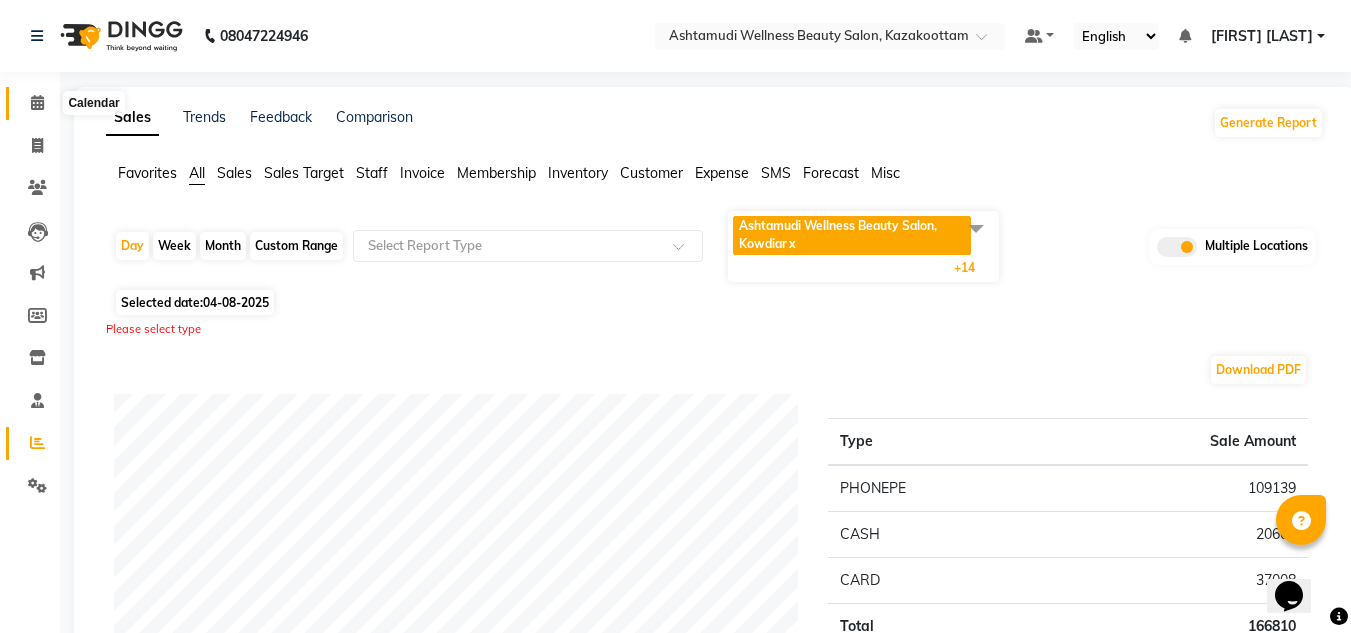 click 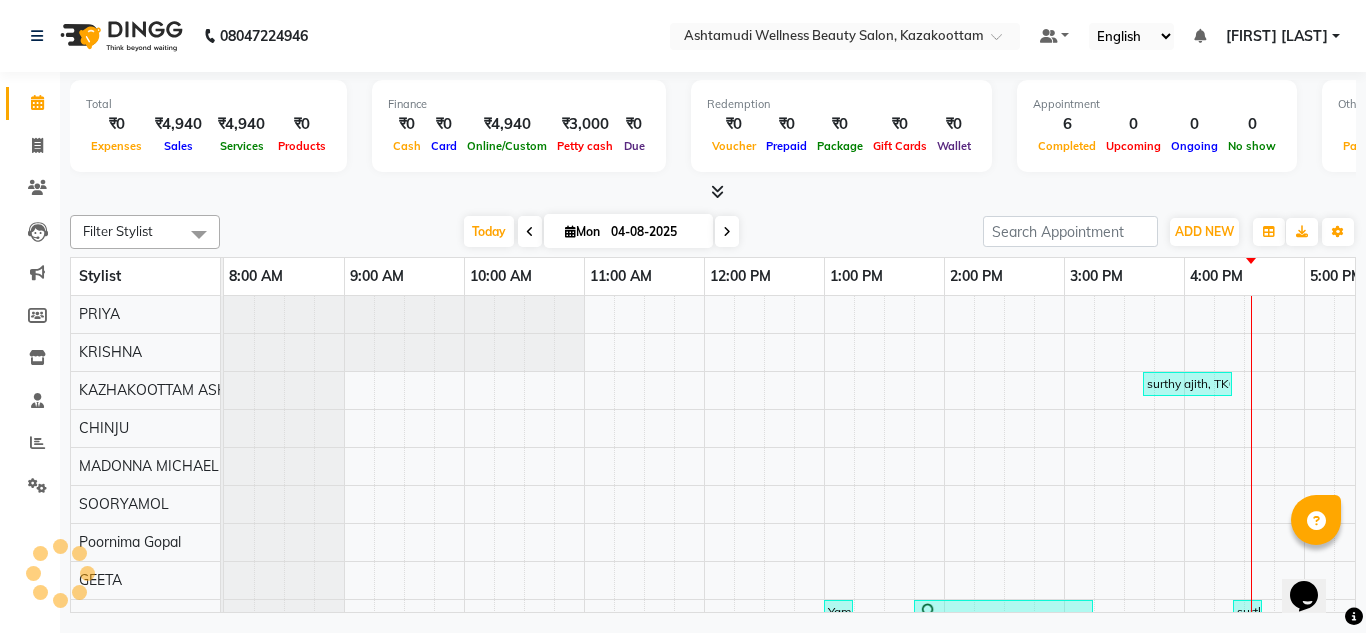 scroll, scrollTop: 0, scrollLeft: 0, axis: both 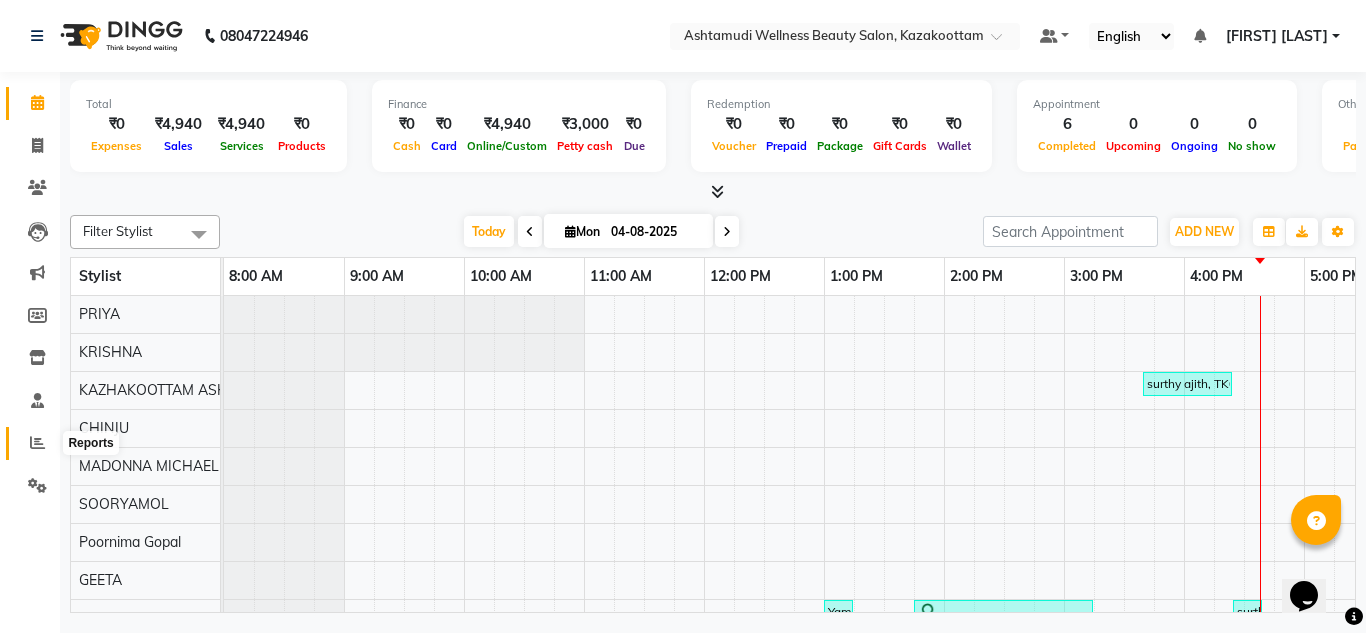click 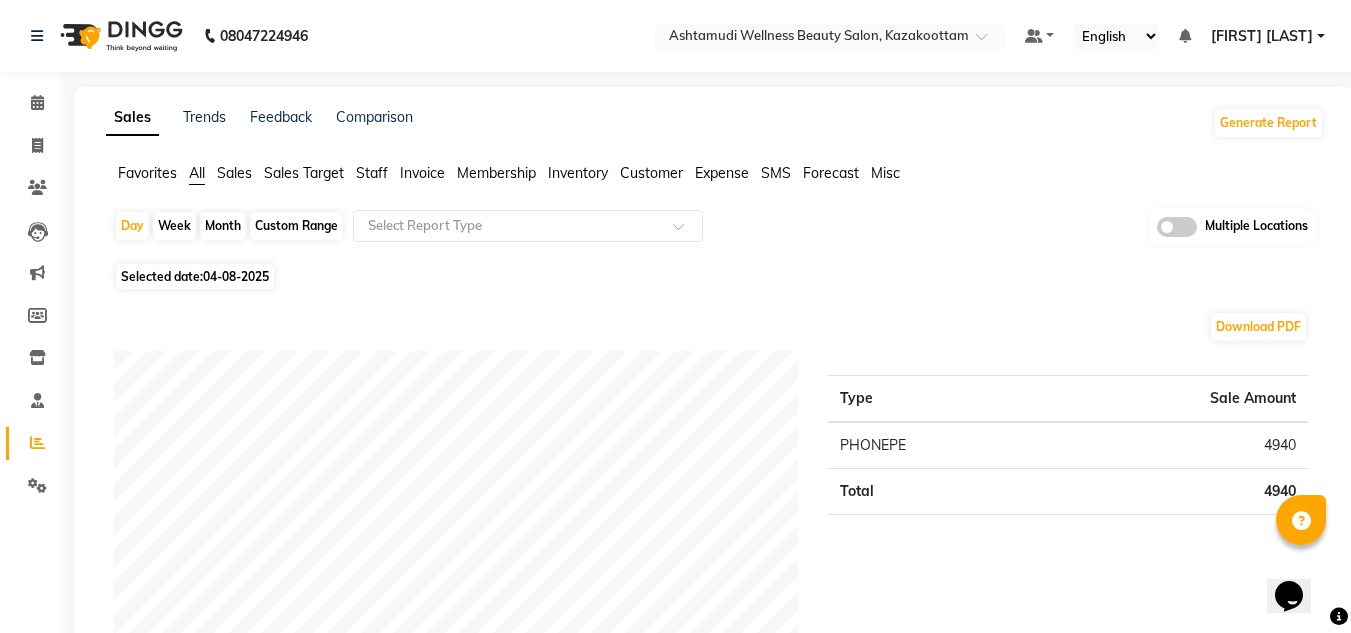 click 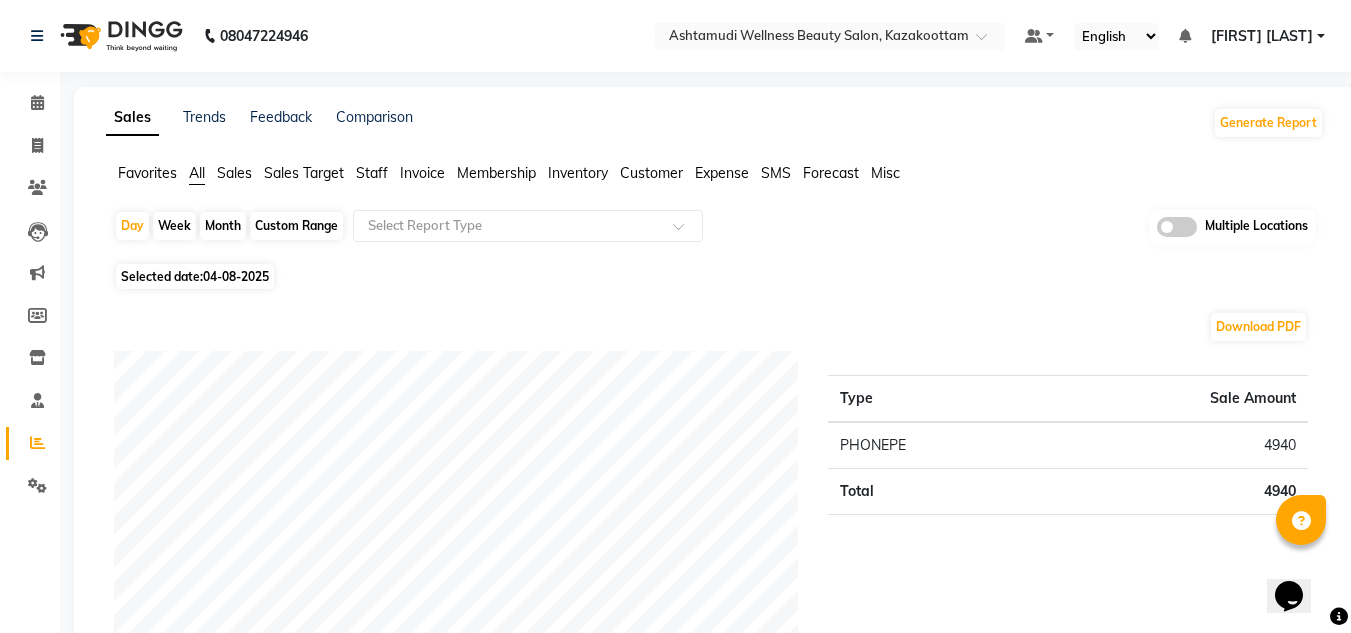 click 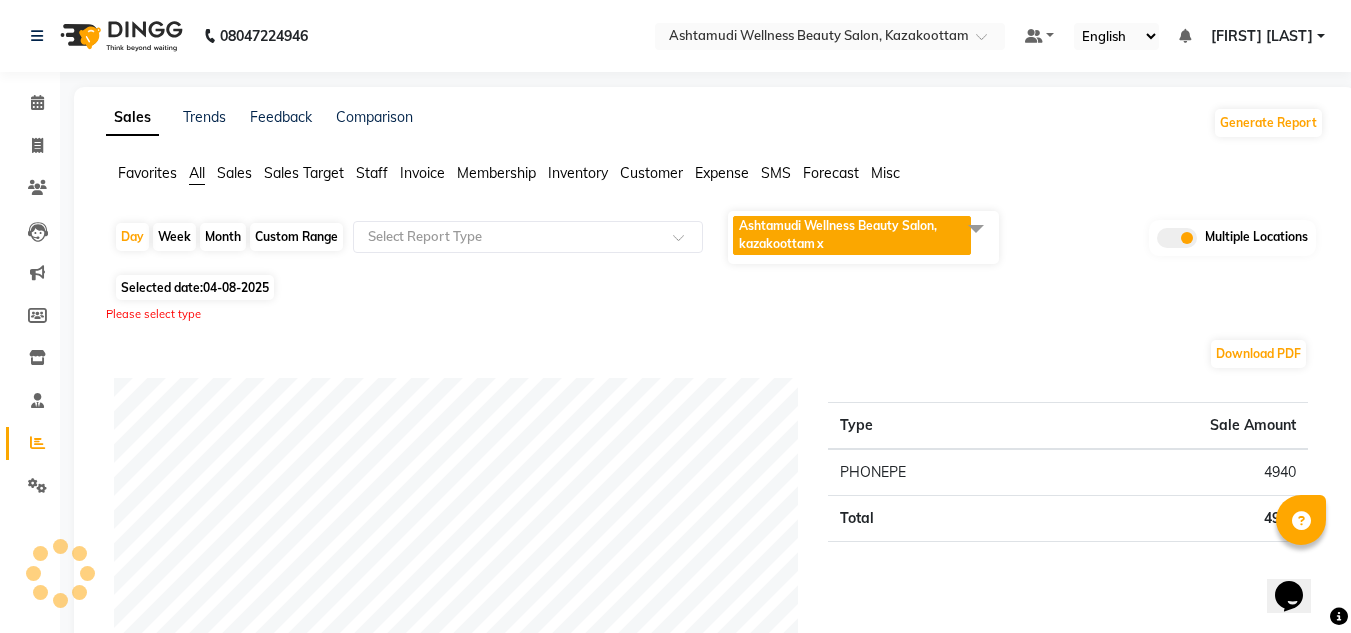 click on "Ashtamudi Wellness Beauty Salon, kazakoottam  x" 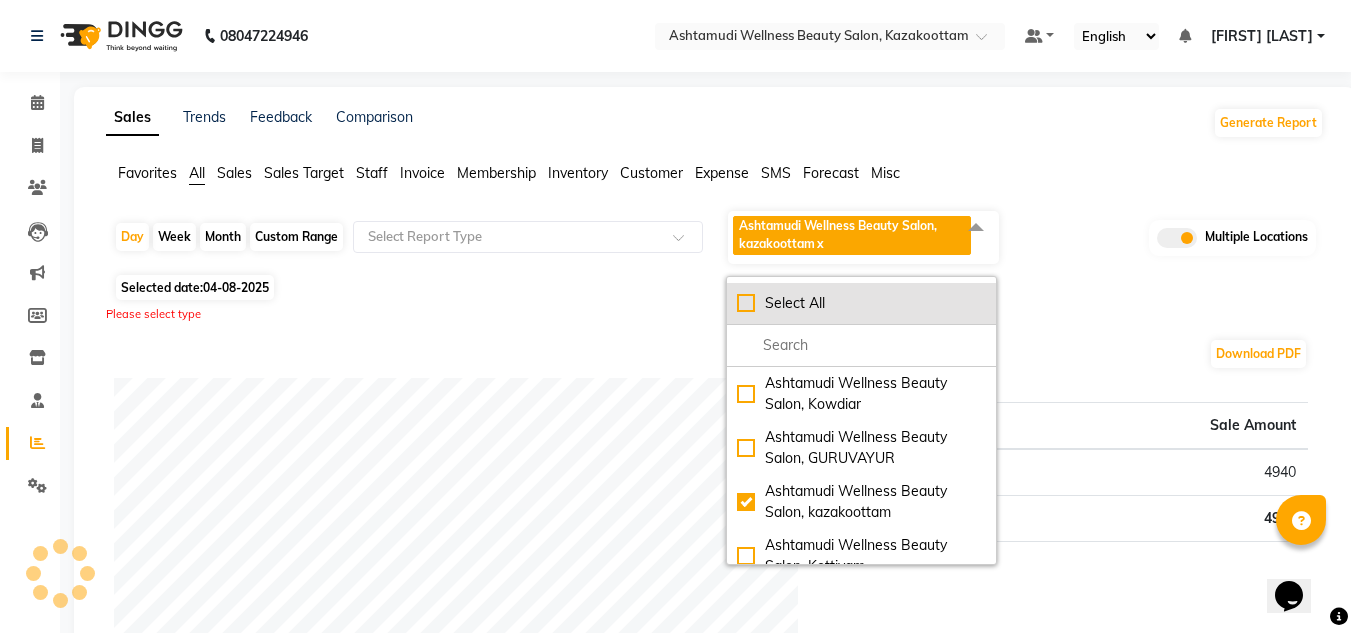 click on "Select All" 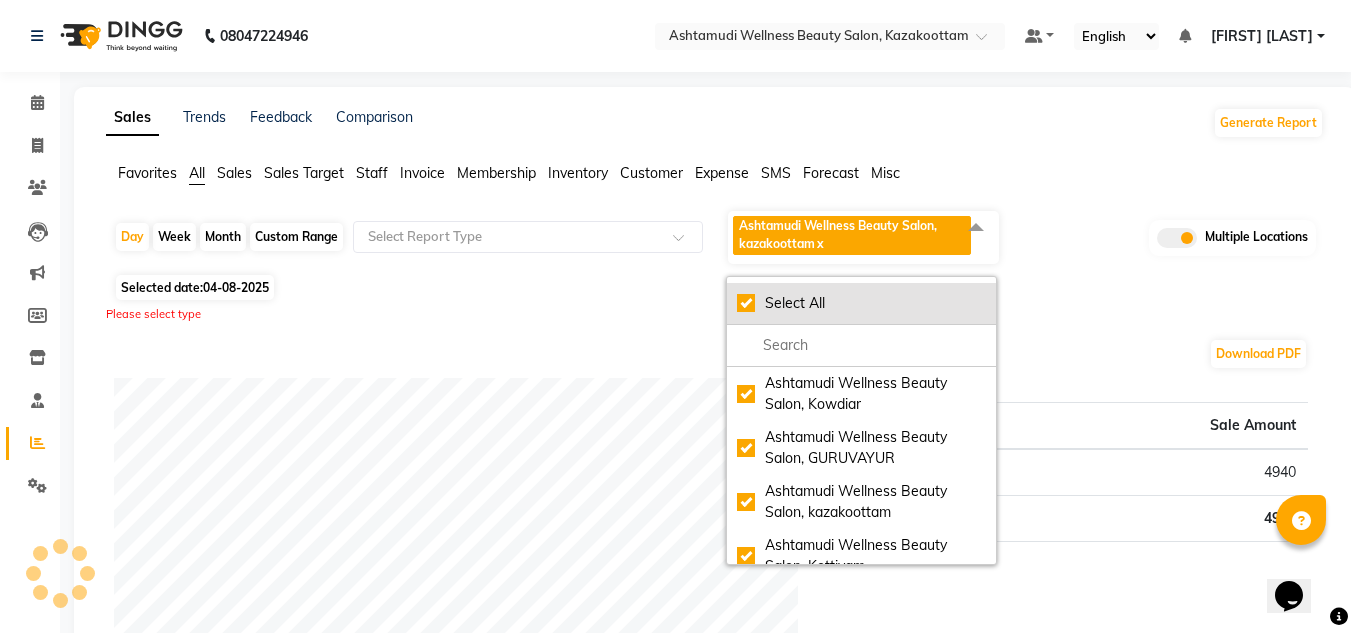 checkbox on "true" 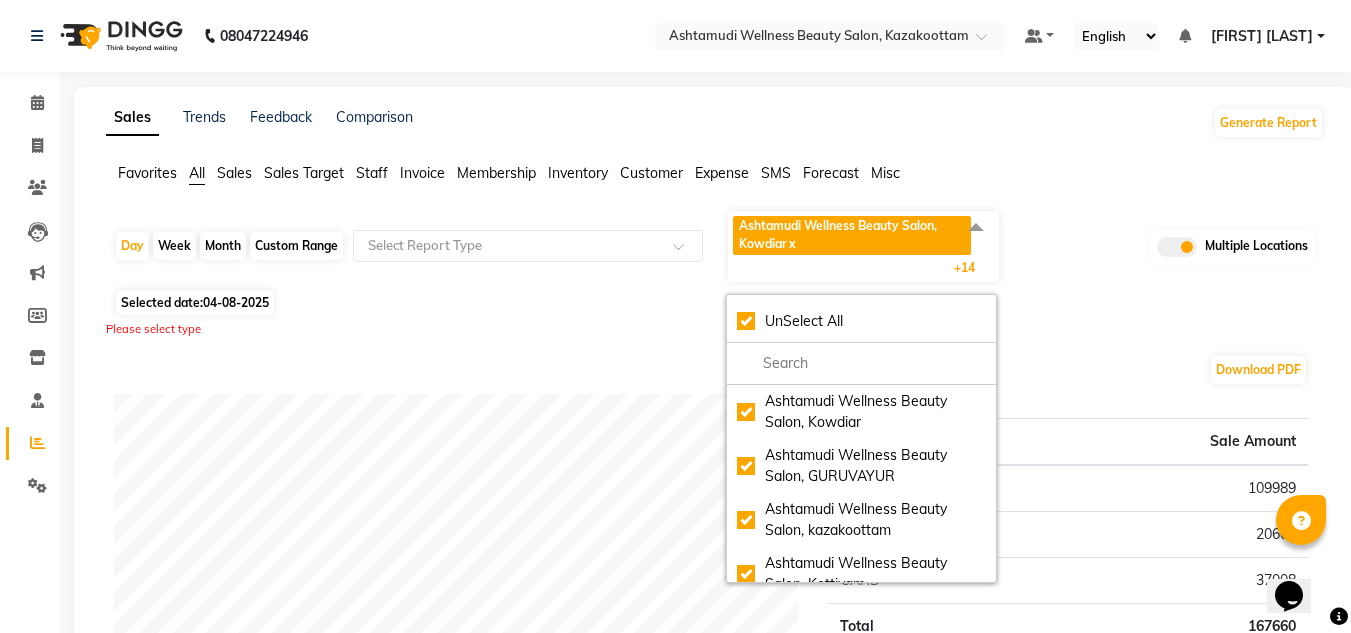click on "Day   Week   Month   Custom Range  Select Report Type Ashtamudi Wellness Beauty Salon, Kowdiar  x Ashtamudi Wellness Beauty Salon, GURUVAYUR  x Ashtamudi Wellness Beauty Salon, kazakoottam  x Ashtamudi Wellness Beauty Salon, Kottiyam  x Ashtamudi Wellness Beauty Salon, Kottarakkara  x Ashtamudi Wellness , Edappally, Cochin 1  x Ashtamudi Wellness Beauty Salon, TRIVANDRUM  x Ashtamudi Wellness Beauty Salon, THIRUVALLA  x Ashtamudi Welness Beauty Salon, Chinnakkada  x Ashtamudi Wellness Beauty Salon (HO), Kottiyam  x Ashtamudi Wellness Beauty Salon, COCHIN  x Ashtamudi Wellness Beauty Salon, CALICUT  x Ashtamudi Beauty Lounge, ATTINGAL  x Ashtamudi Wellness Beauty Salon, Alappuzha  x Ashtamudi Unisex Salon, Dreams Mall, Dreams Mall Kottiyam   x +14 UnSelect All Ashtamudi Wellness Beauty Salon, Kowdiar Ashtamudi Wellness Beauty Salon, GURUVAYUR Ashtamudi Wellness Beauty Salon, kazakoottam Ashtamudi Wellness Beauty Salon, Kottiyam Ashtamudi Wellness Beauty Salon, Kottarakkara Multiple Locations 42" 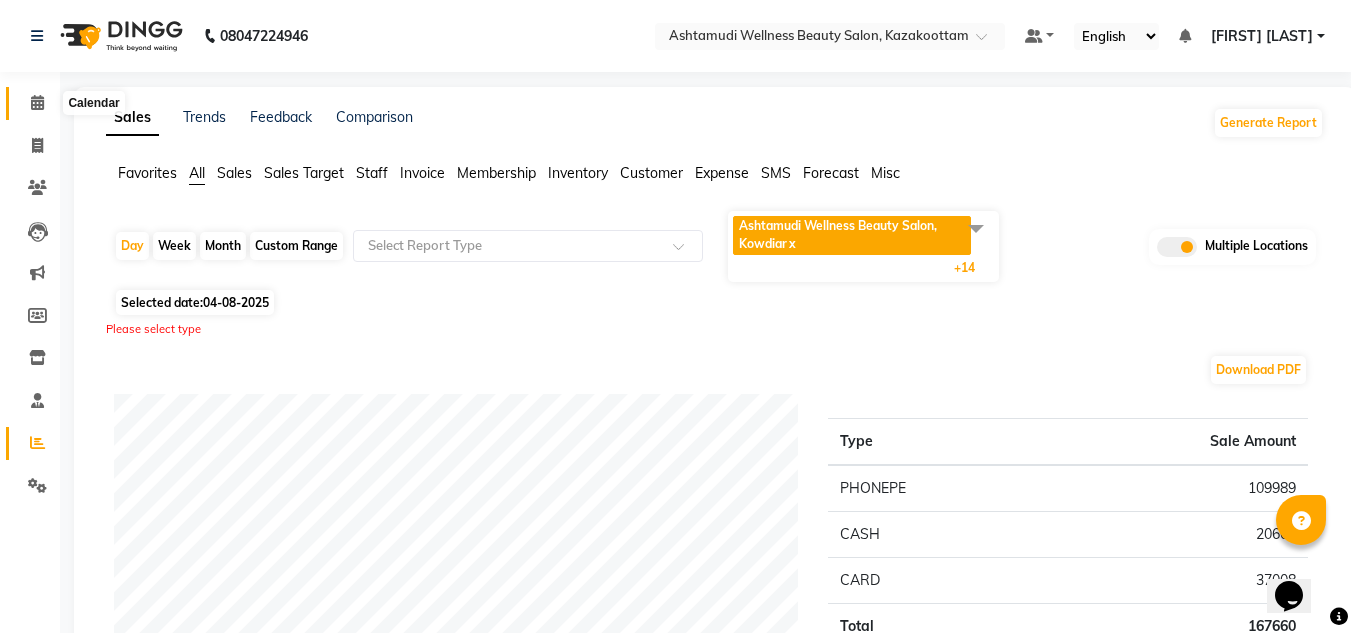 click 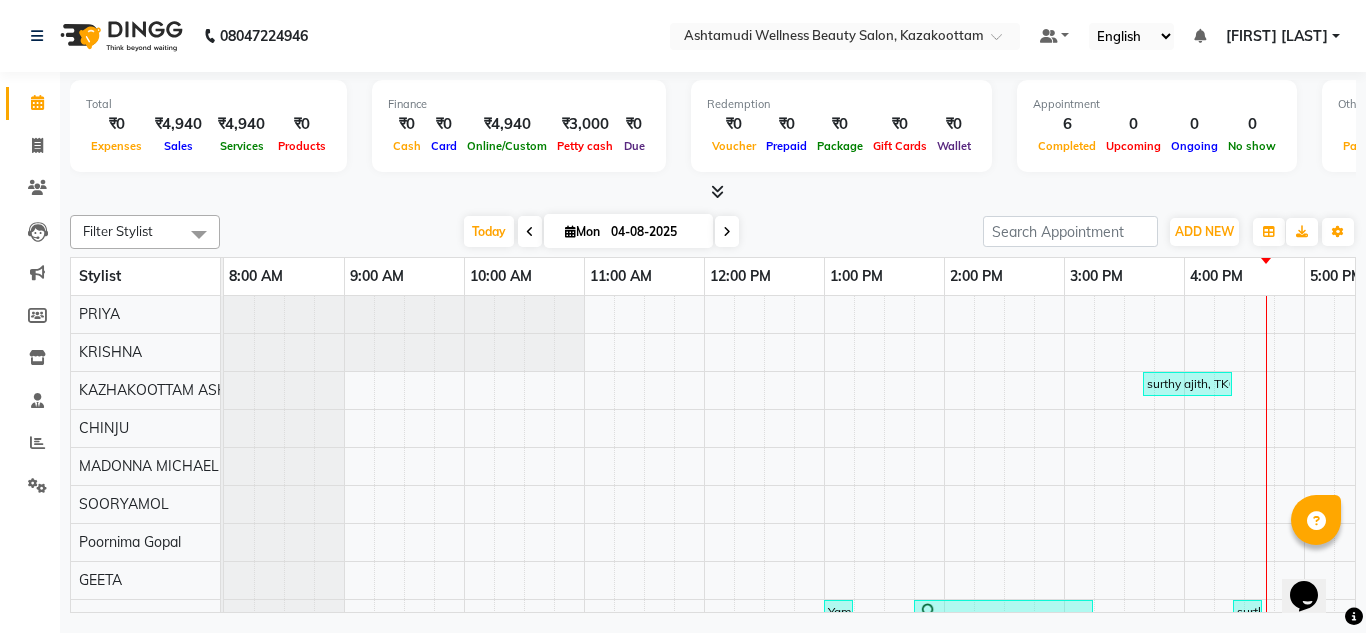 scroll, scrollTop: 0, scrollLeft: 0, axis: both 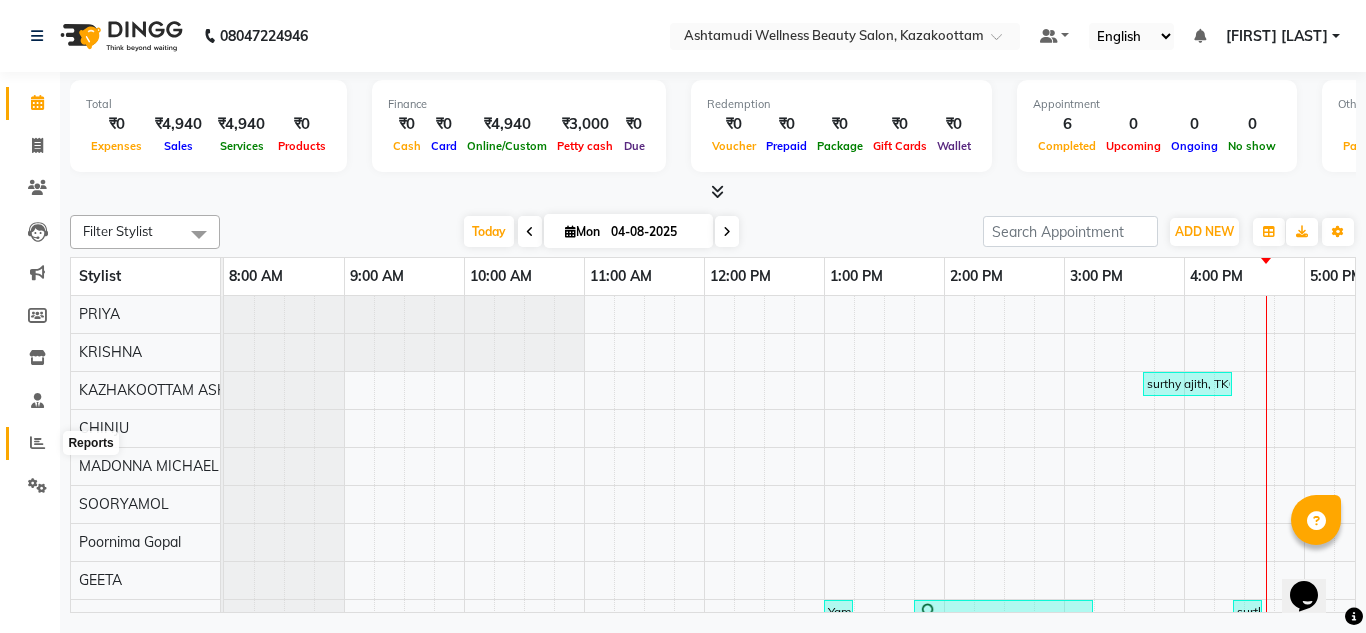 click 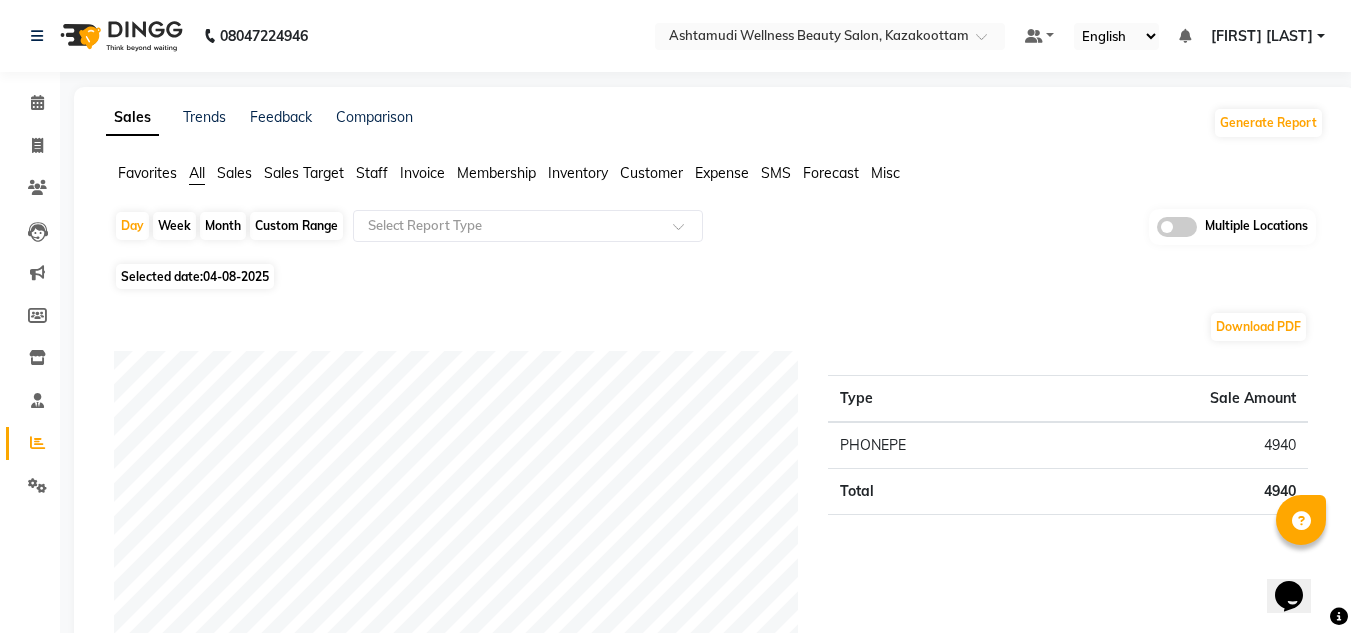 click 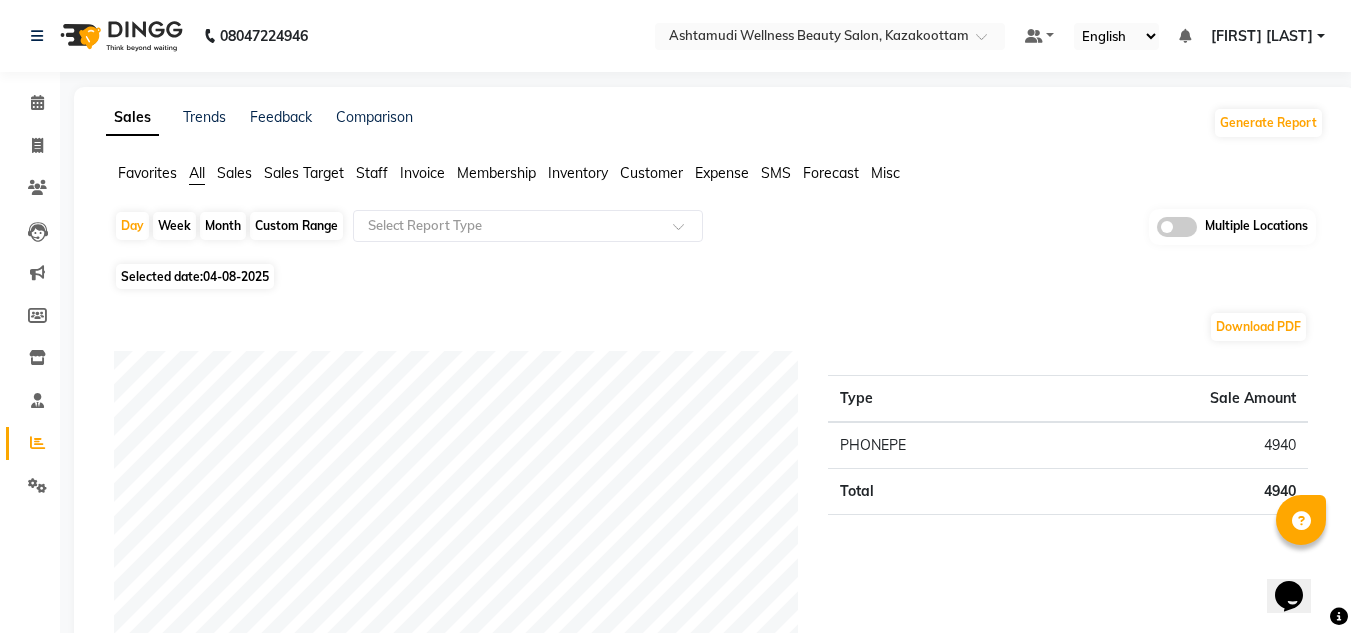 click 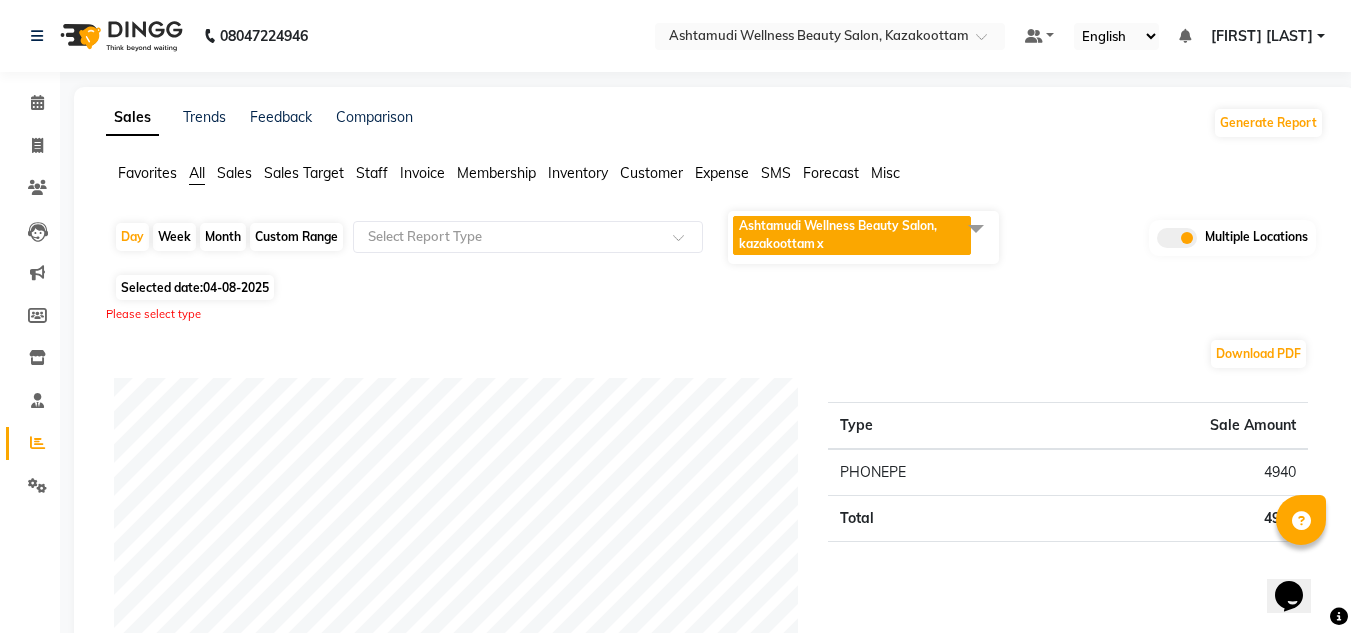 click on "Ashtamudi Wellness Beauty Salon, kazakoottam  x" 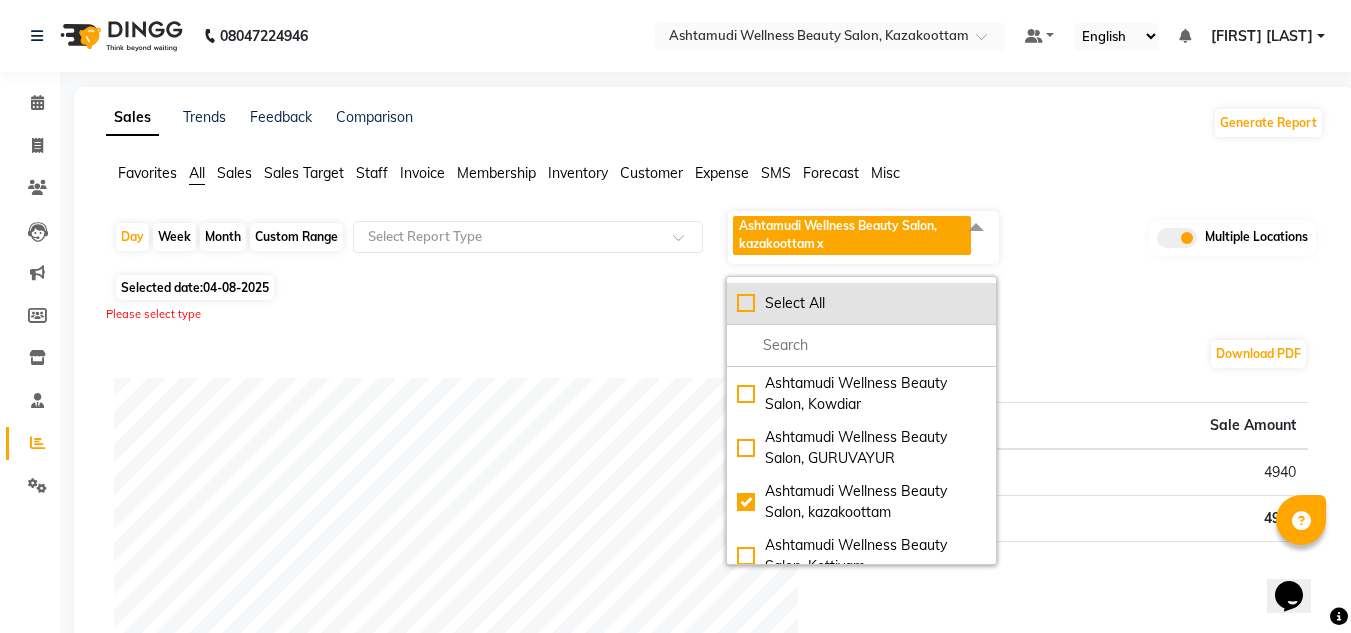 click on "Select All" 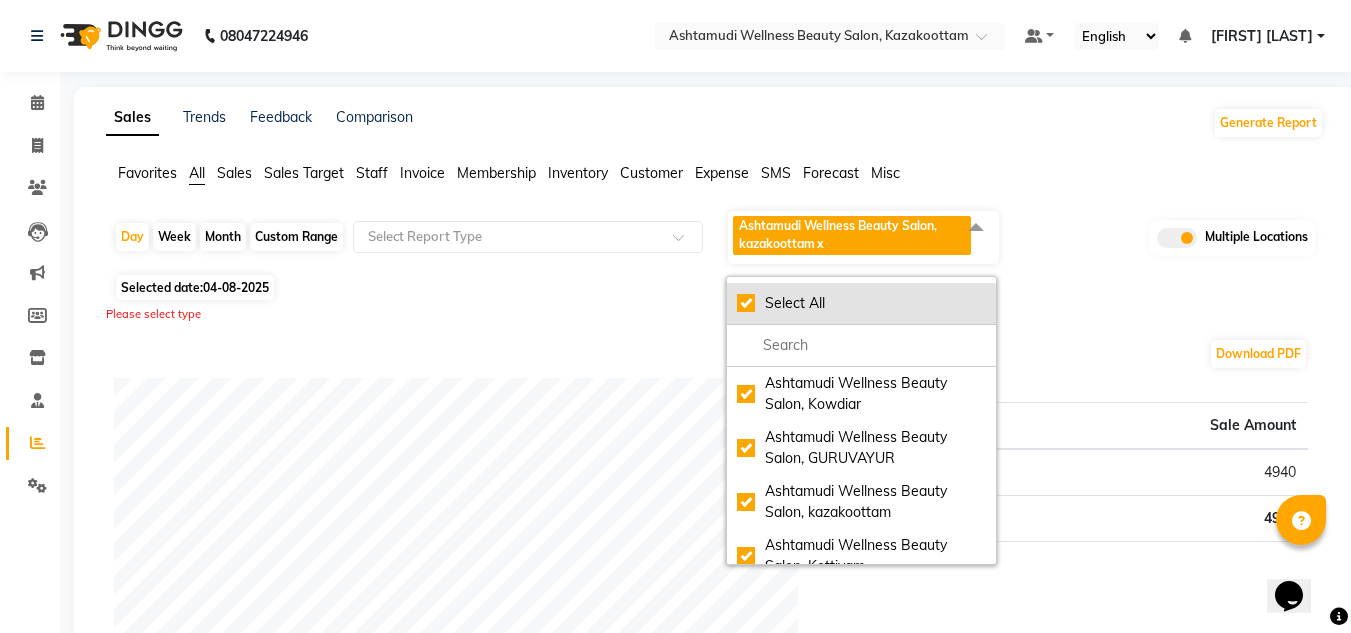 checkbox on "true" 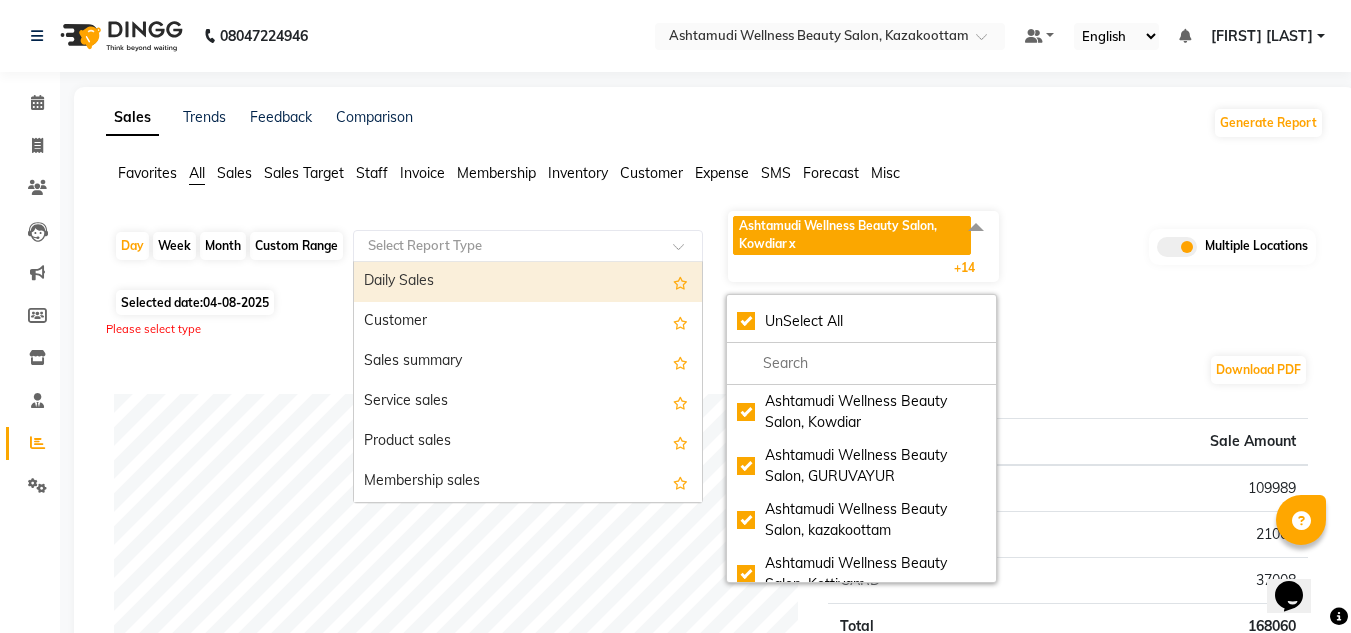 click 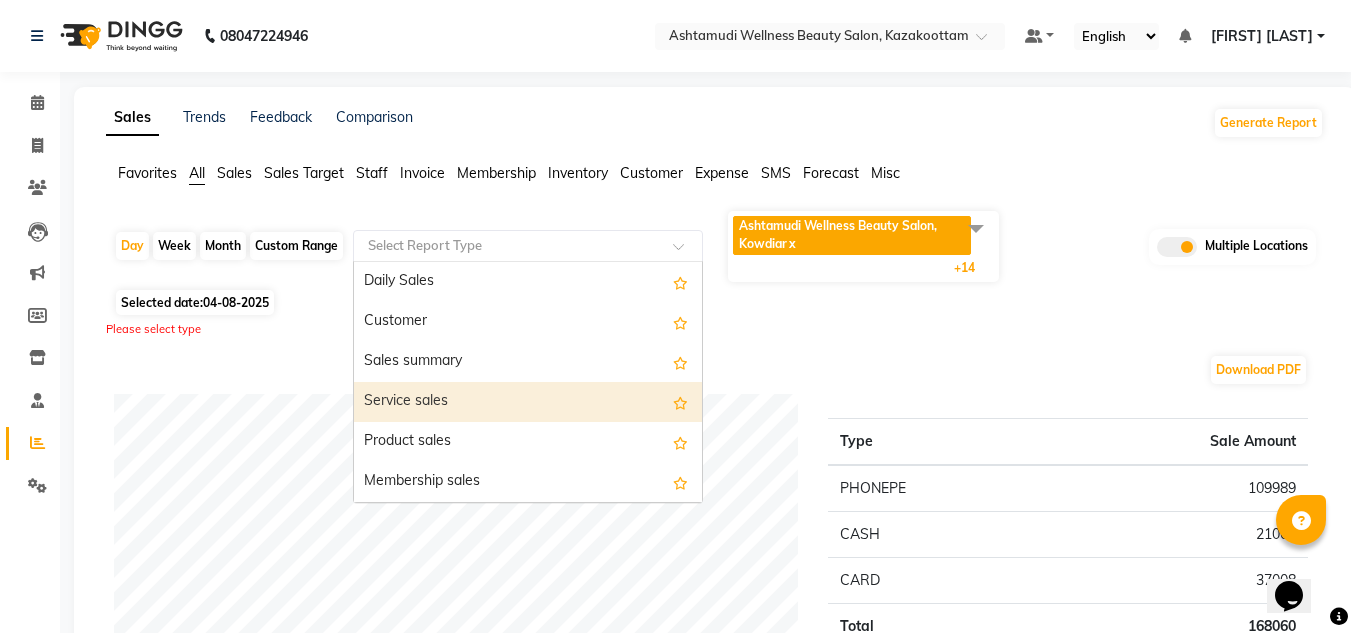 click on "Service sales" at bounding box center (528, 402) 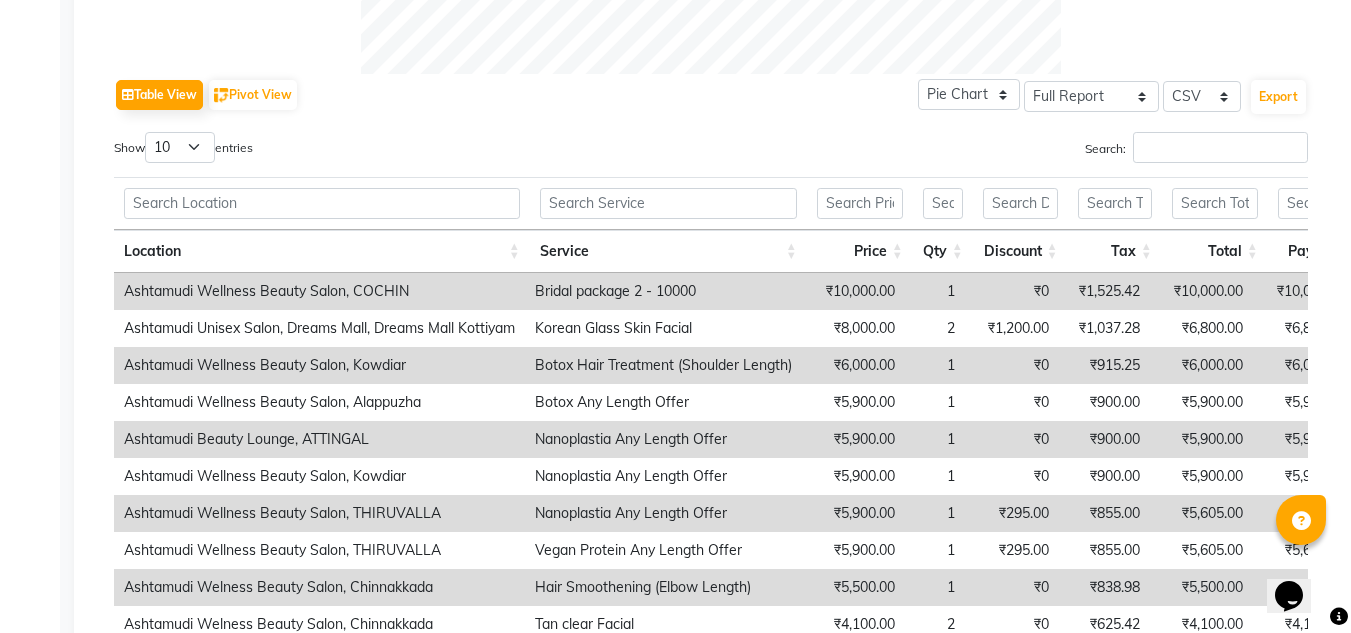 scroll, scrollTop: 1000, scrollLeft: 0, axis: vertical 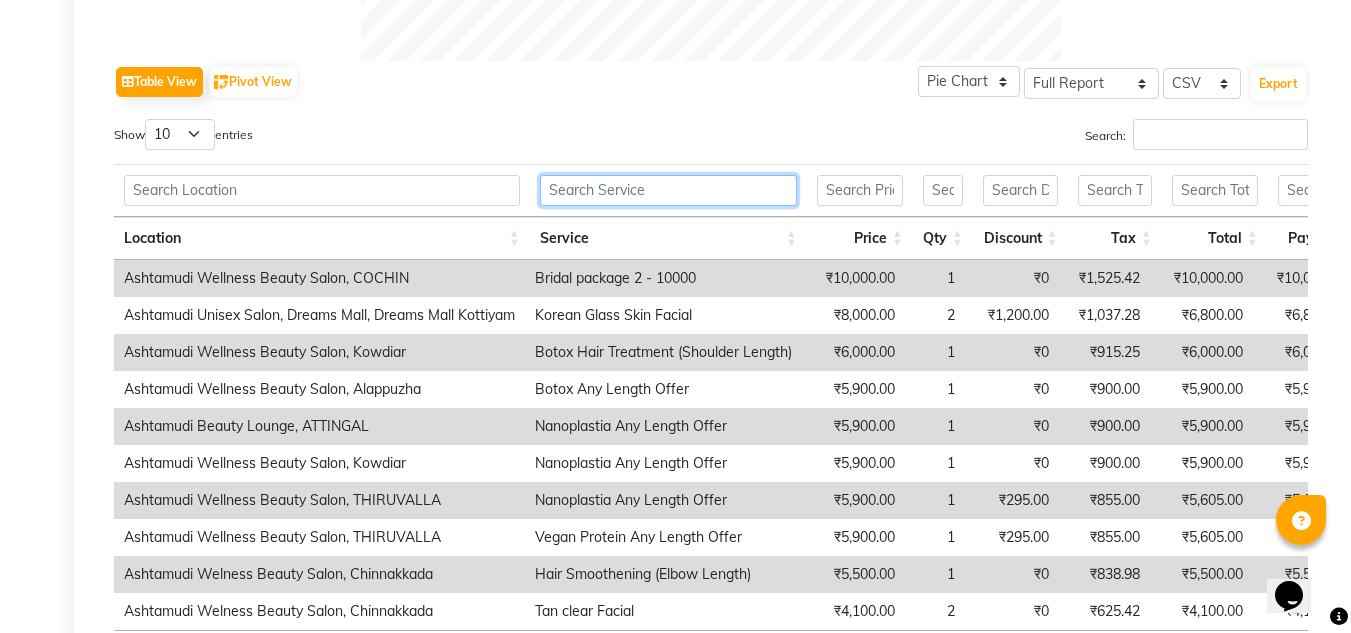 click at bounding box center [668, 190] 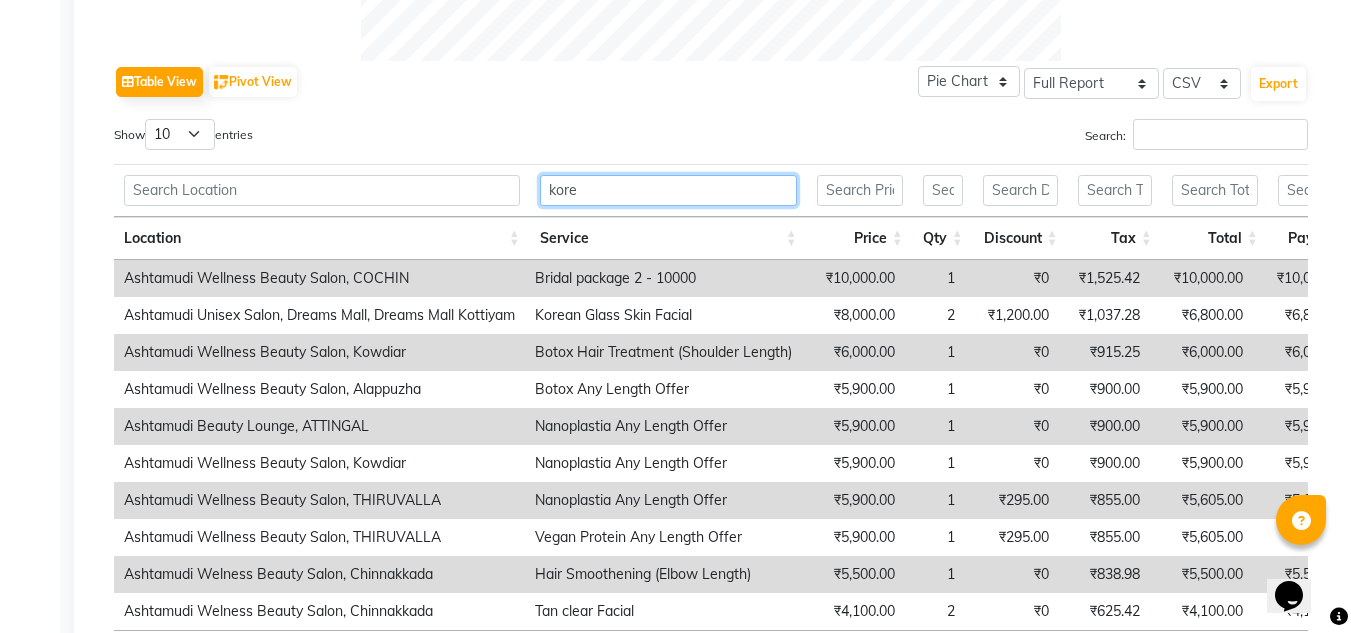 scroll, scrollTop: 845, scrollLeft: 0, axis: vertical 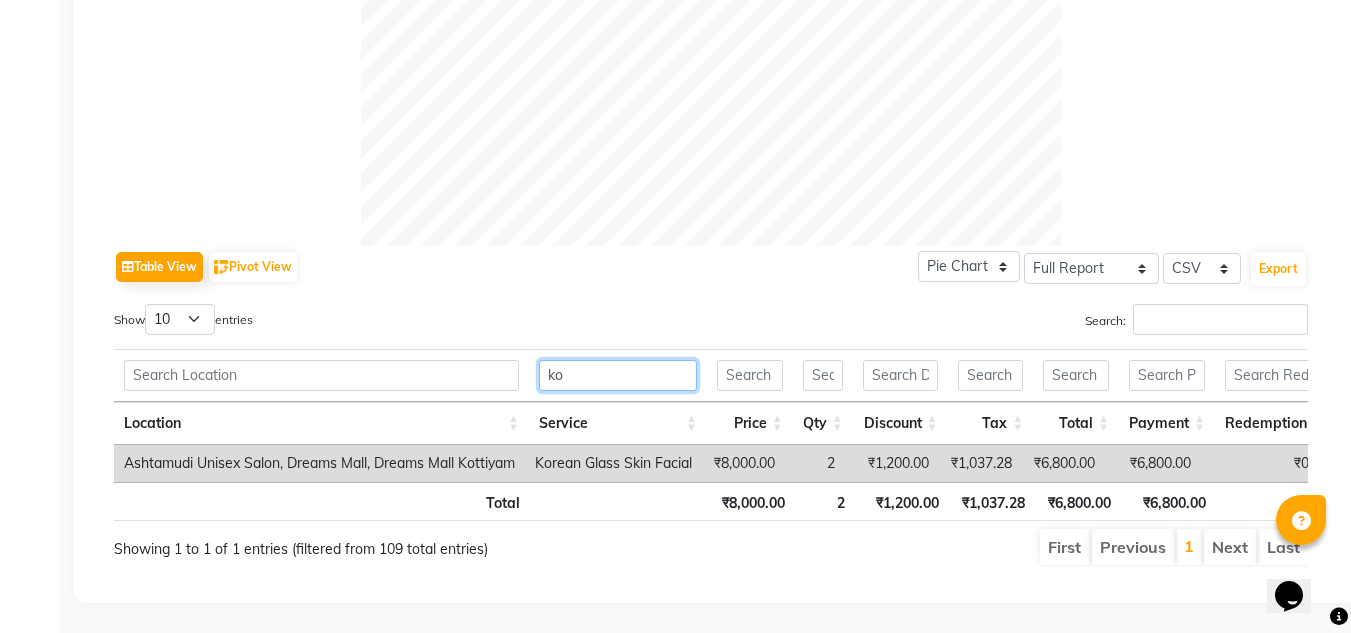 type on "k" 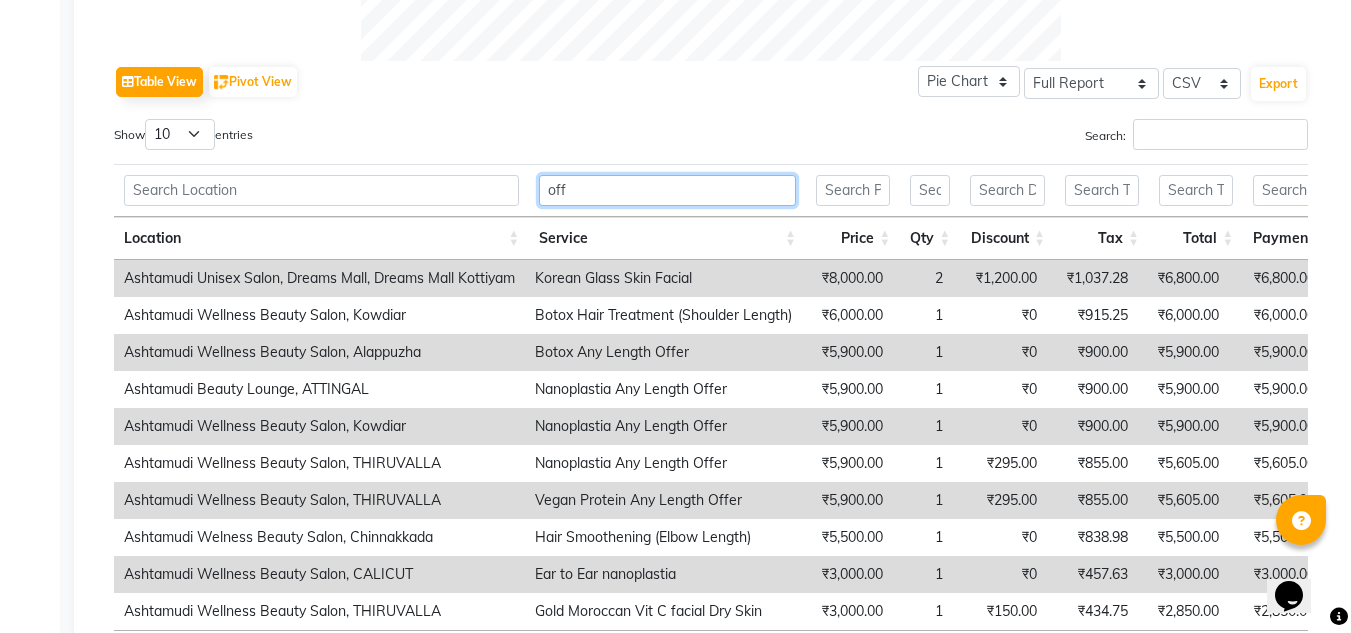scroll, scrollTop: 993, scrollLeft: 0, axis: vertical 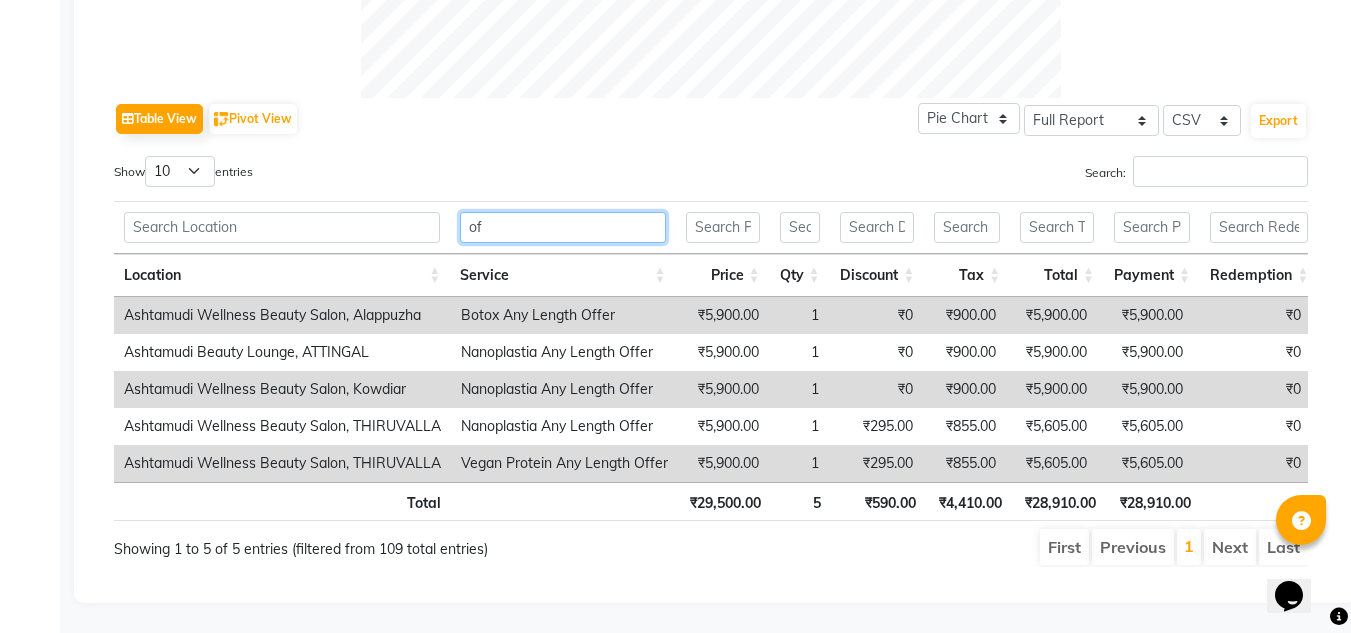 type on "o" 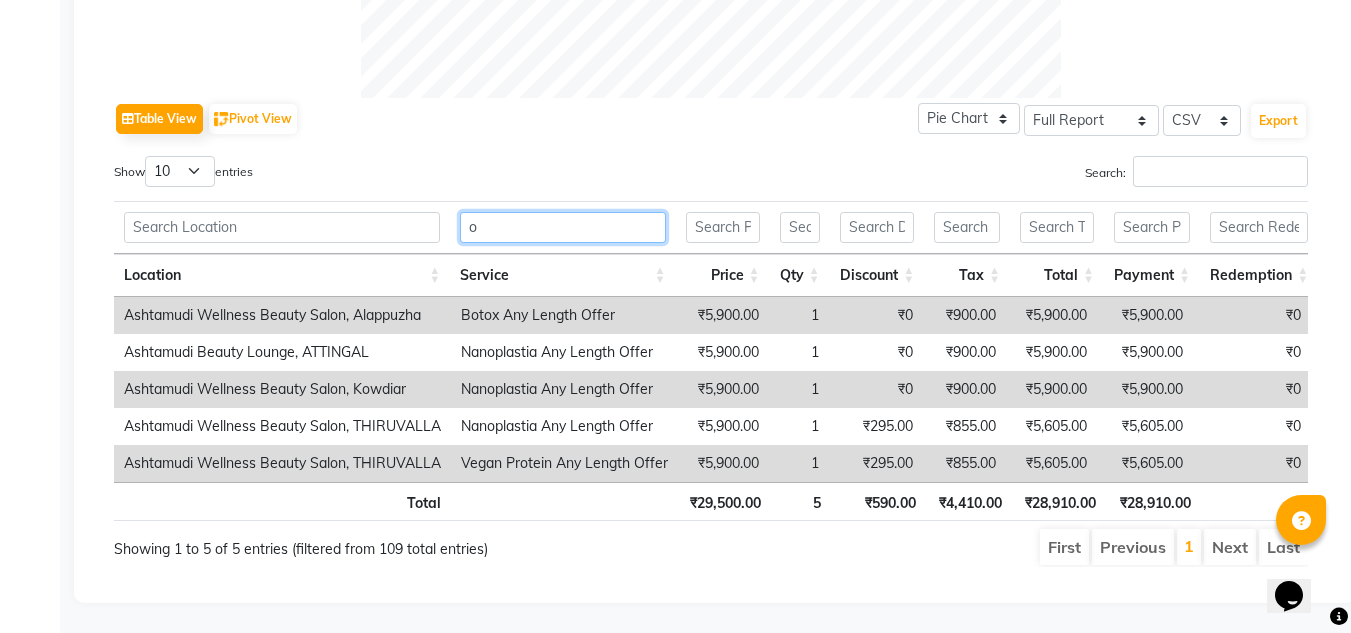 type 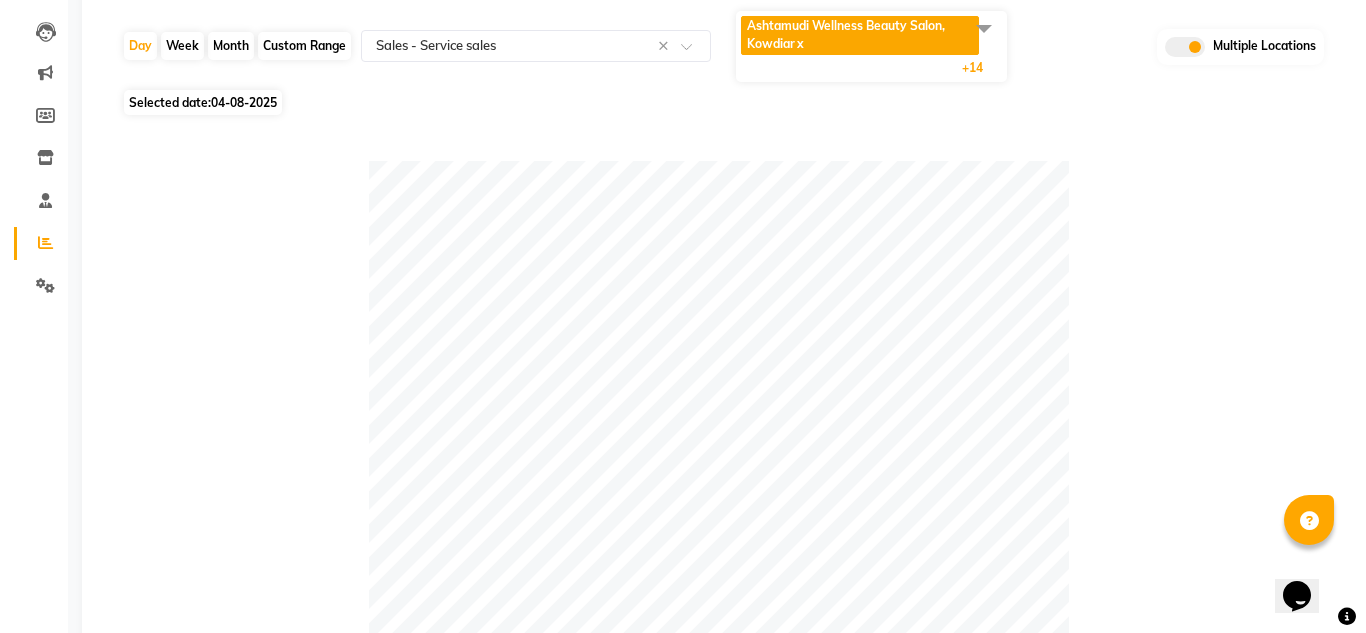 scroll, scrollTop: 0, scrollLeft: 0, axis: both 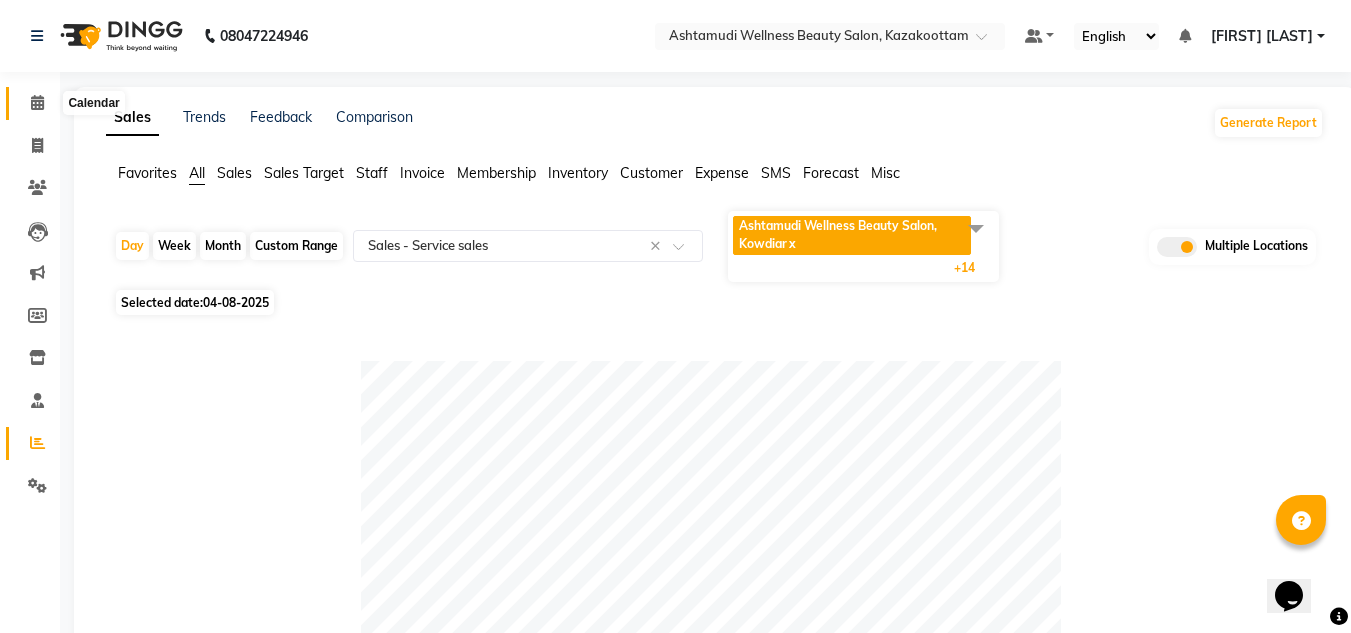 click 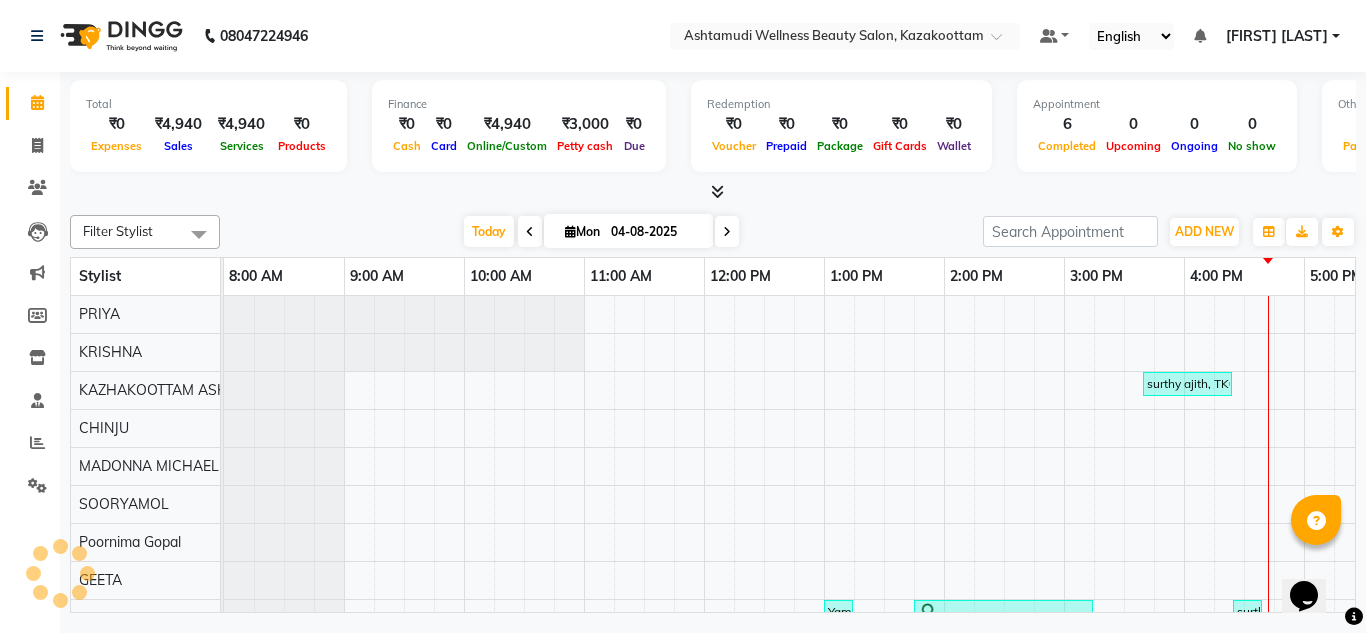scroll, scrollTop: 0, scrollLeft: 0, axis: both 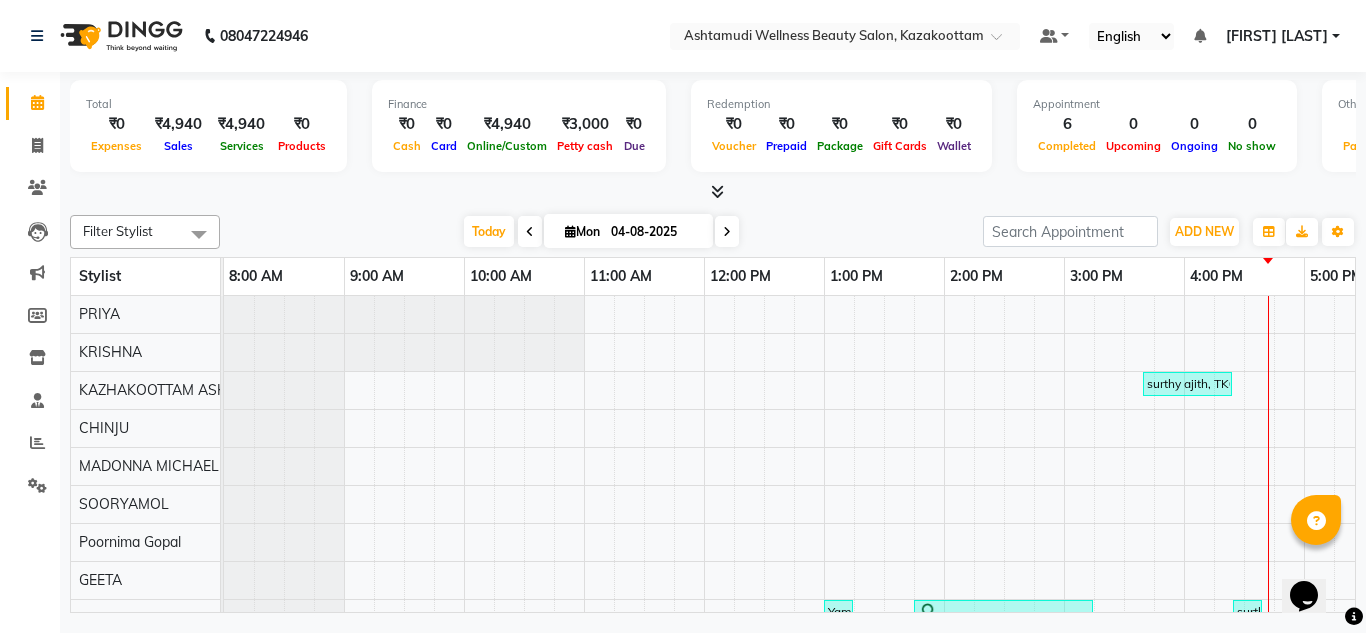 click at bounding box center [727, 232] 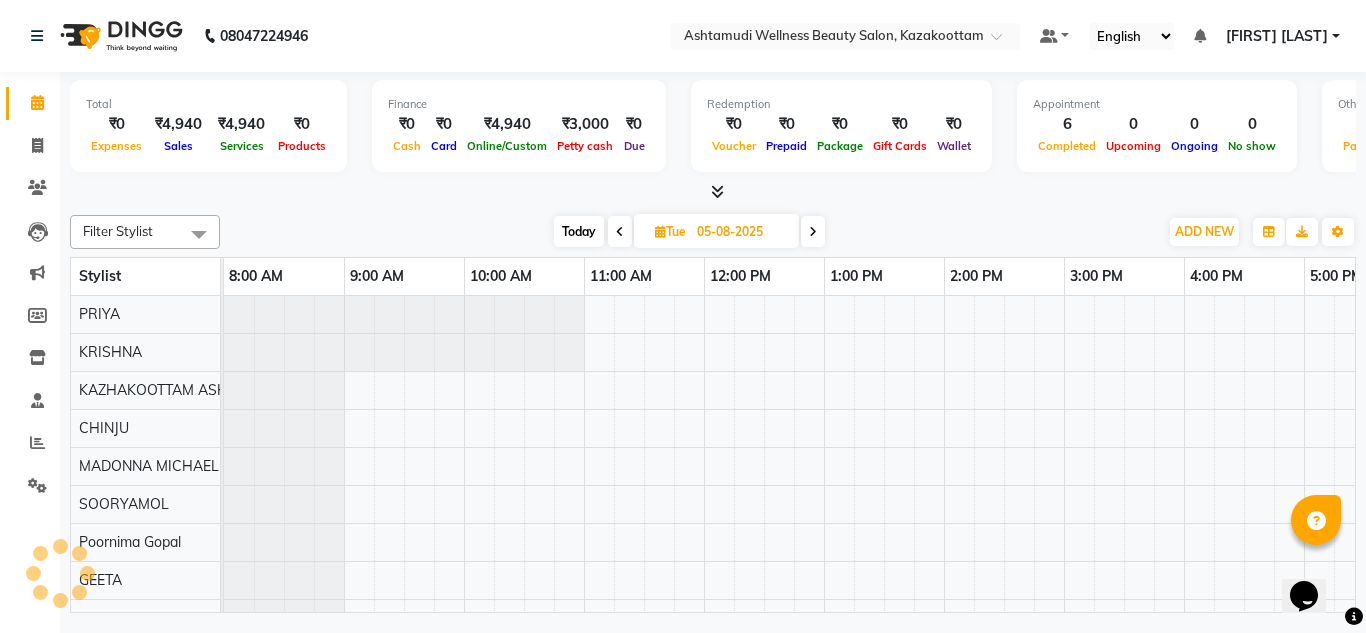 scroll, scrollTop: 0, scrollLeft: 429, axis: horizontal 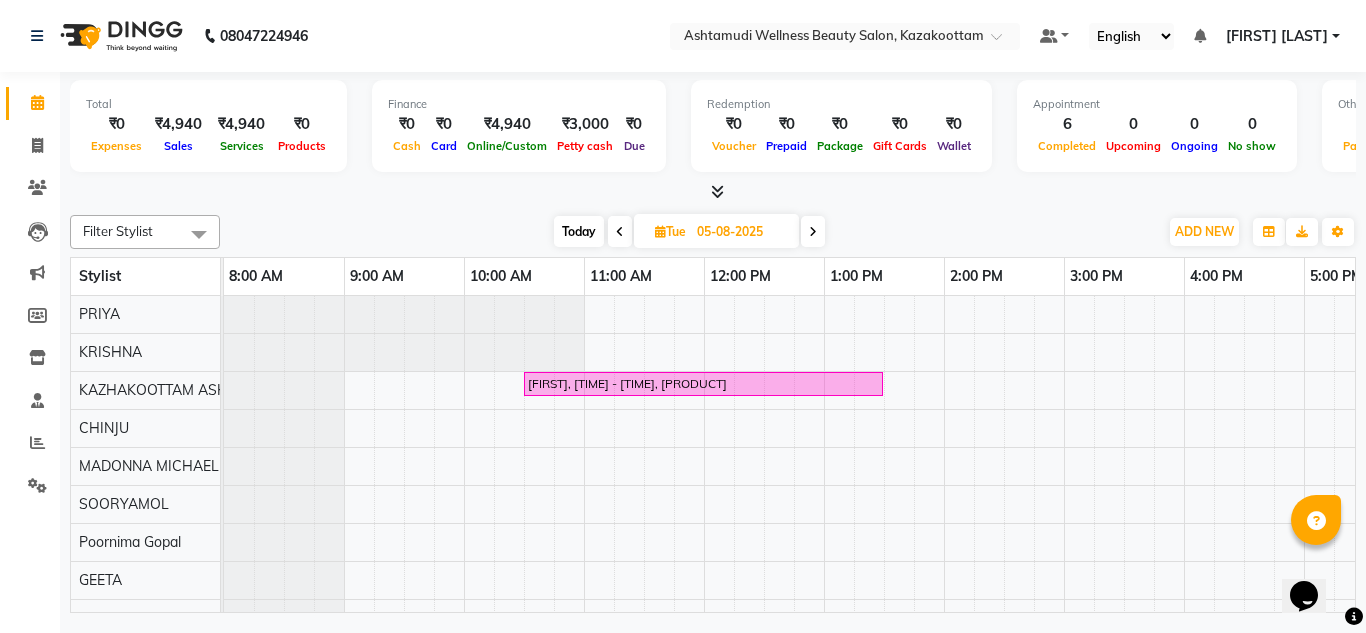 click at bounding box center [813, 232] 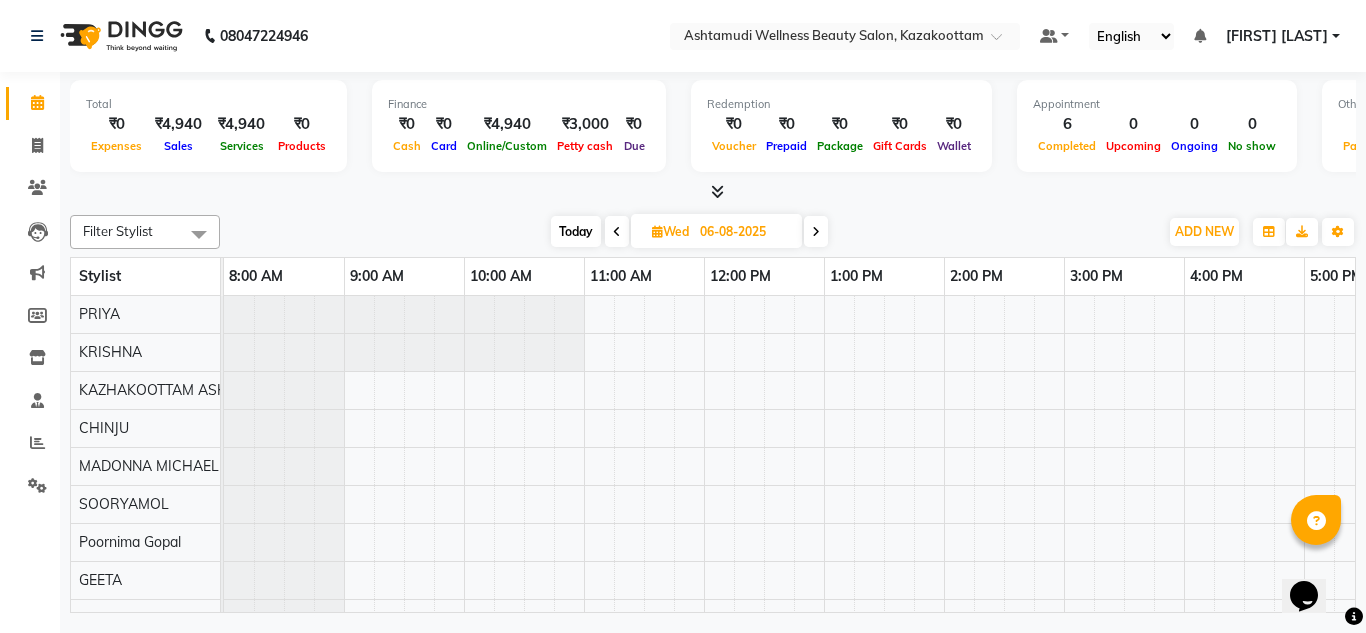 scroll, scrollTop: 0, scrollLeft: 429, axis: horizontal 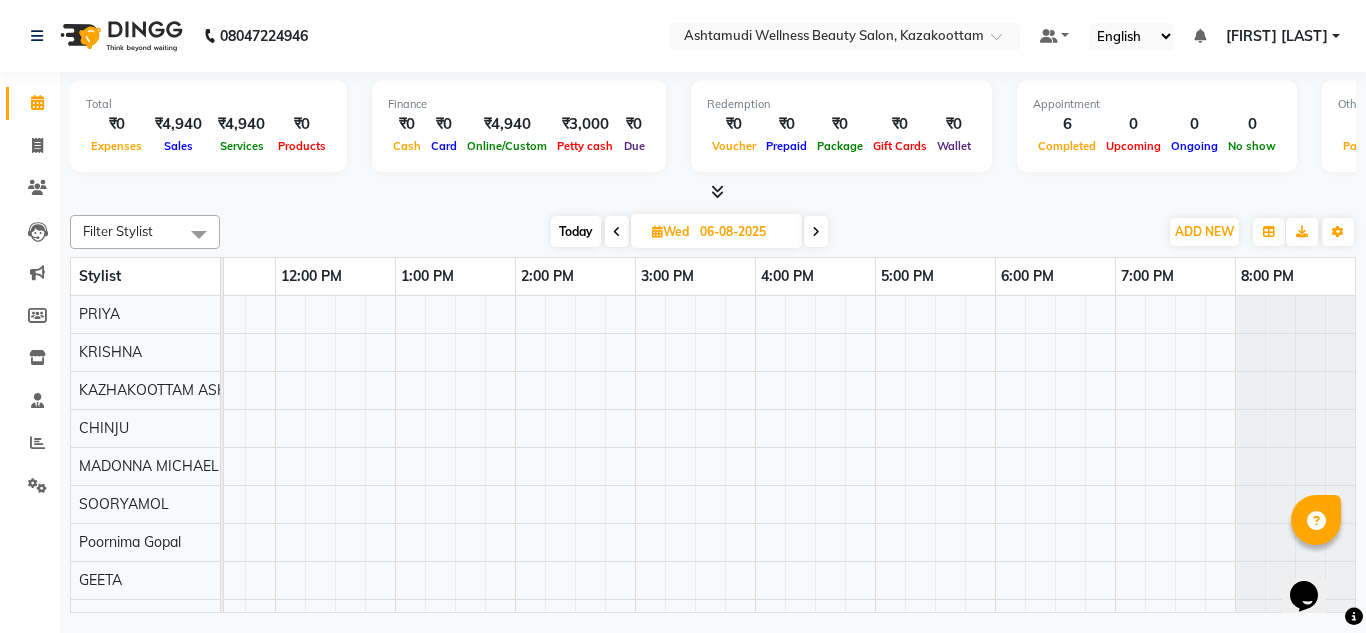 click at bounding box center (617, 231) 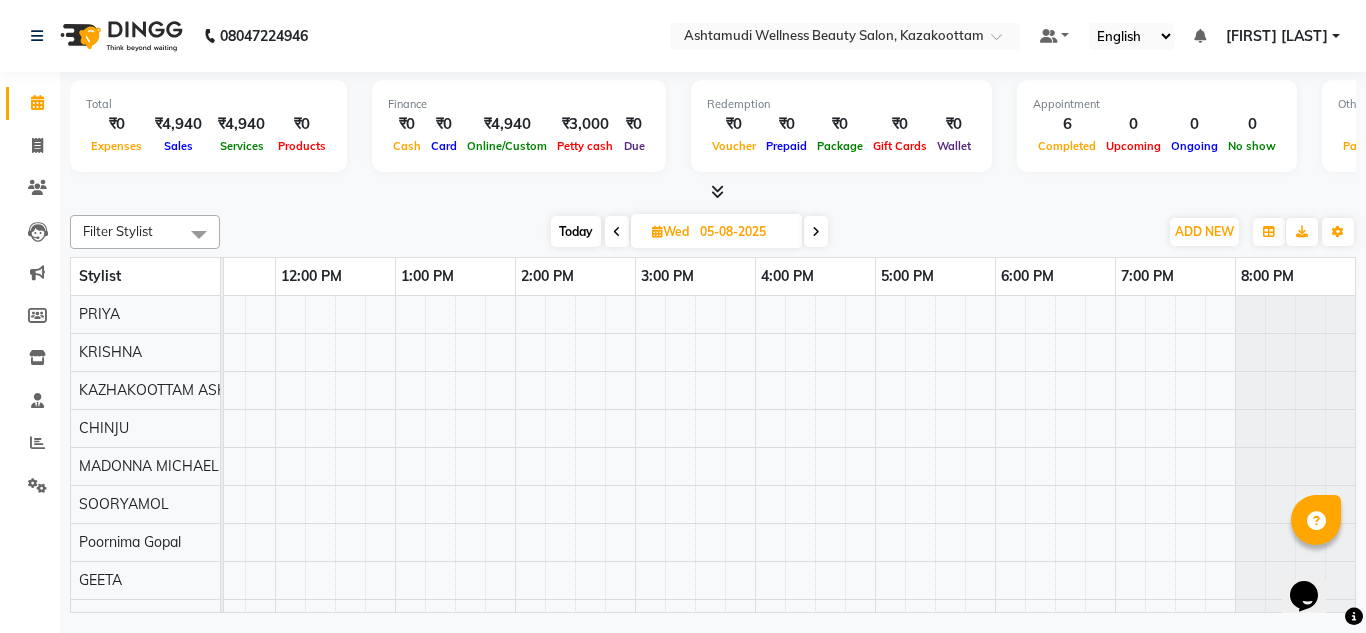 scroll, scrollTop: 0, scrollLeft: 429, axis: horizontal 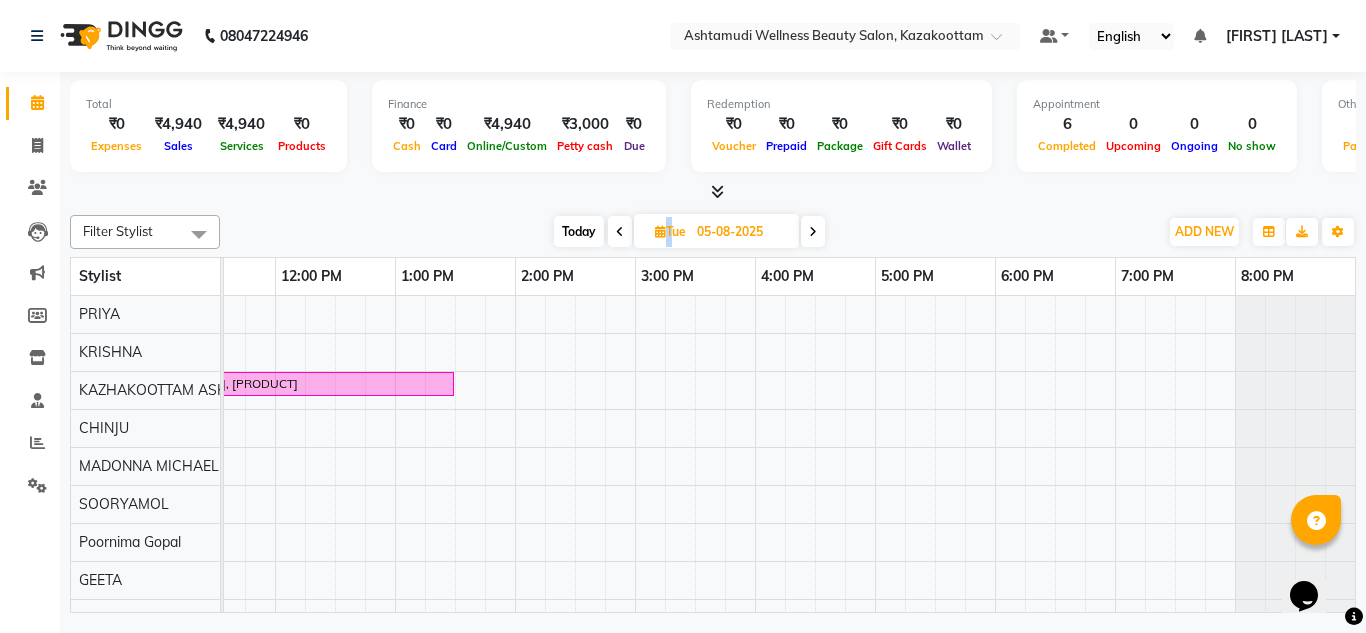 click at bounding box center (620, 232) 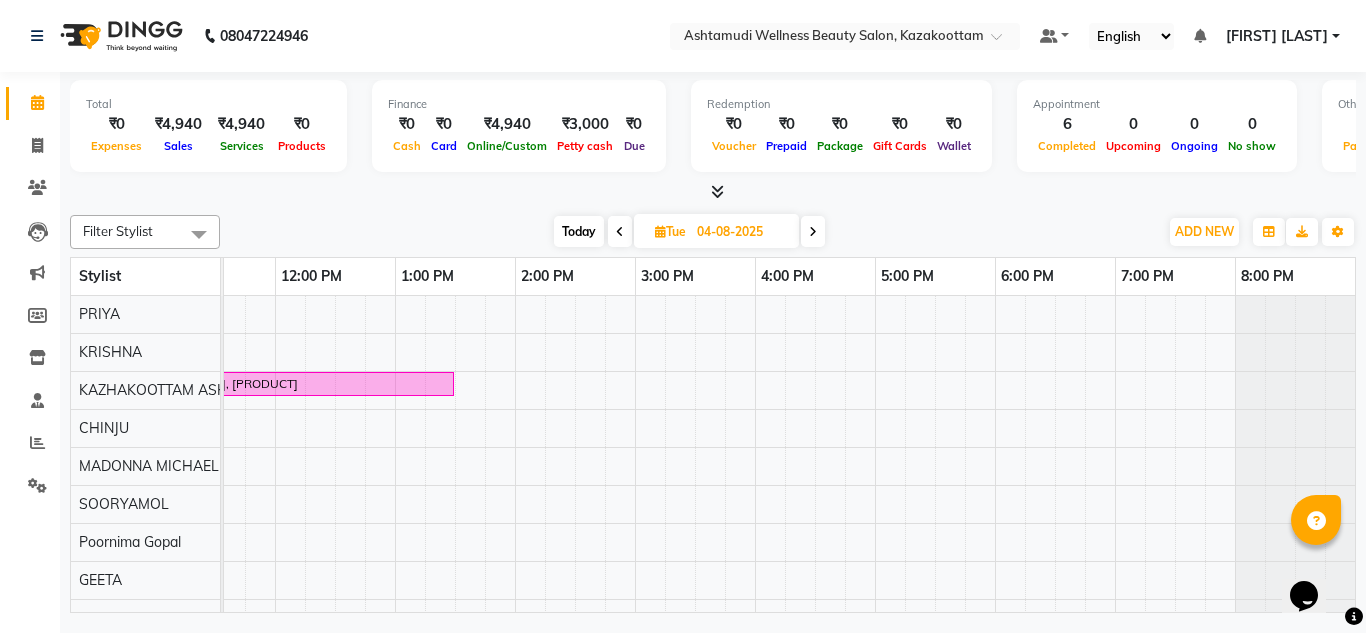 scroll, scrollTop: 0, scrollLeft: 429, axis: horizontal 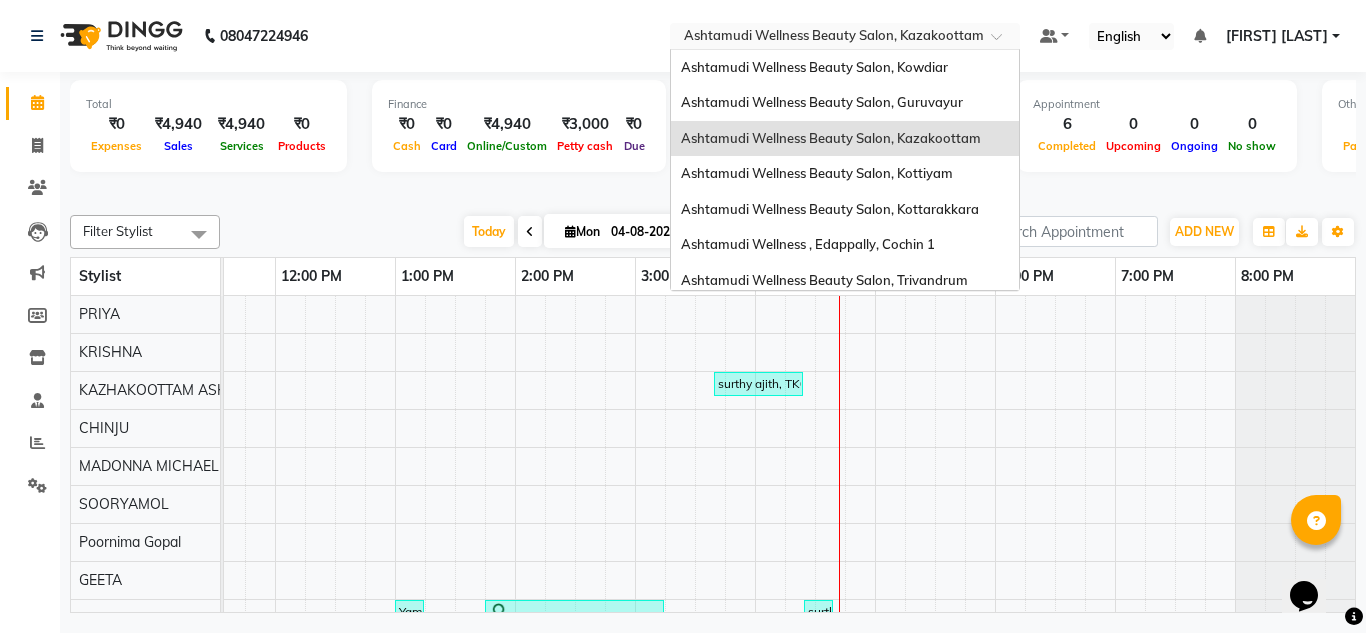 click at bounding box center (825, 38) 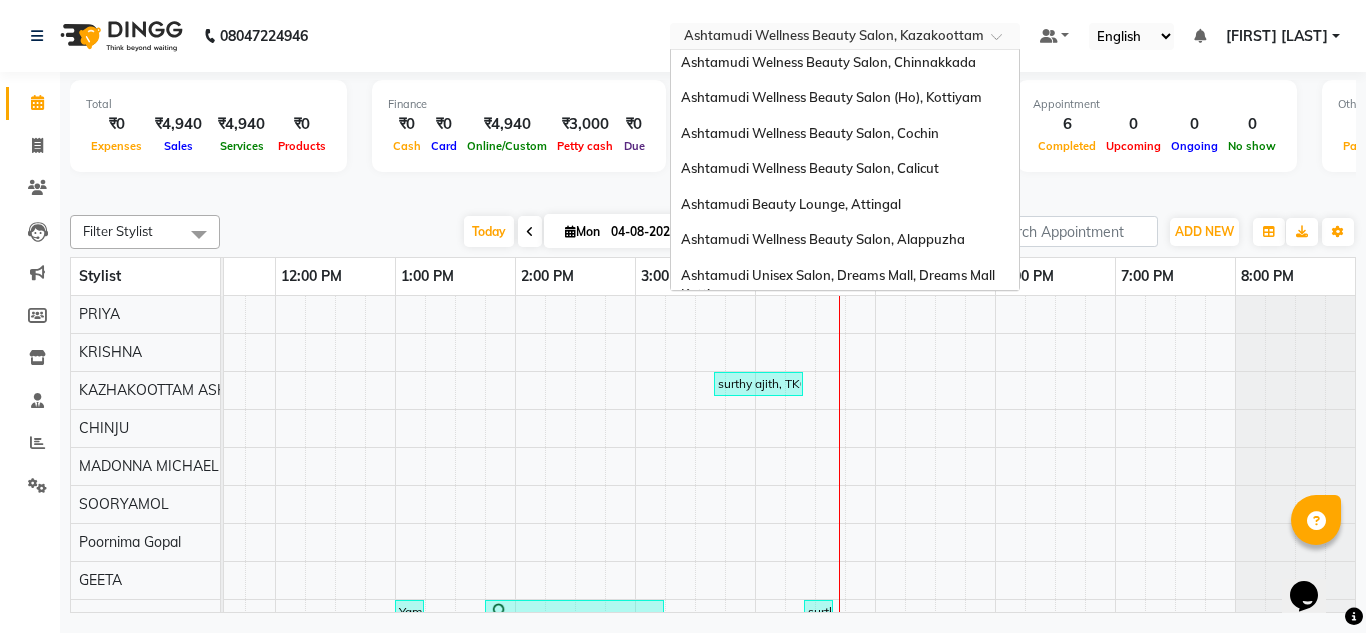scroll, scrollTop: 300, scrollLeft: 0, axis: vertical 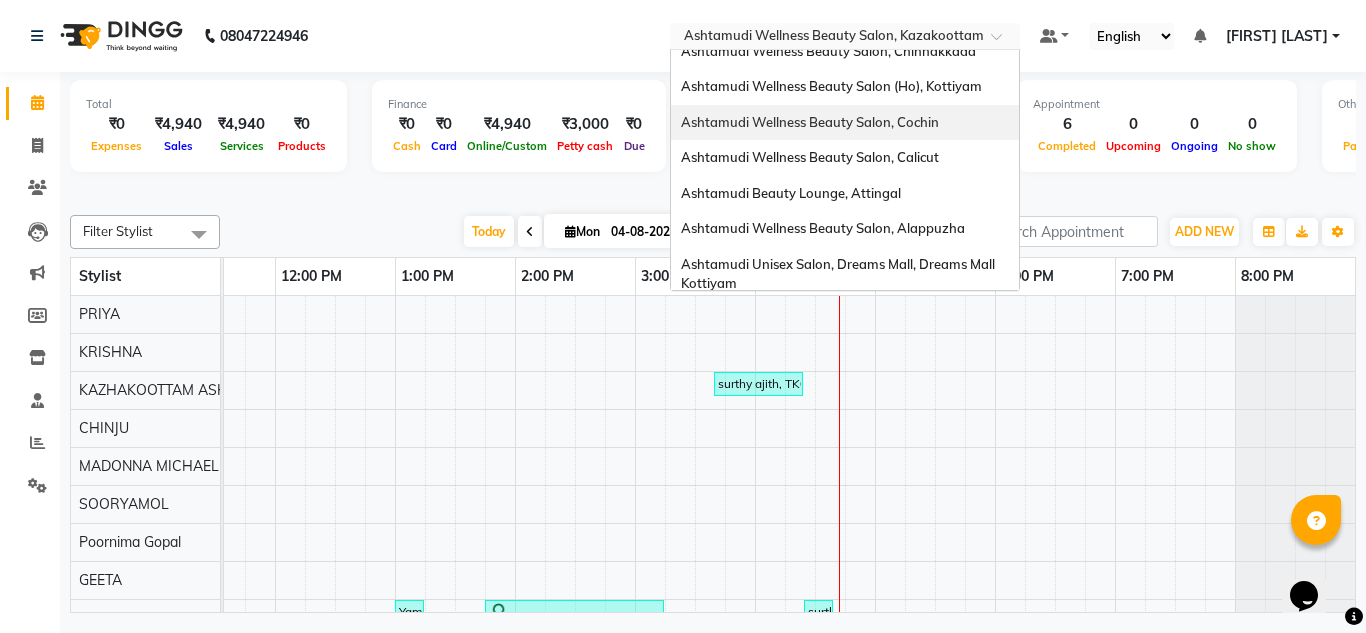 click on "Ashtamudi Wellness Beauty Salon, Cochin" at bounding box center (845, 123) 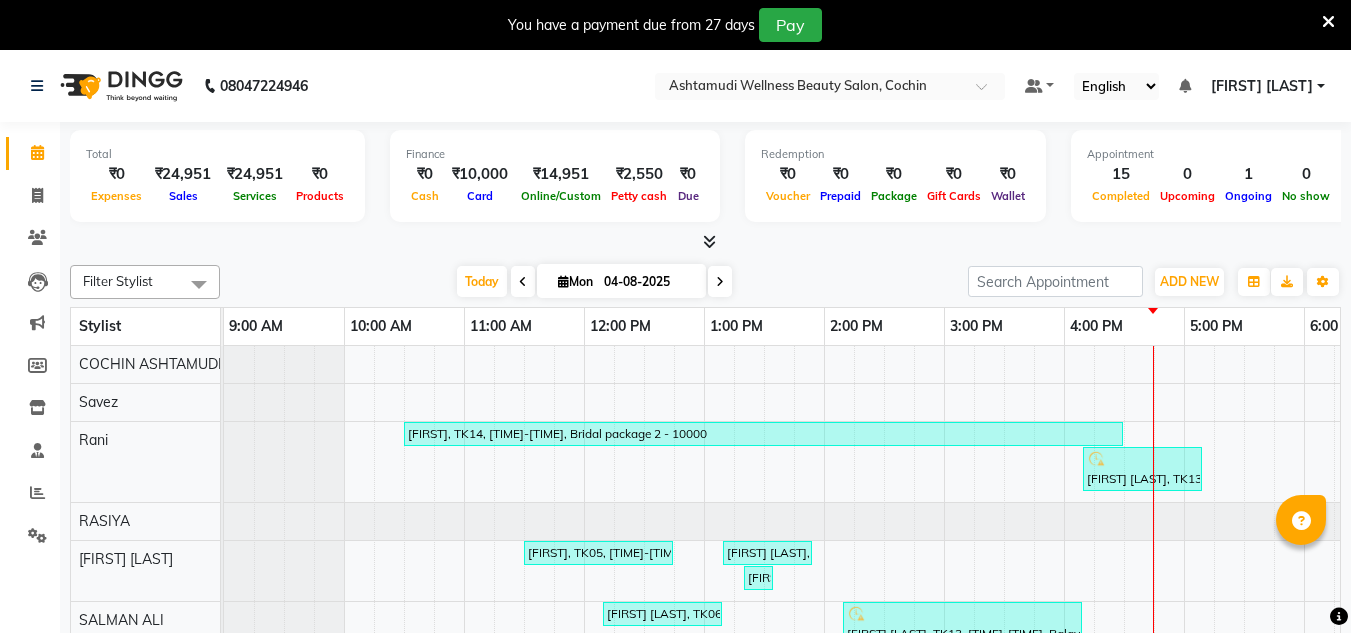 scroll, scrollTop: 0, scrollLeft: 0, axis: both 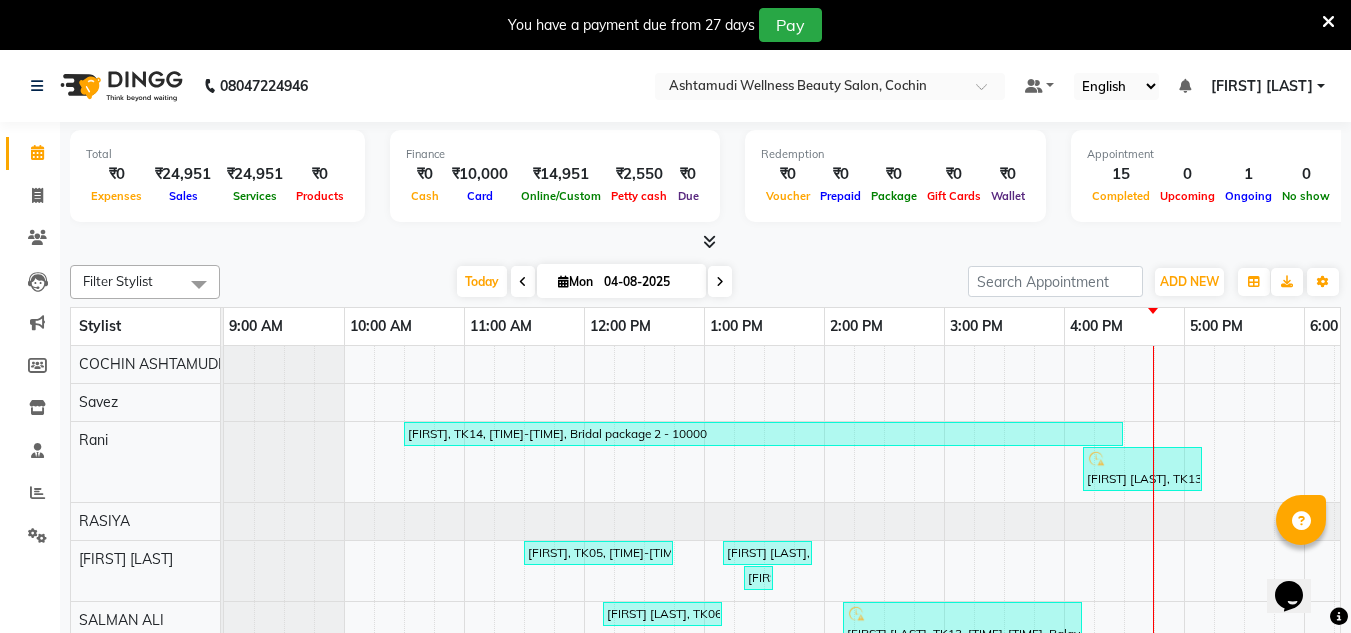 click at bounding box center [1328, 22] 